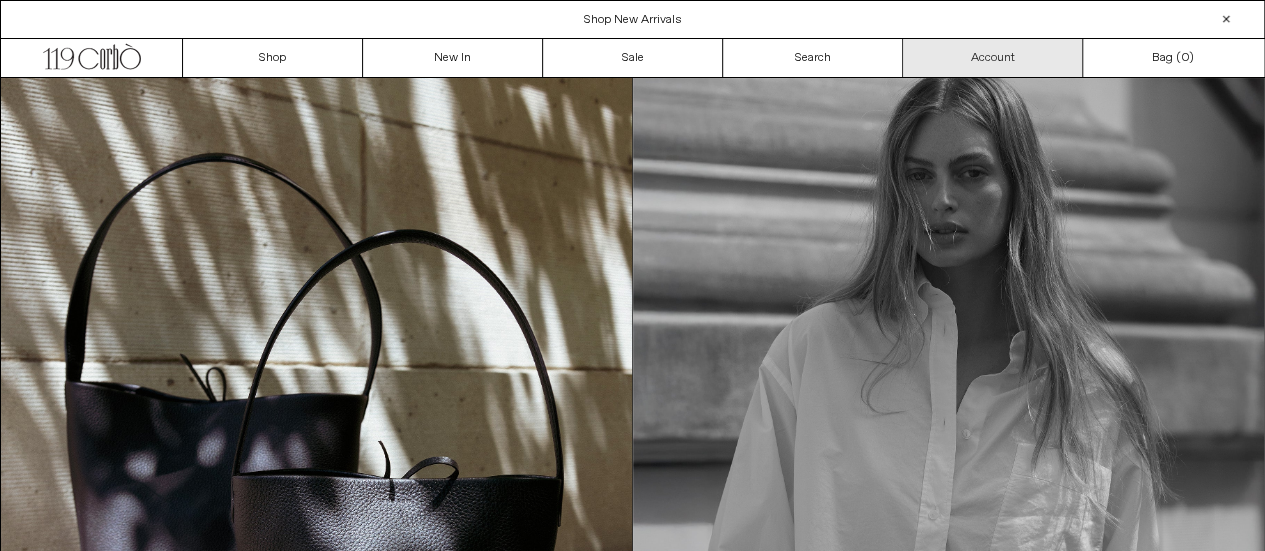 scroll, scrollTop: 0, scrollLeft: 0, axis: both 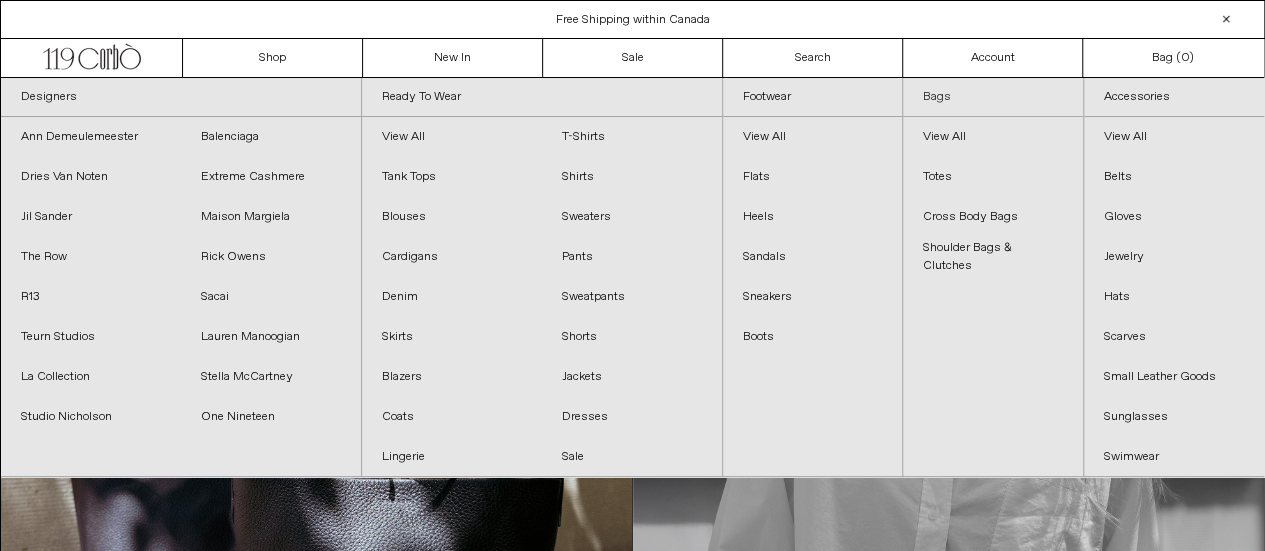 click on "Bags" at bounding box center (993, 97) 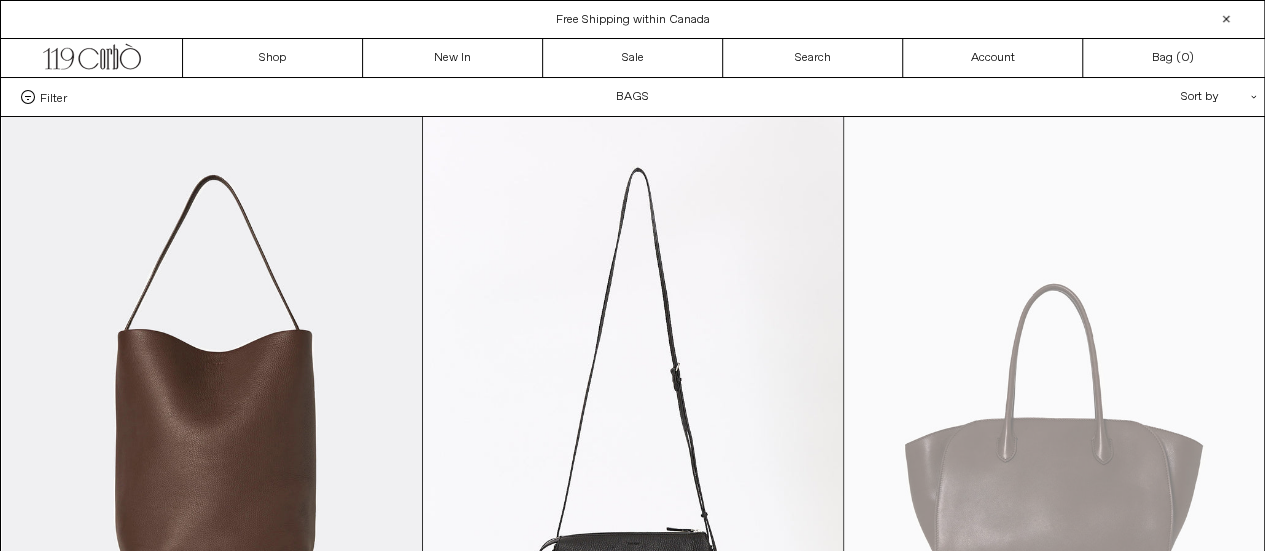 scroll, scrollTop: 0, scrollLeft: 0, axis: both 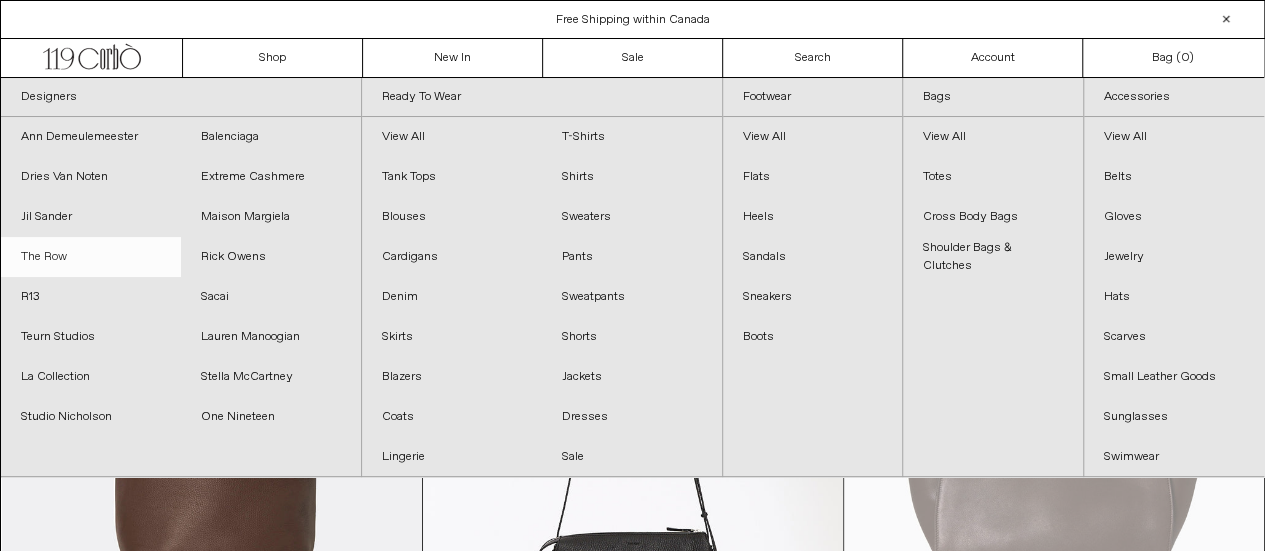 click on "The Row" at bounding box center [91, 257] 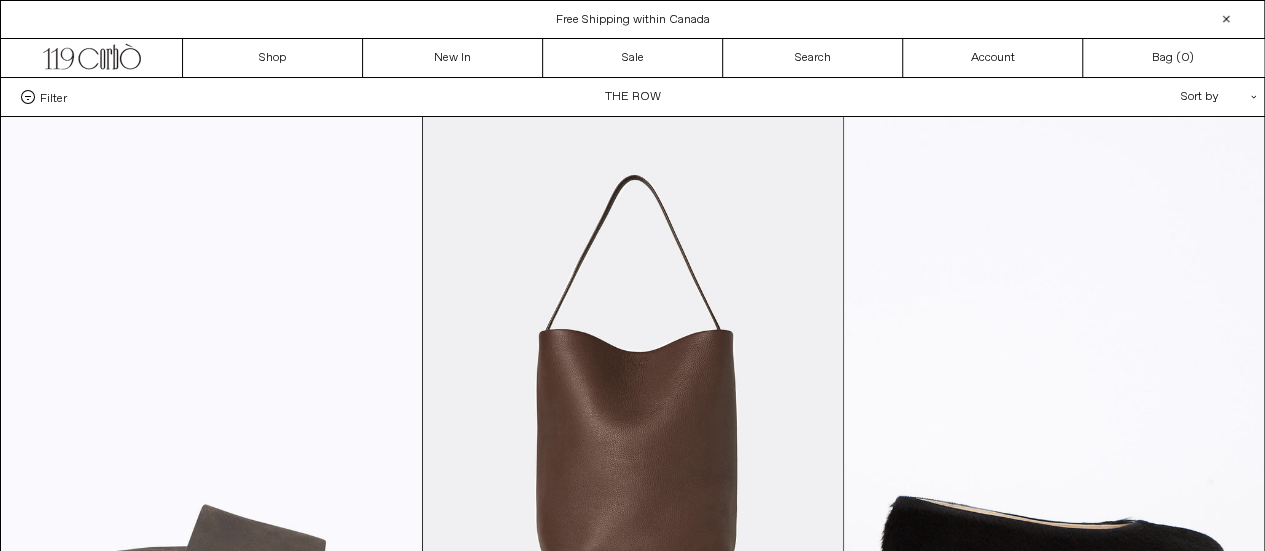 scroll, scrollTop: 0, scrollLeft: 0, axis: both 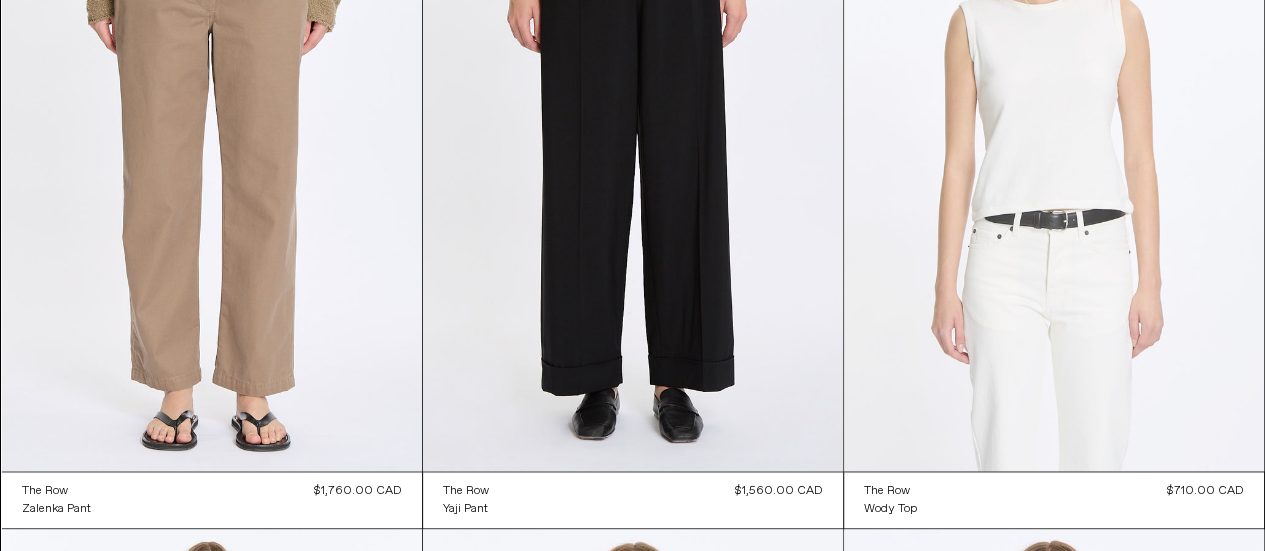 click at bounding box center (1054, 156) 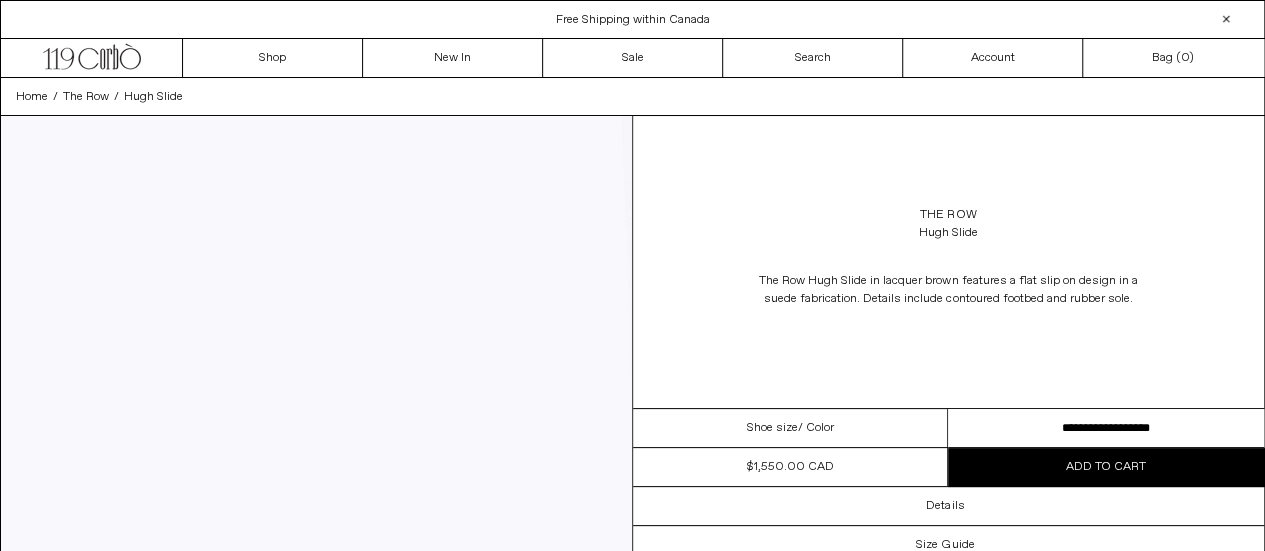 scroll, scrollTop: 0, scrollLeft: 0, axis: both 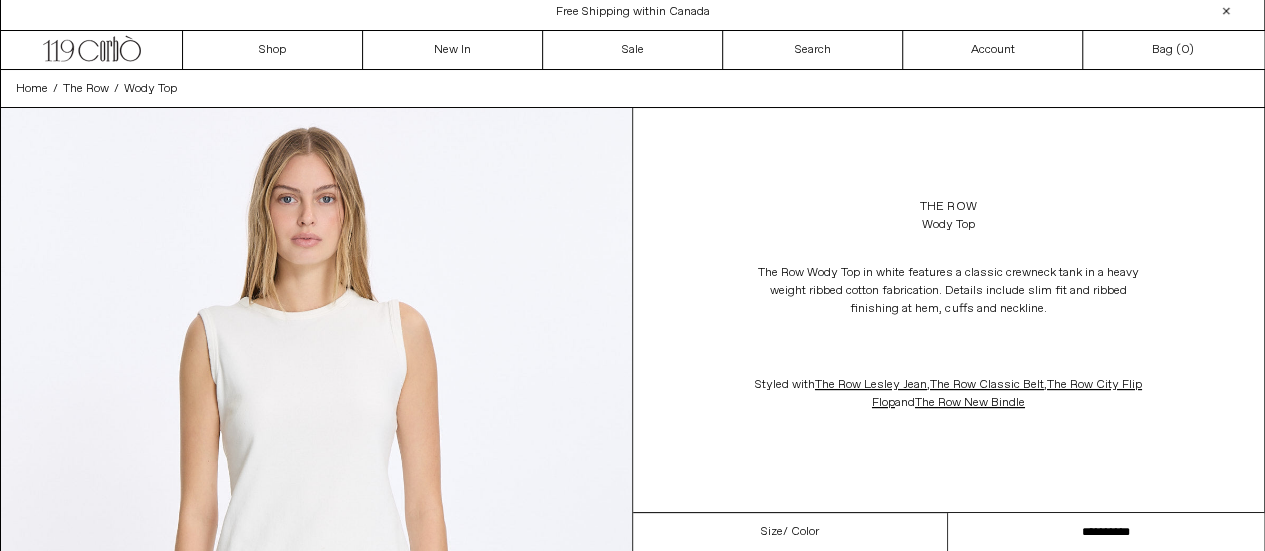 click on "**********" at bounding box center (1106, 532) 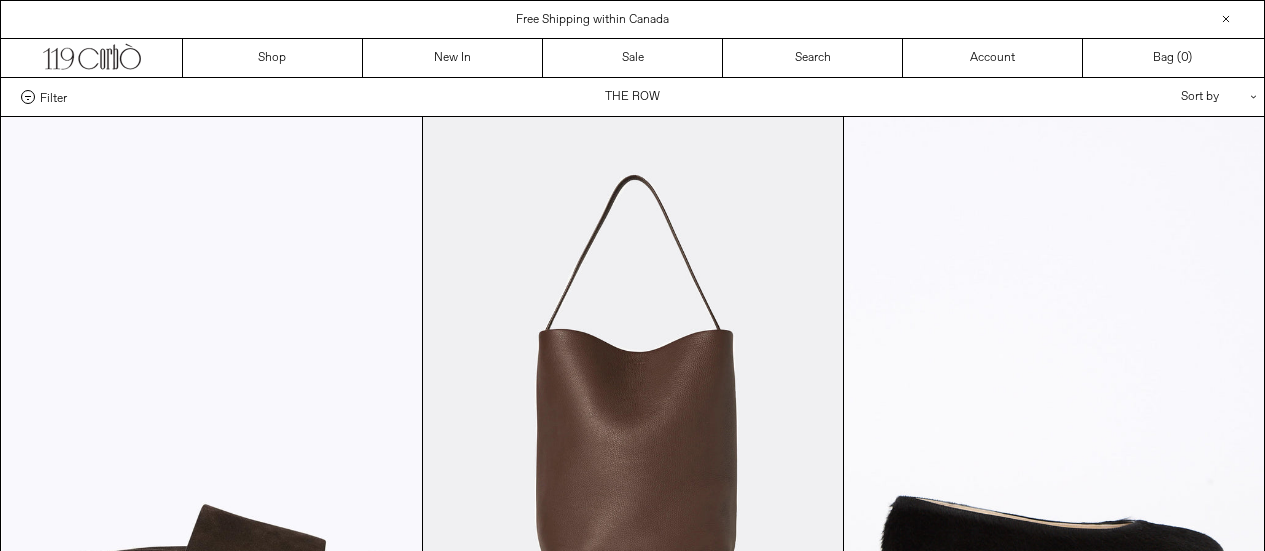 scroll, scrollTop: 964, scrollLeft: 0, axis: vertical 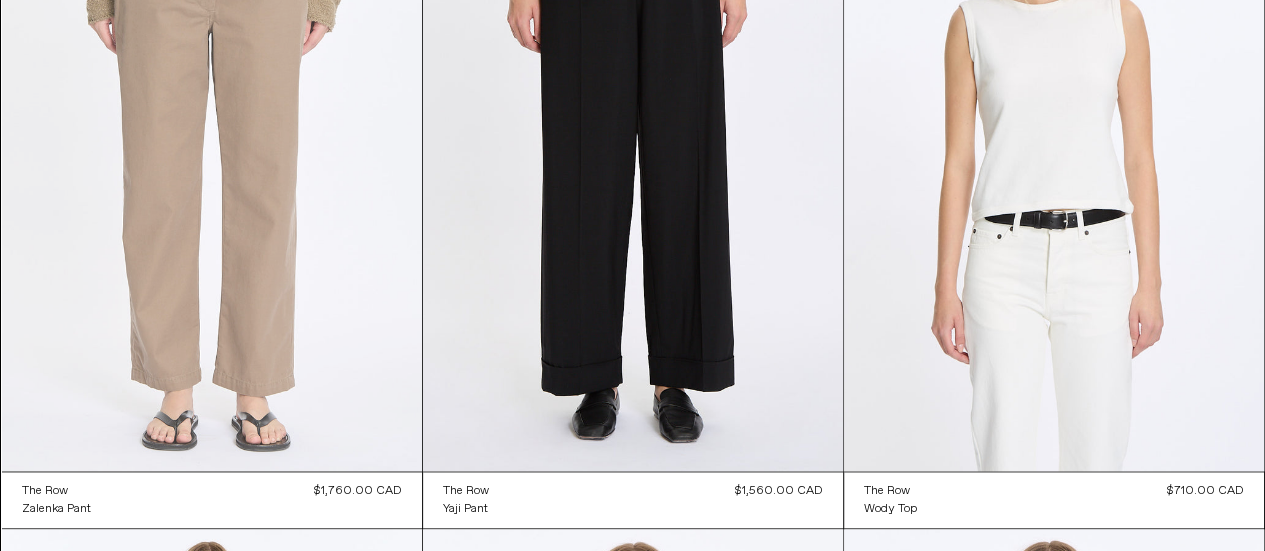 click at bounding box center (212, 156) 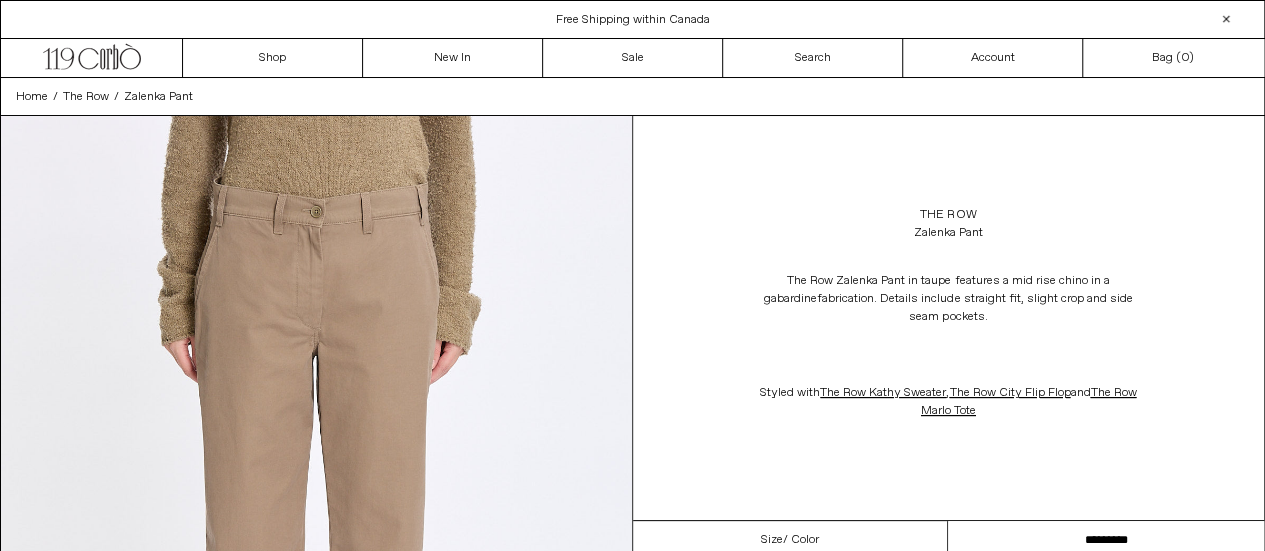 scroll, scrollTop: 0, scrollLeft: 0, axis: both 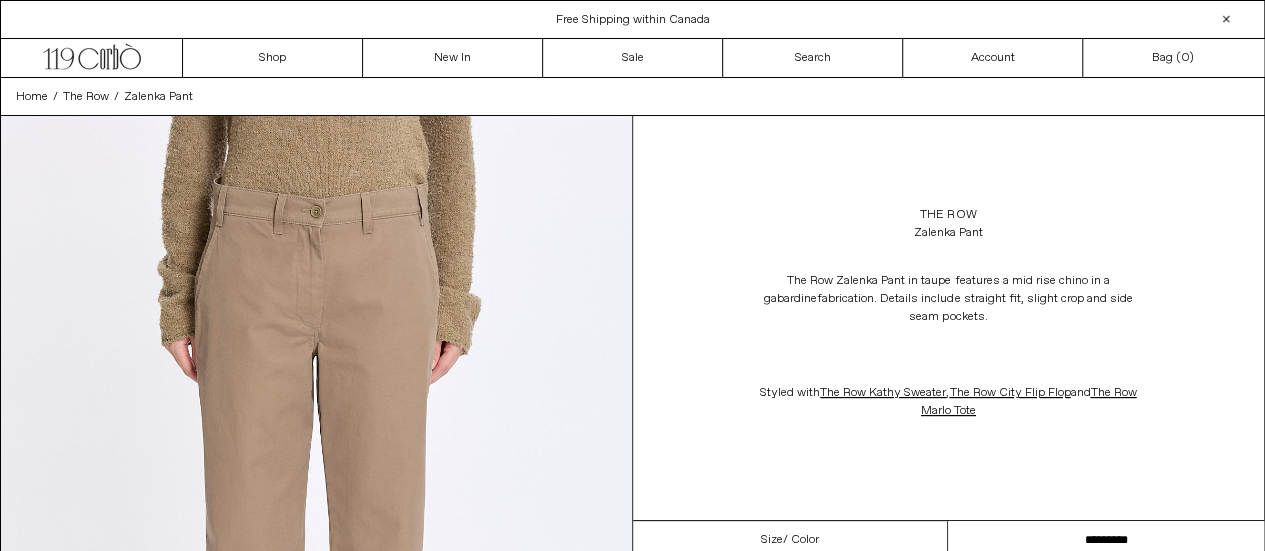 click on "**********" at bounding box center [1106, 540] 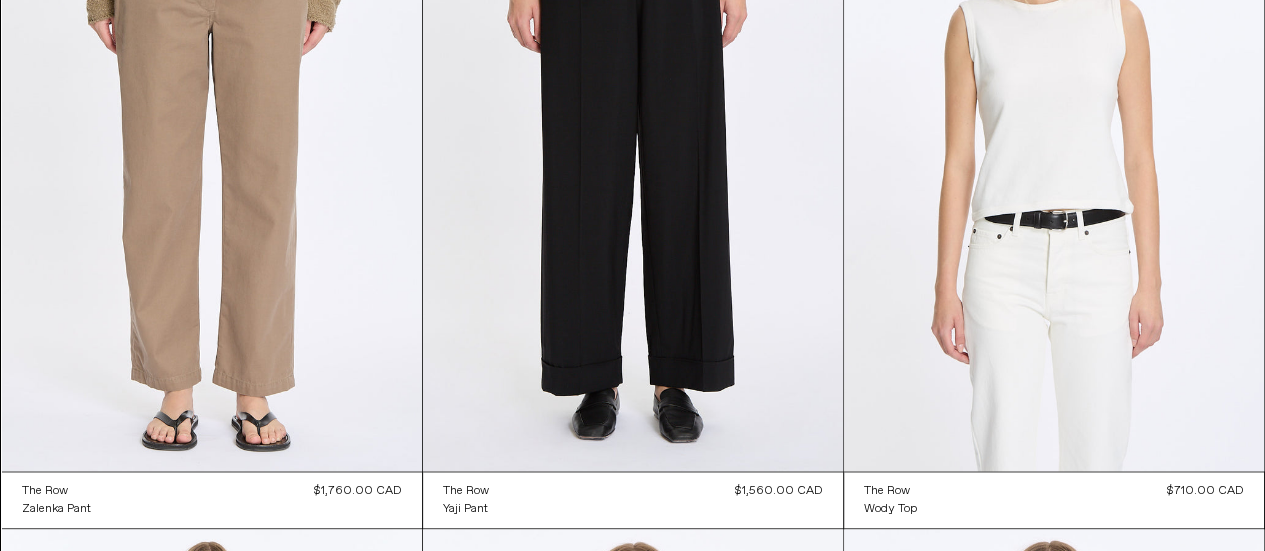 scroll, scrollTop: 0, scrollLeft: 0, axis: both 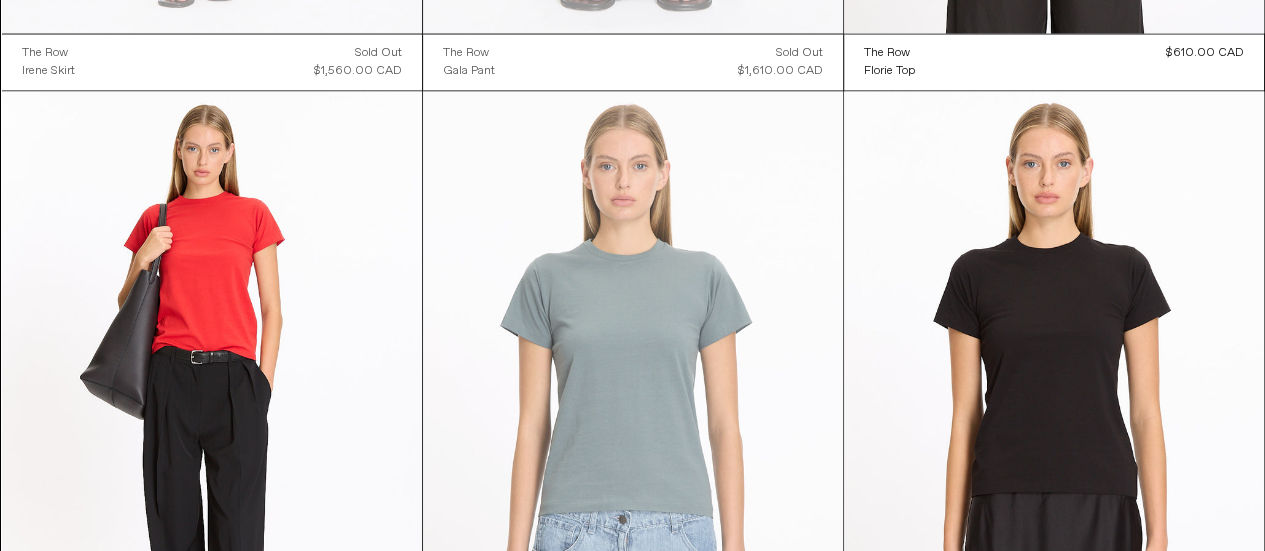 click at bounding box center (633, 406) 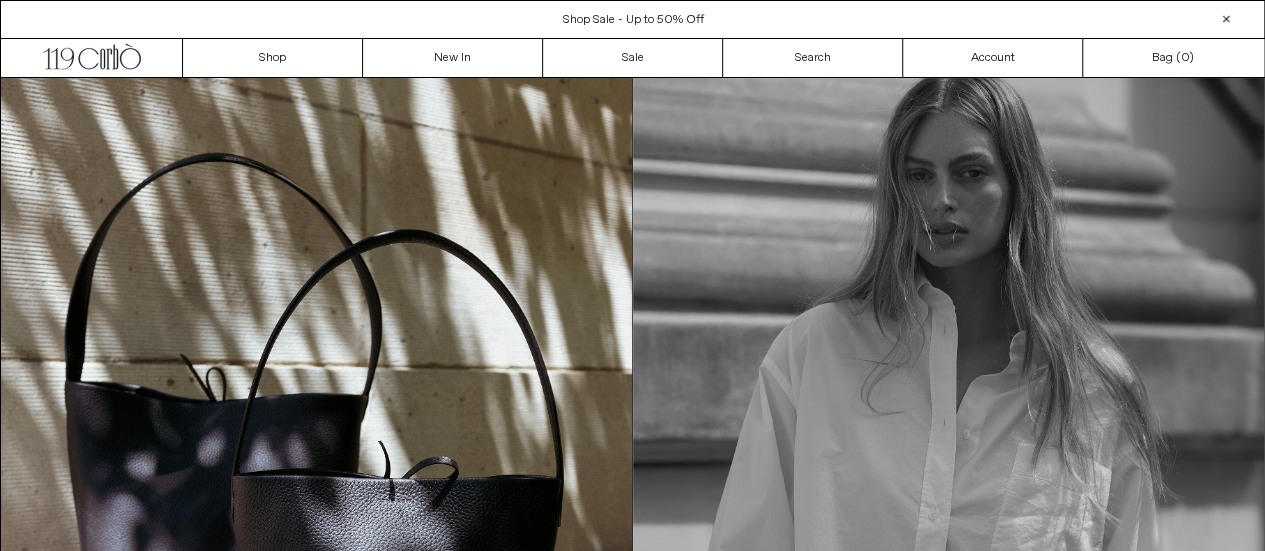scroll, scrollTop: 0, scrollLeft: 0, axis: both 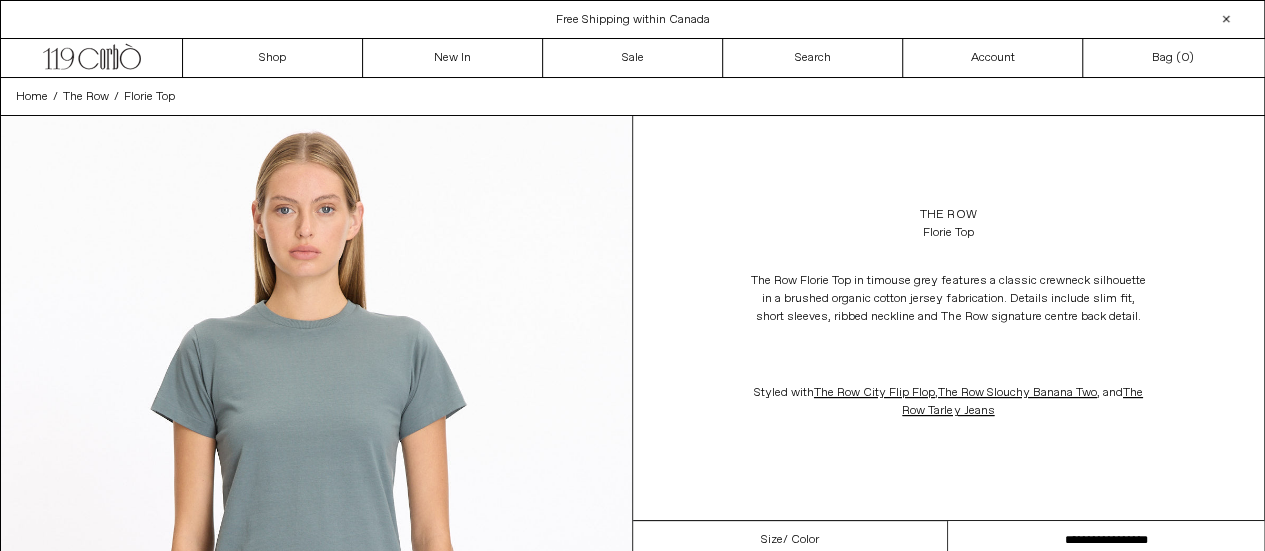 click on "**********" at bounding box center [1106, 540] 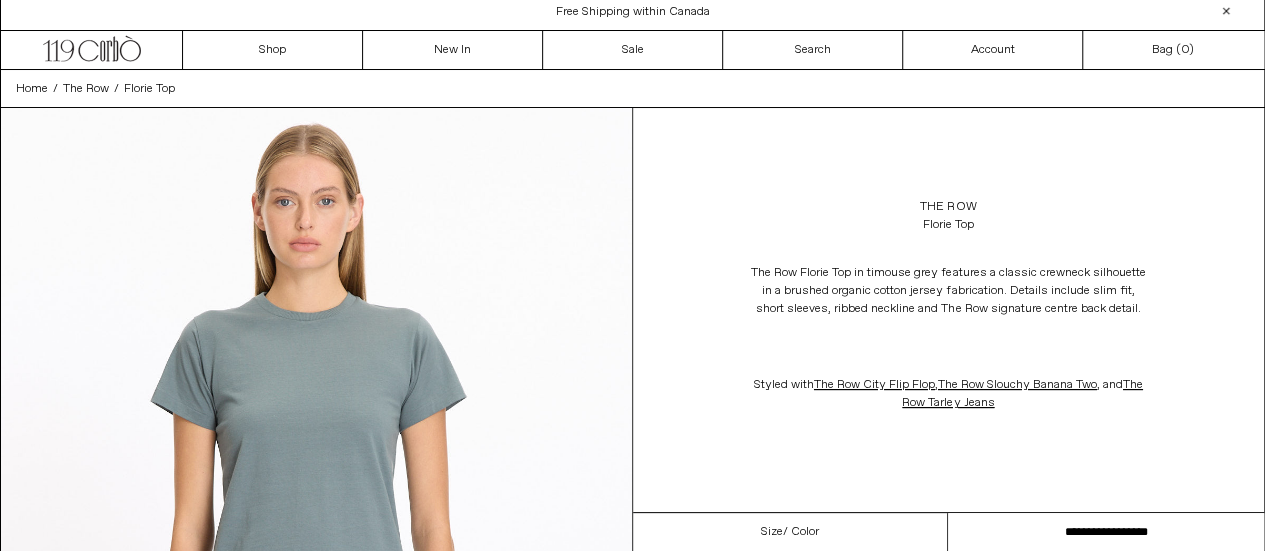 scroll, scrollTop: 0, scrollLeft: 0, axis: both 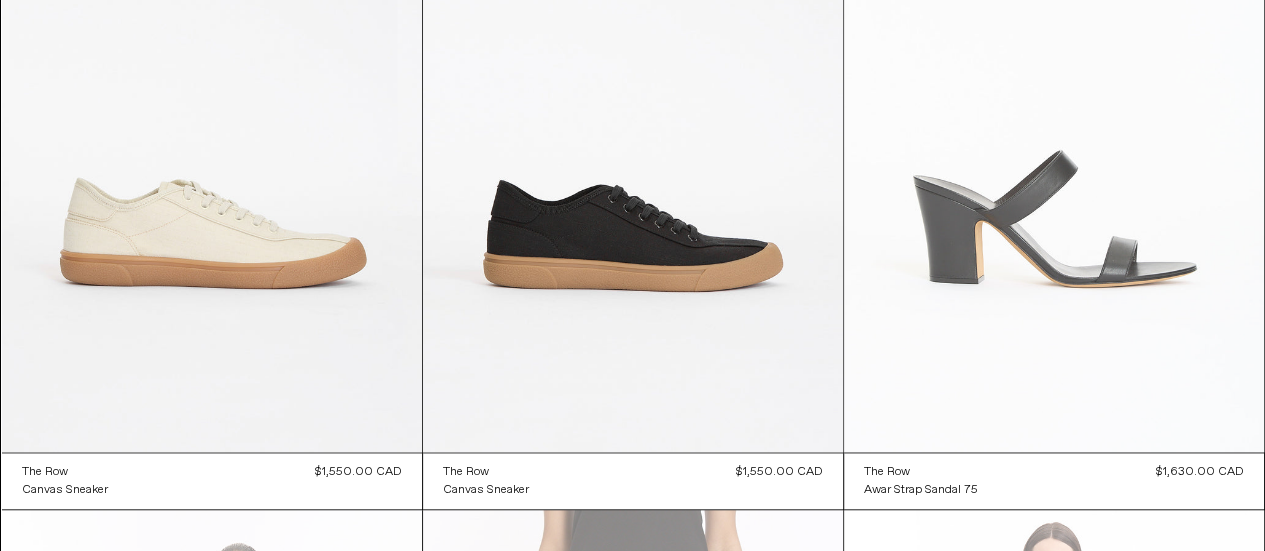 click at bounding box center [1054, 137] 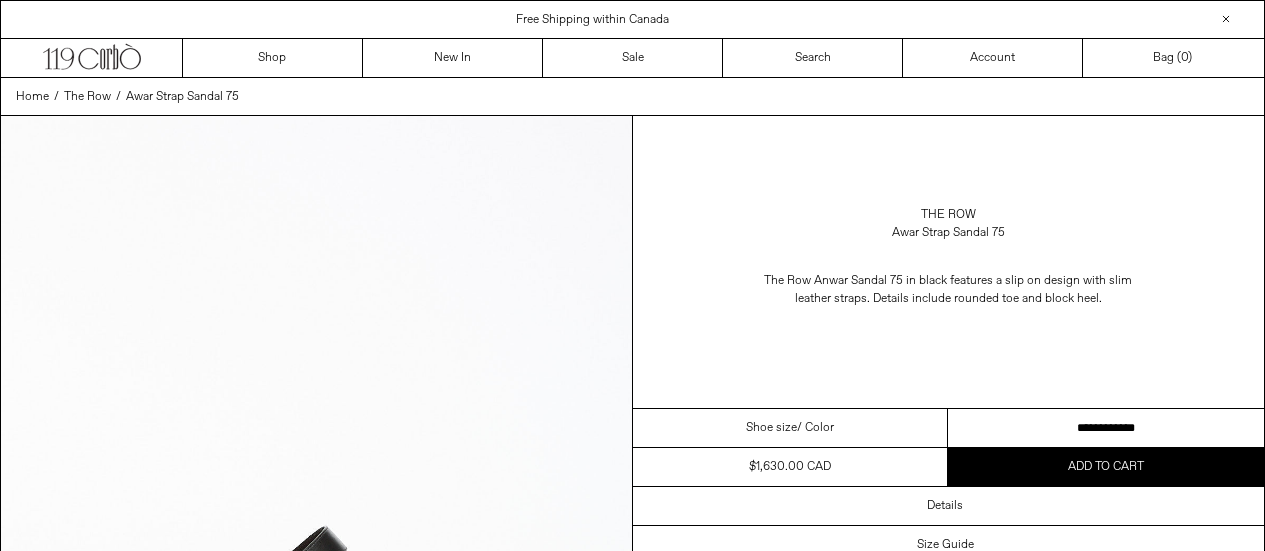 scroll, scrollTop: 0, scrollLeft: 0, axis: both 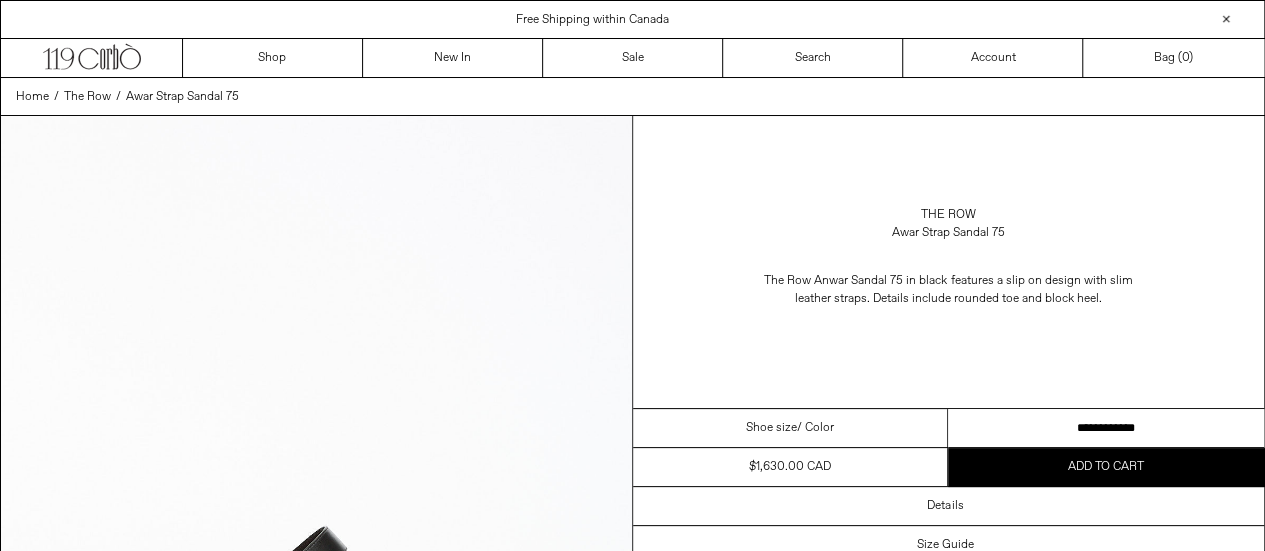 click on "**********" at bounding box center [1106, 428] 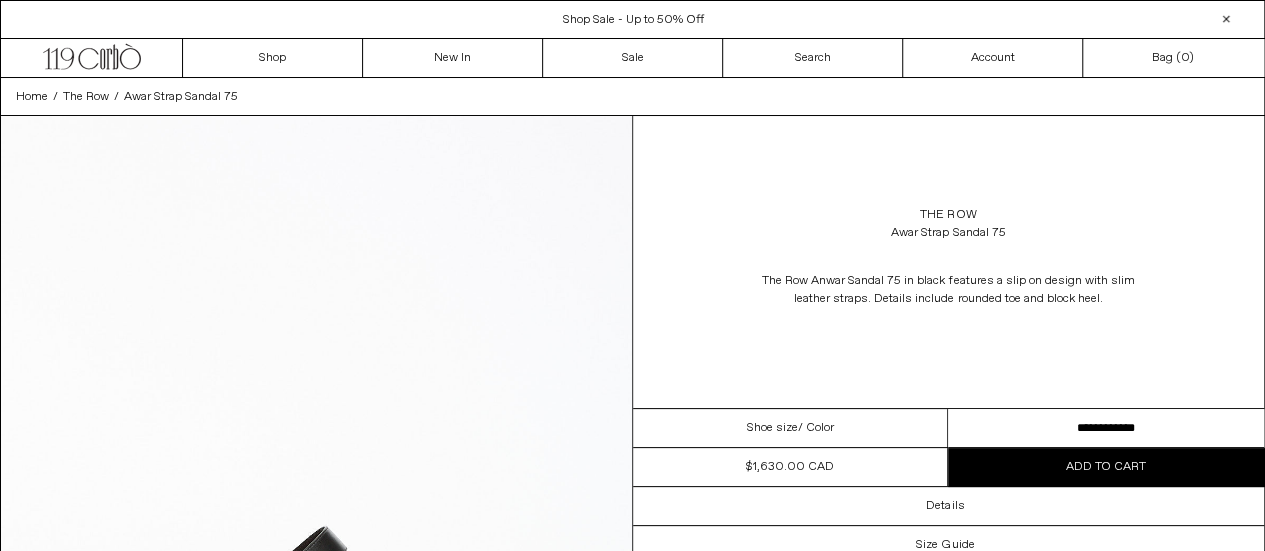 scroll, scrollTop: 0, scrollLeft: 0, axis: both 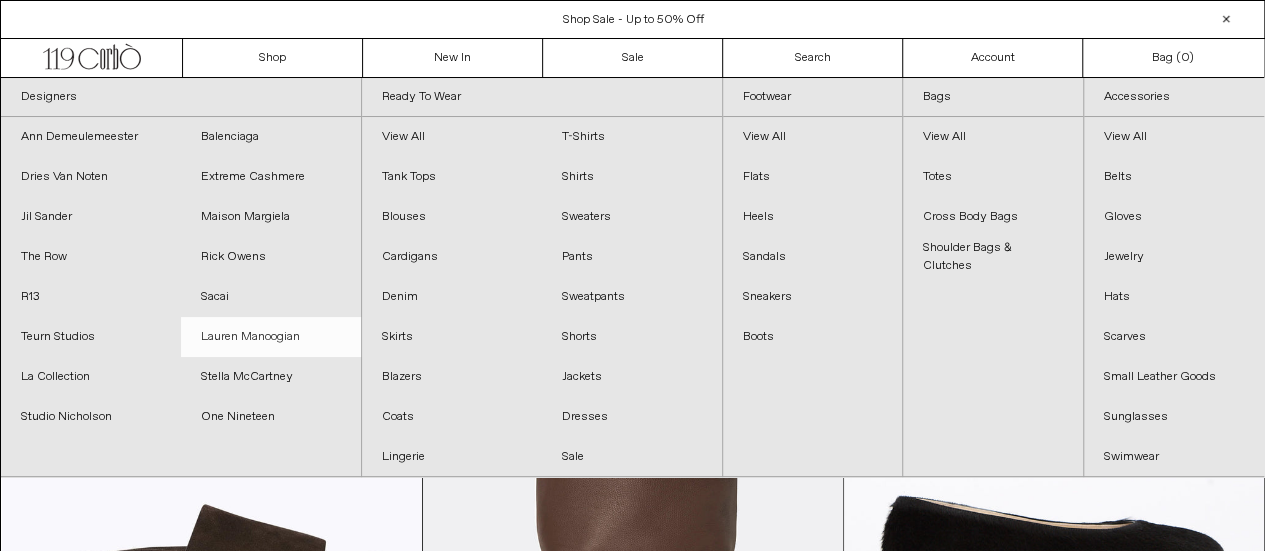 click on "Lauren Manoogian" at bounding box center [271, 337] 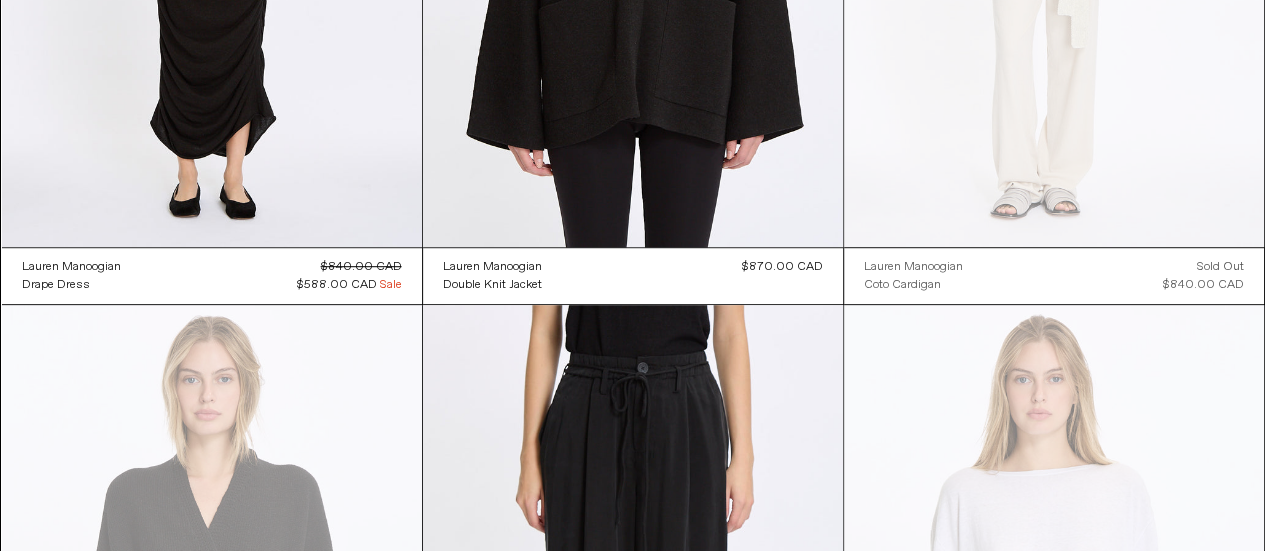 scroll, scrollTop: 0, scrollLeft: 0, axis: both 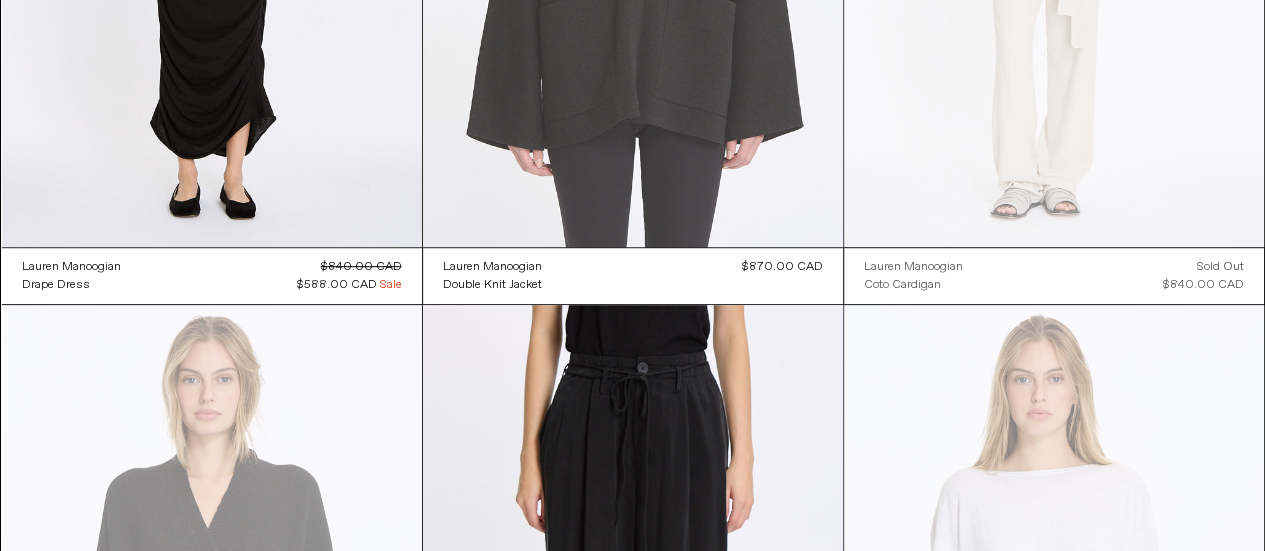 click at bounding box center (633, -68) 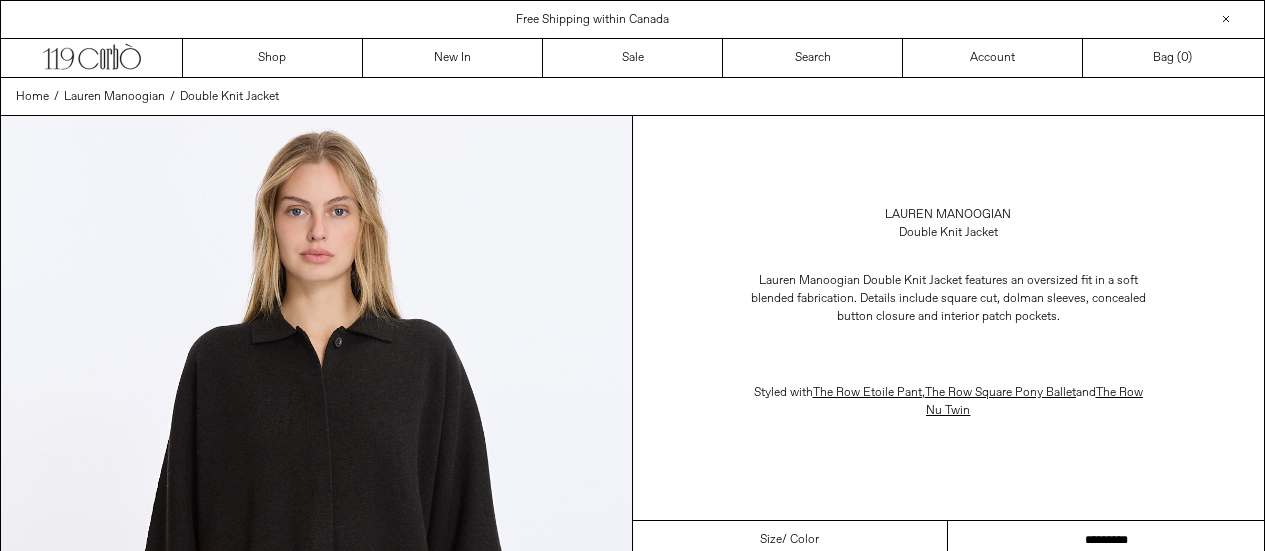 scroll, scrollTop: 0, scrollLeft: 0, axis: both 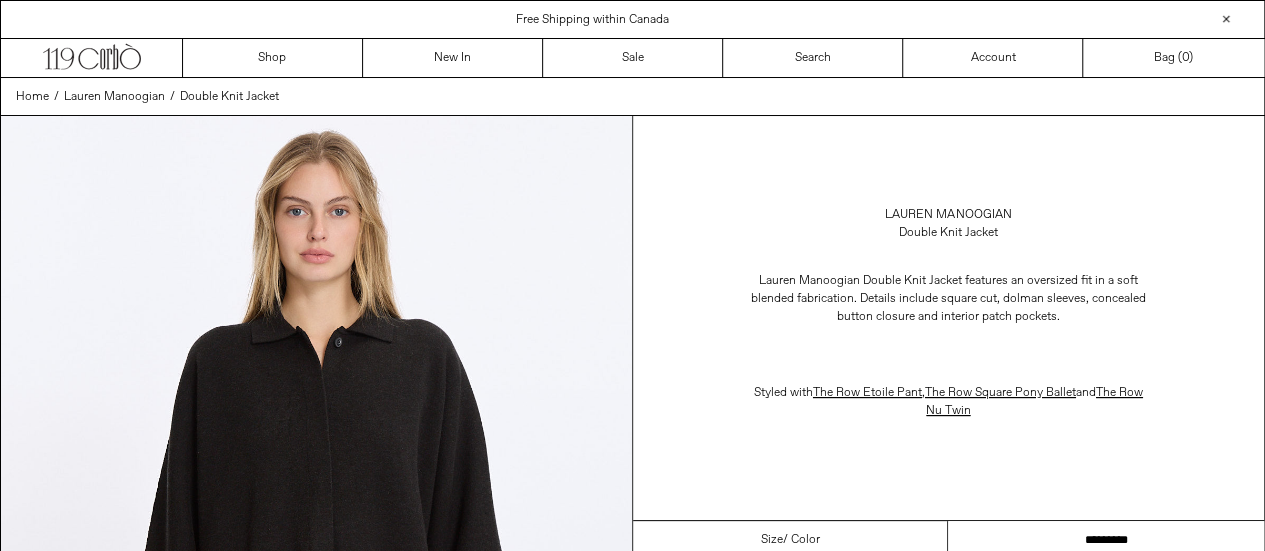 drag, startPoint x: 1106, startPoint y: 533, endPoint x: 1164, endPoint y: 524, distance: 58.694122 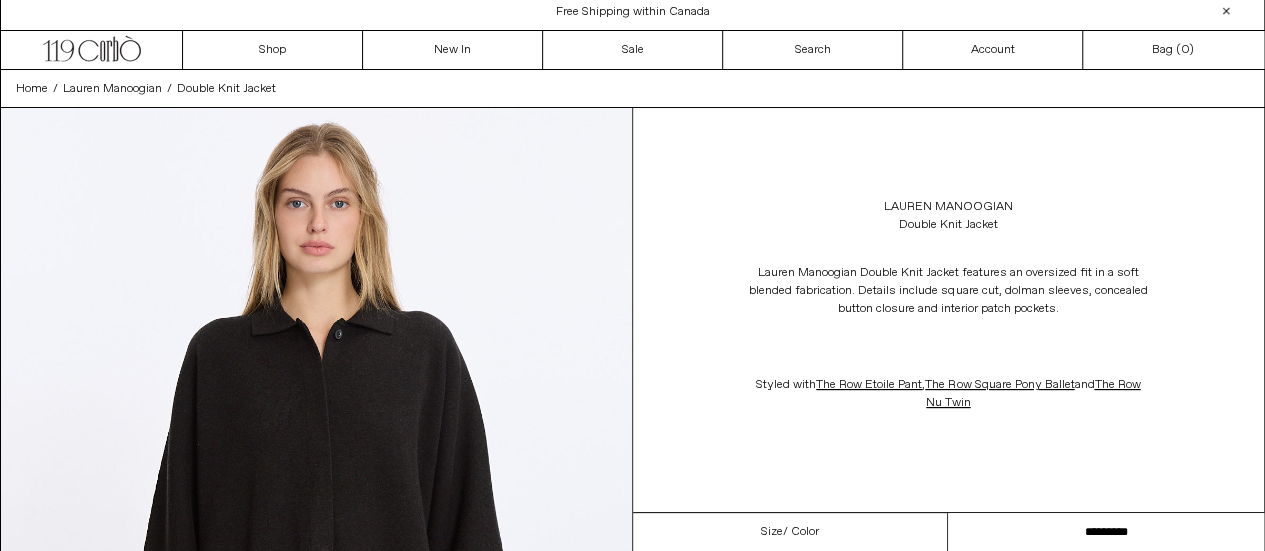 scroll, scrollTop: 0, scrollLeft: 0, axis: both 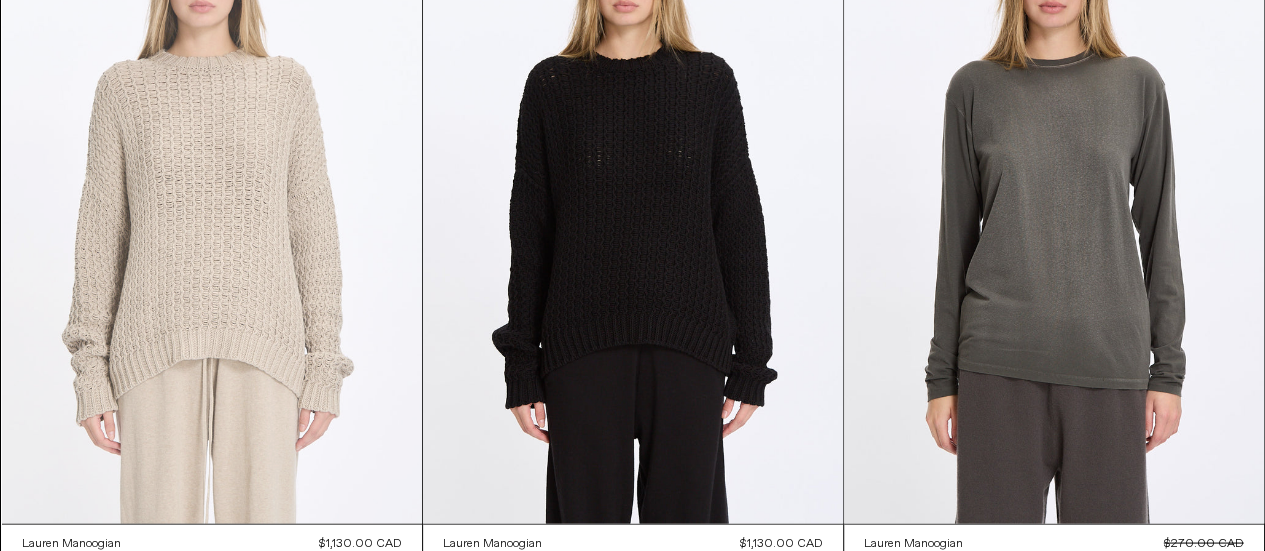click at bounding box center (212, 208) 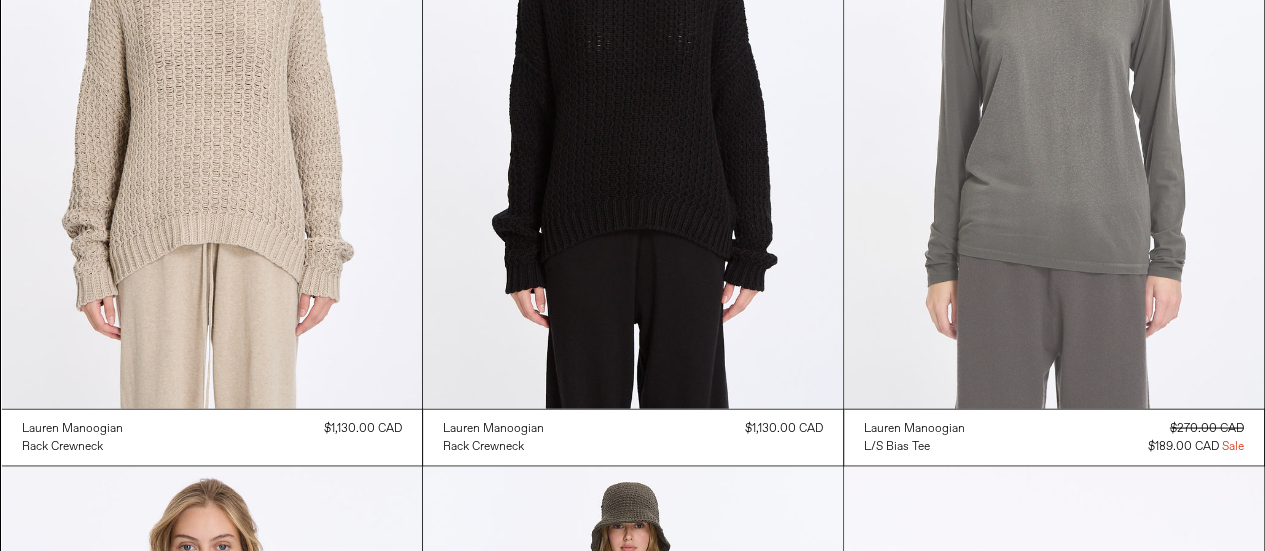 scroll, scrollTop: 1800, scrollLeft: 0, axis: vertical 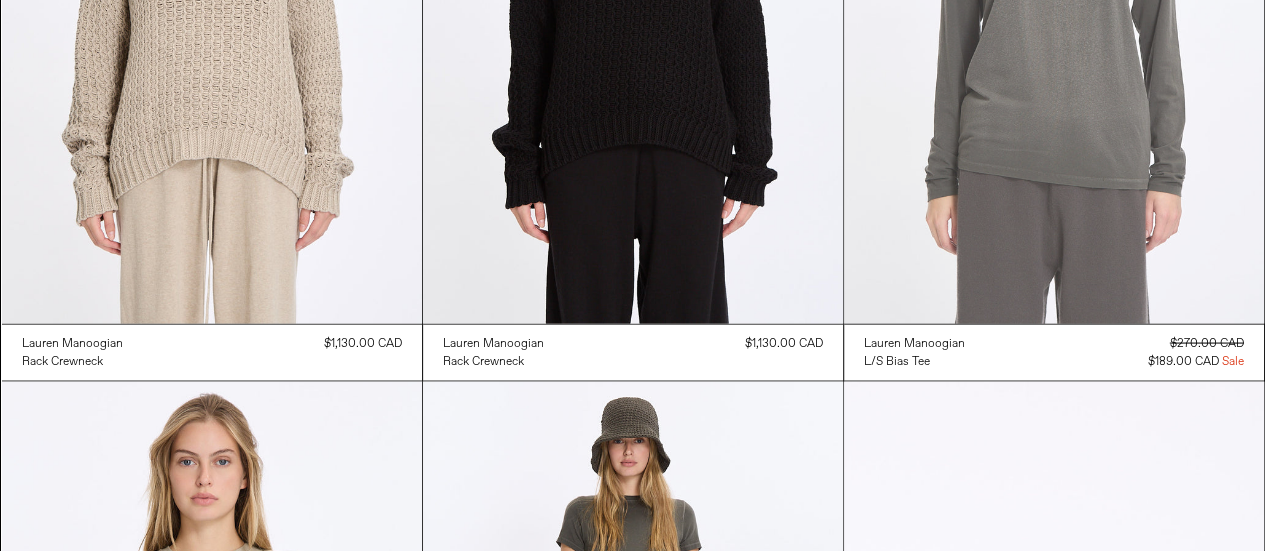 click at bounding box center [1054, 8] 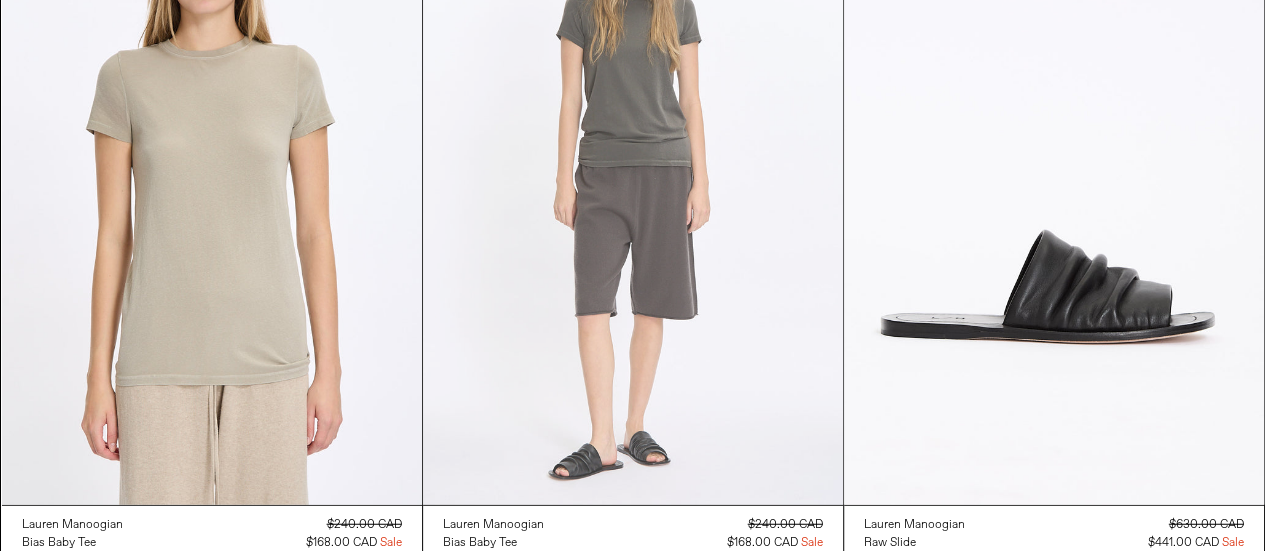 scroll, scrollTop: 2400, scrollLeft: 0, axis: vertical 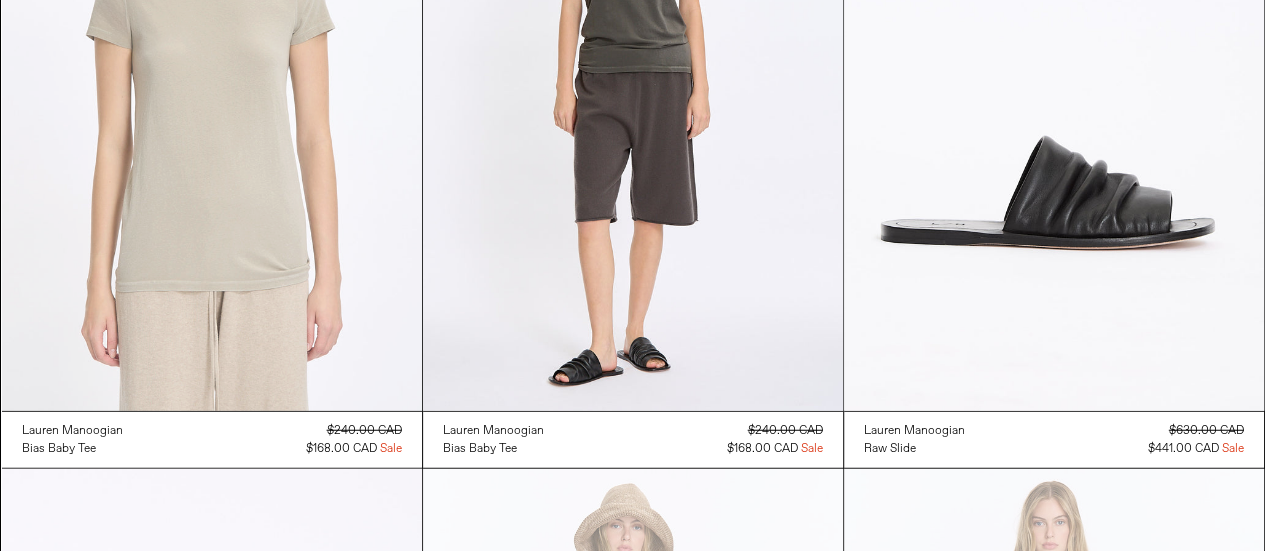 click at bounding box center [212, 96] 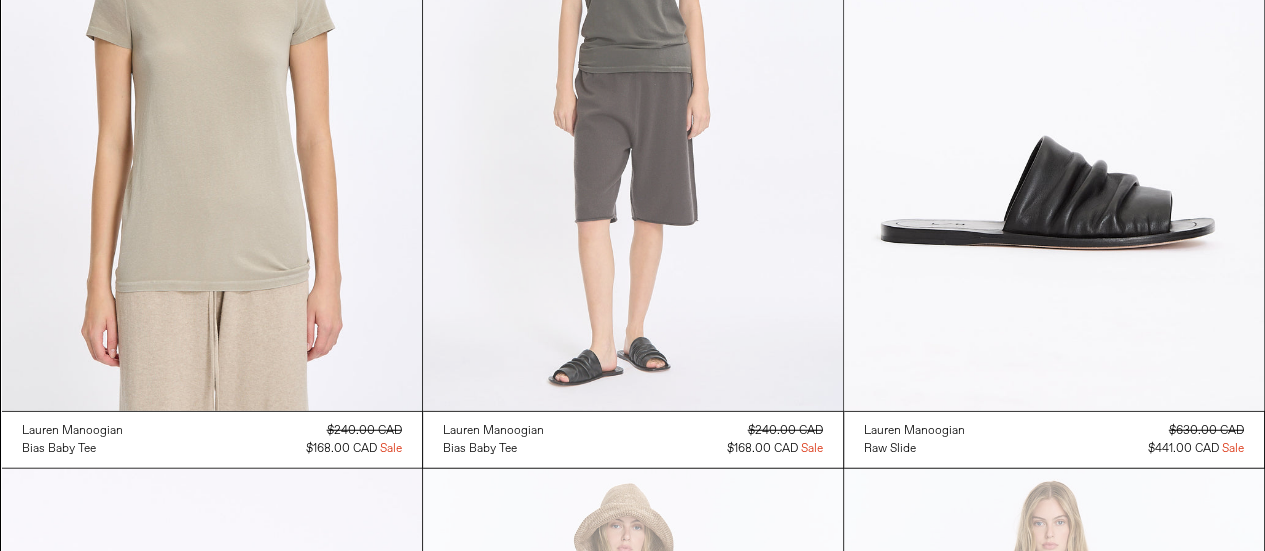 click at bounding box center [633, 96] 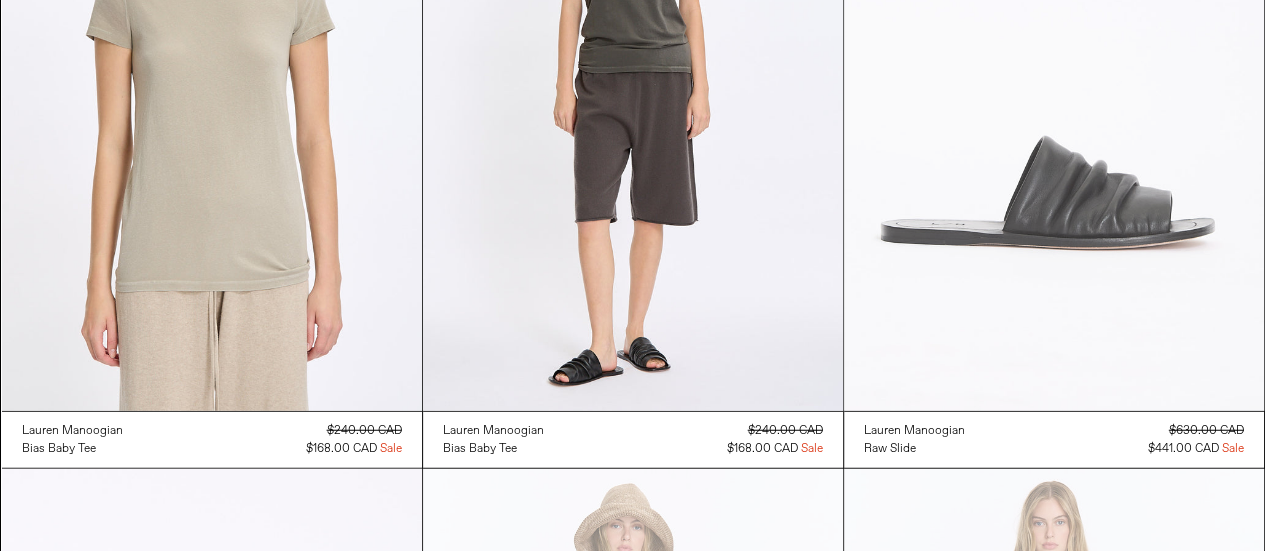 click at bounding box center [1054, 96] 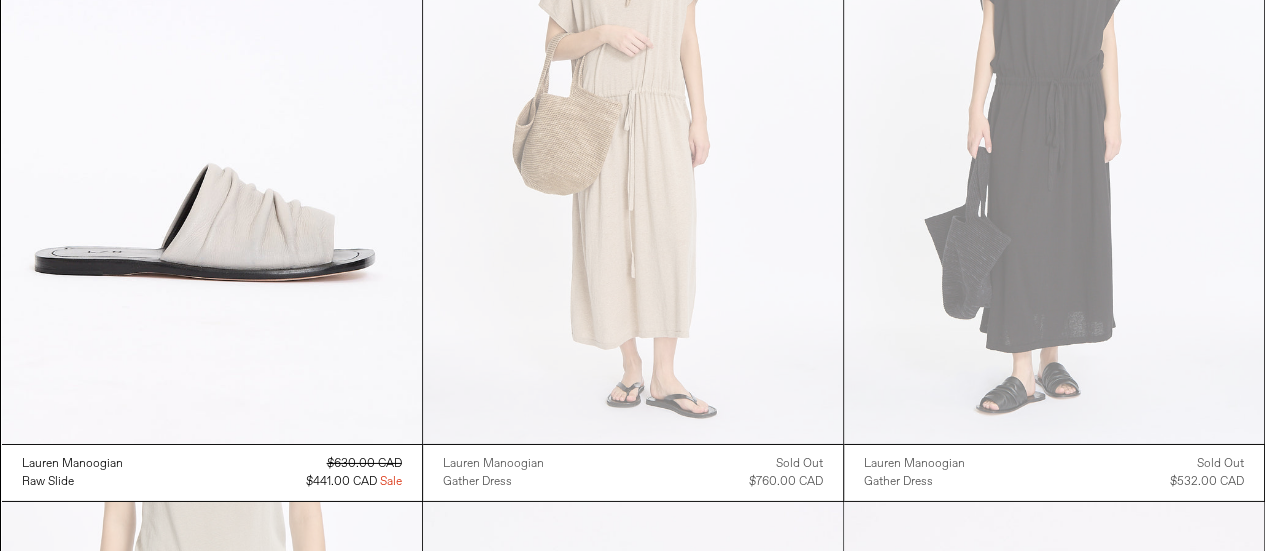 scroll, scrollTop: 3300, scrollLeft: 0, axis: vertical 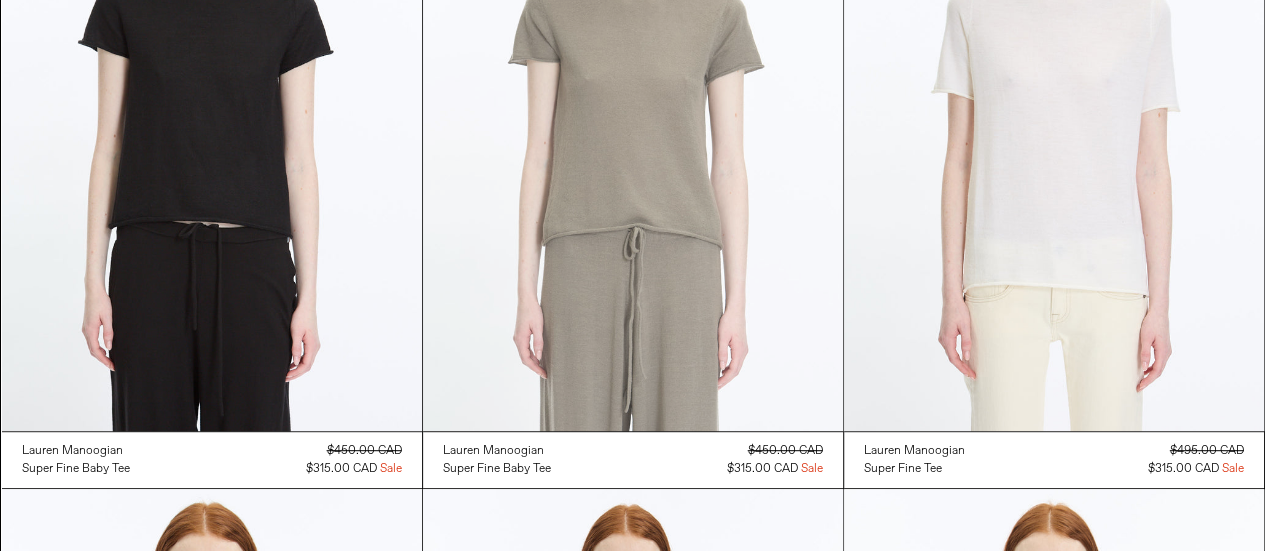 click at bounding box center [633, 116] 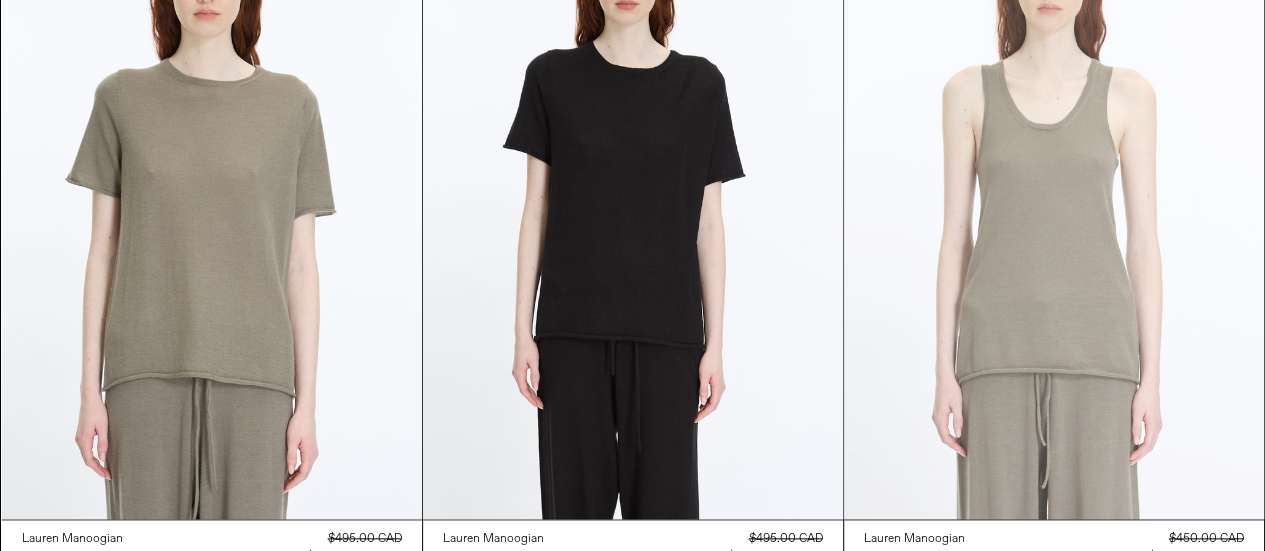 scroll, scrollTop: 8484, scrollLeft: 0, axis: vertical 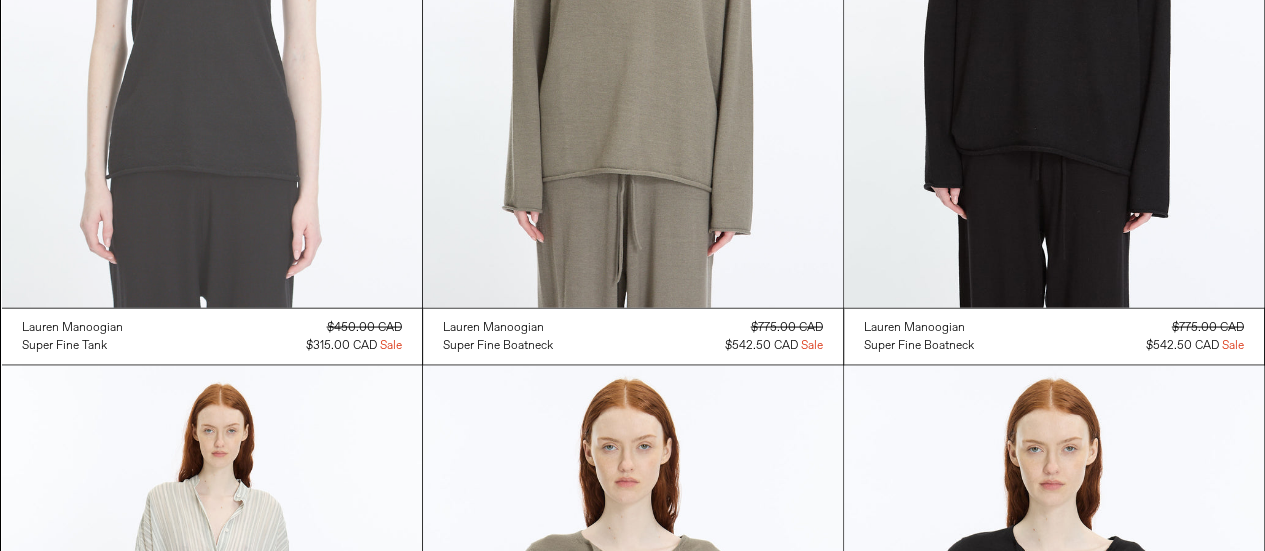 click at bounding box center [212, -8] 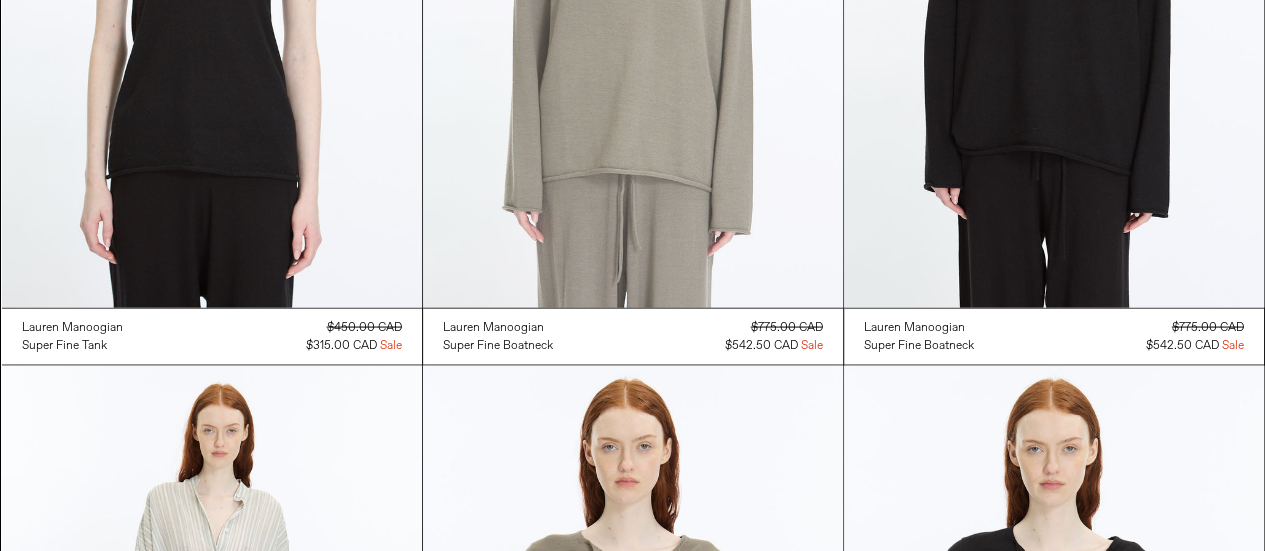 click at bounding box center [633, -8] 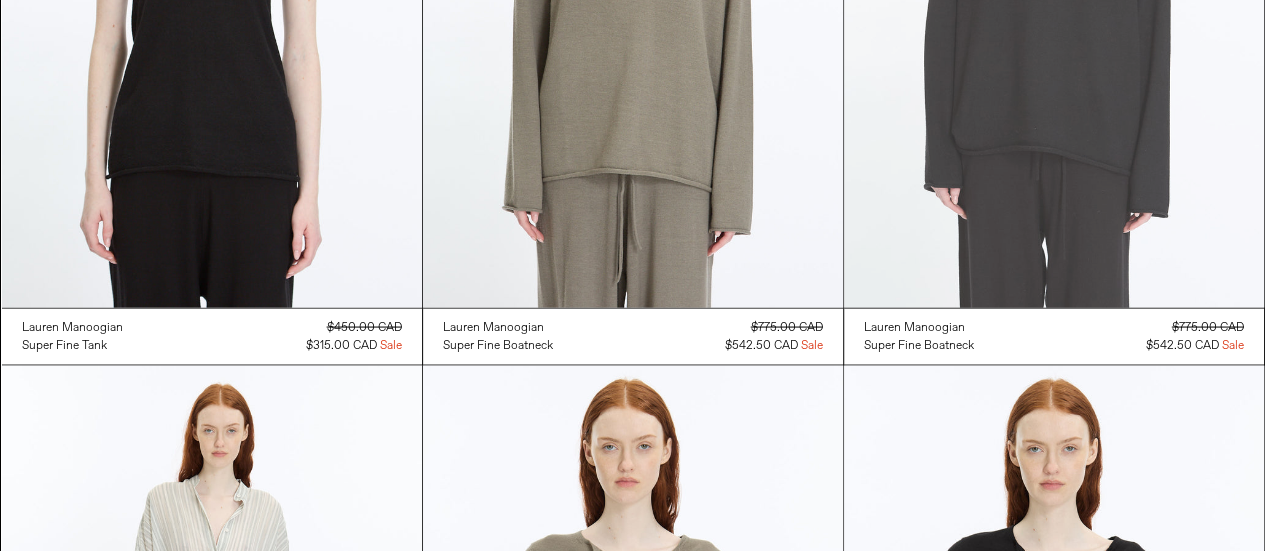 click at bounding box center [1054, -8] 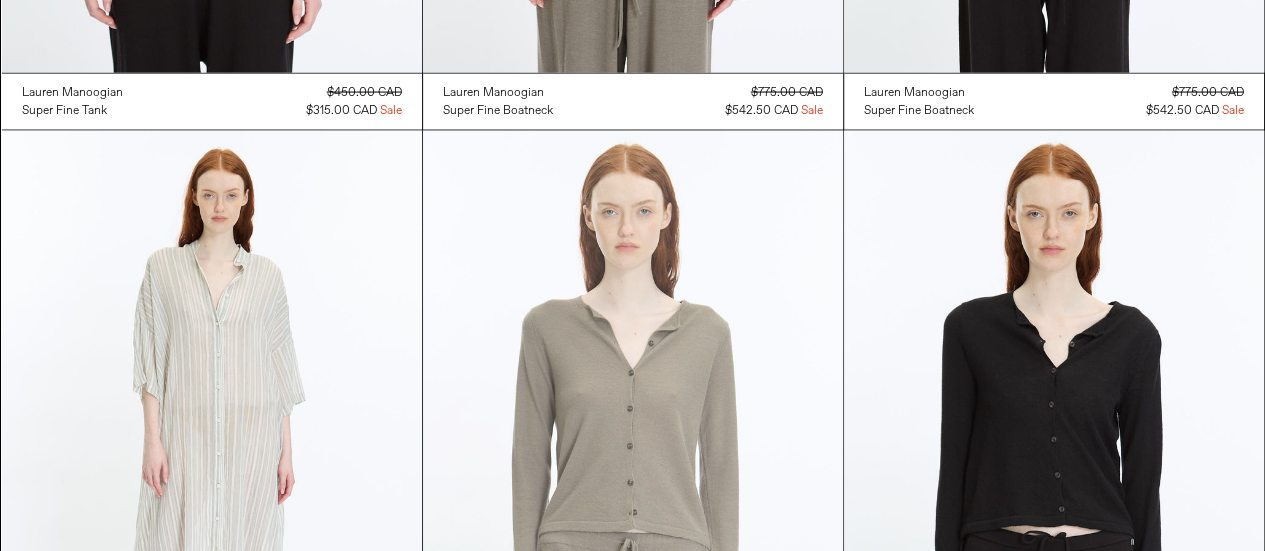 scroll, scrollTop: 9784, scrollLeft: 0, axis: vertical 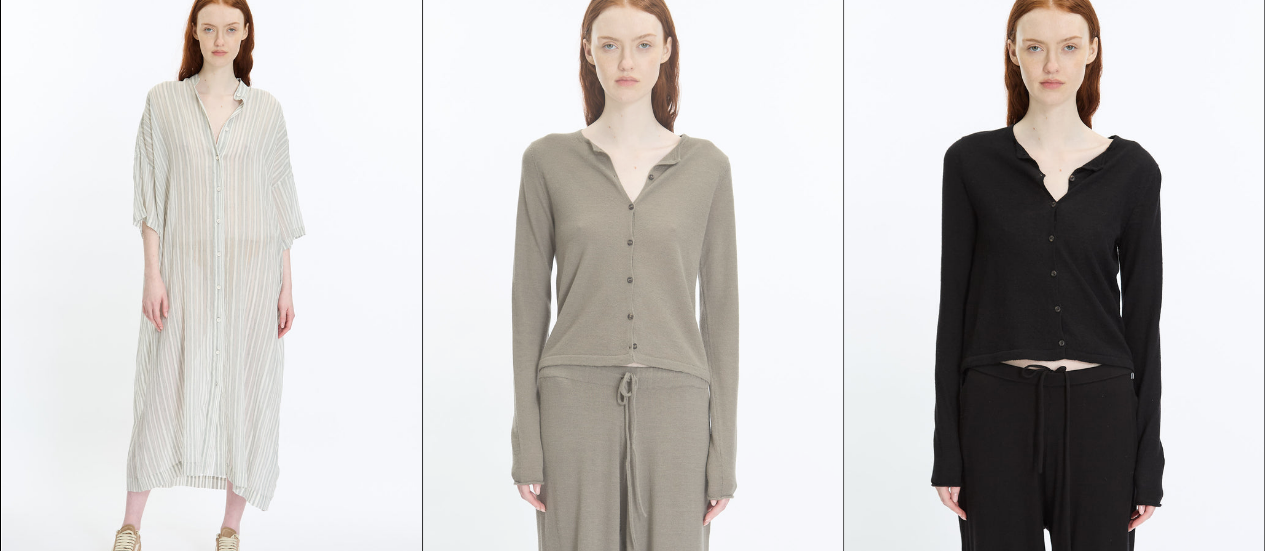 click at bounding box center [633, 280] 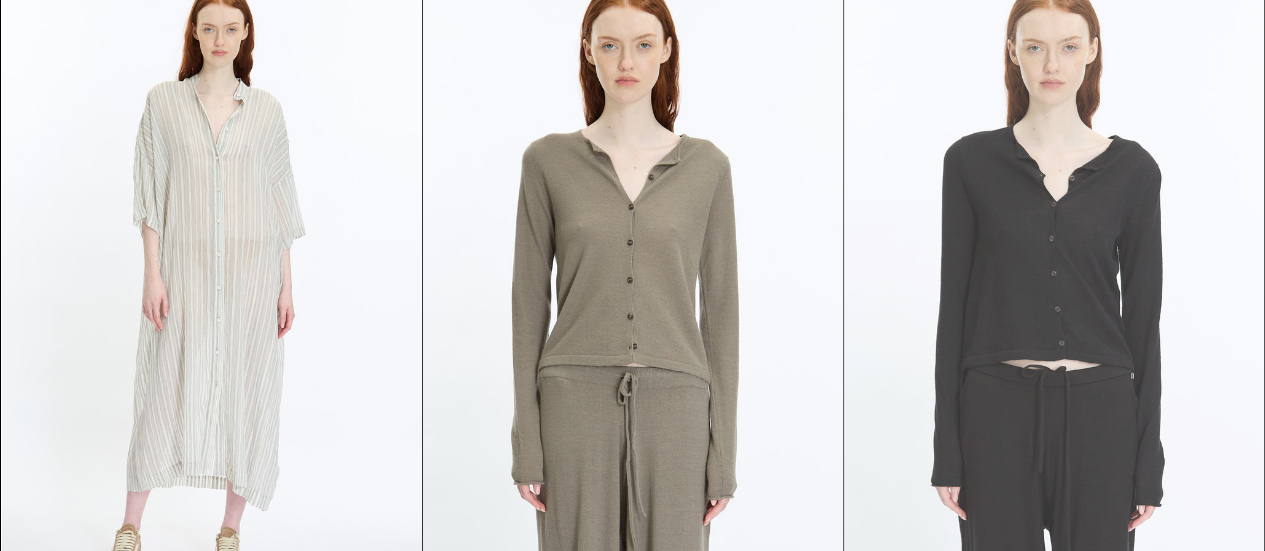 click at bounding box center [1054, 280] 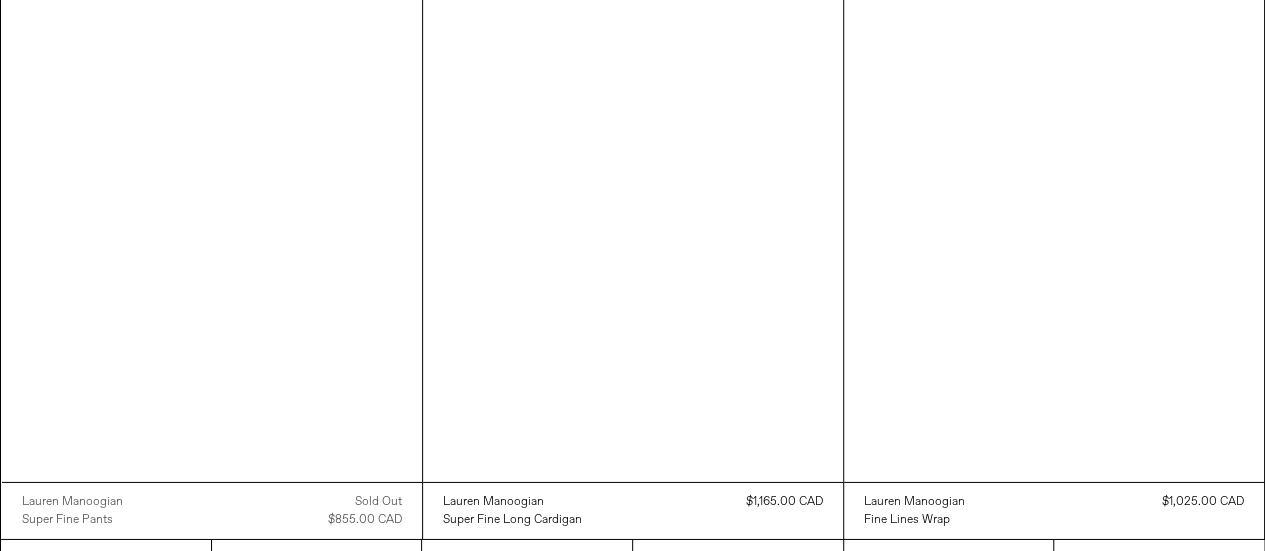 scroll, scrollTop: 10650, scrollLeft: 0, axis: vertical 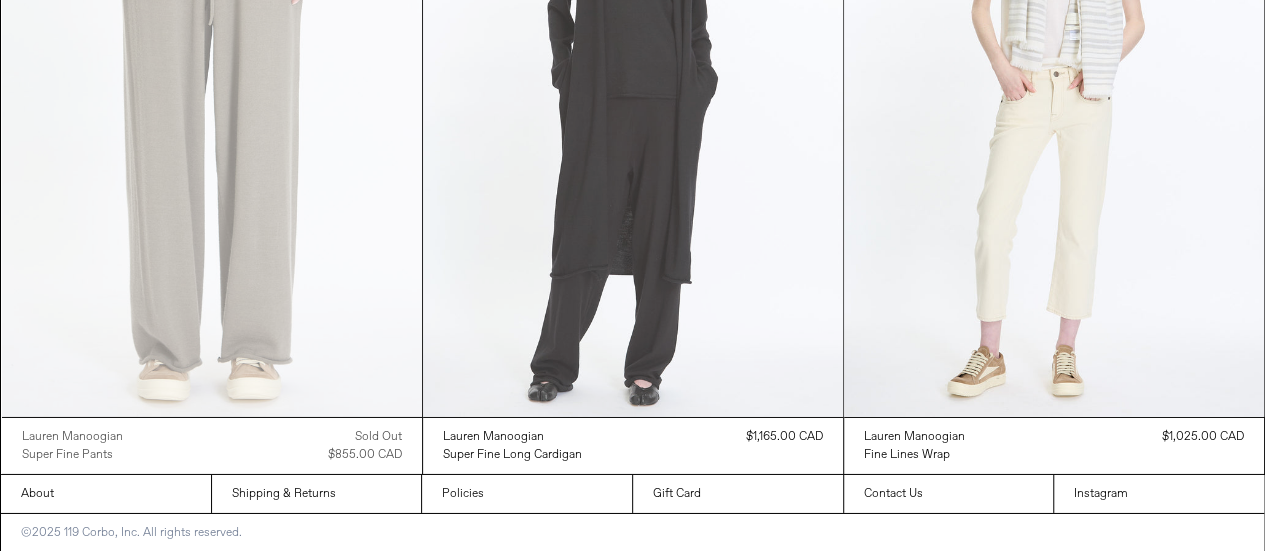click at bounding box center [633, 102] 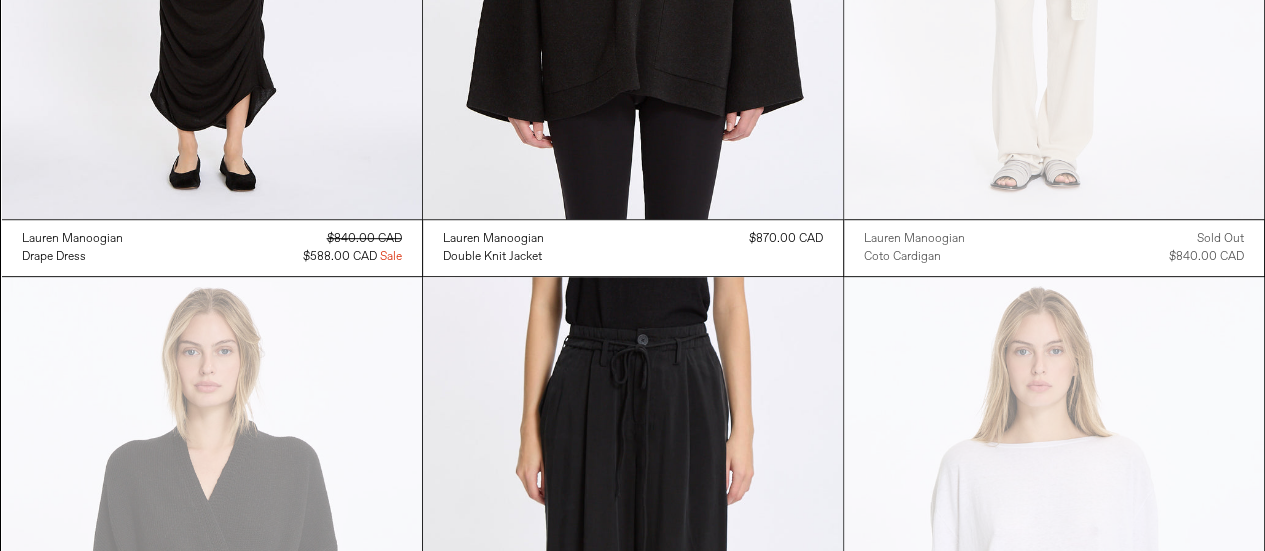 scroll, scrollTop: 0, scrollLeft: 0, axis: both 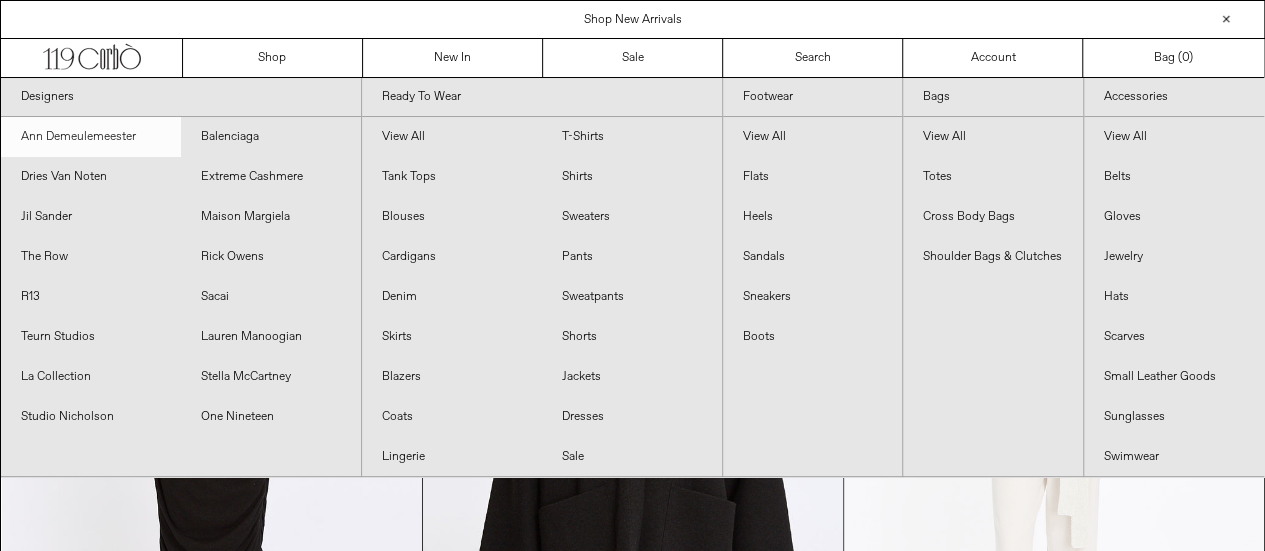 click on "Ann Demeulemeester" at bounding box center [91, 137] 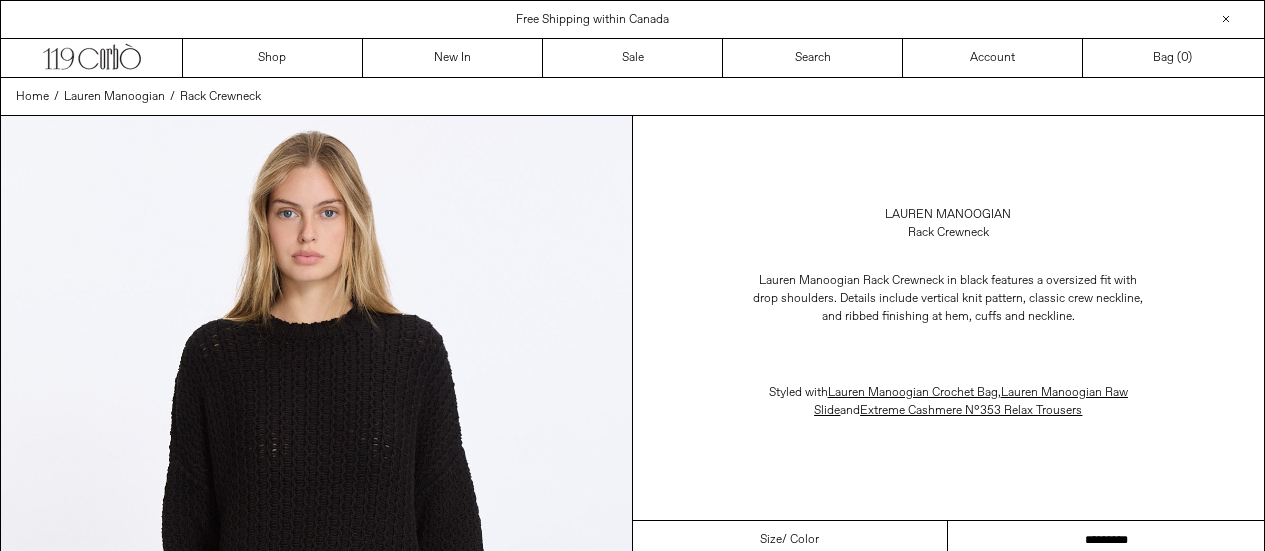 drag, startPoint x: 0, startPoint y: 0, endPoint x: 1279, endPoint y: 443, distance: 1353.5472 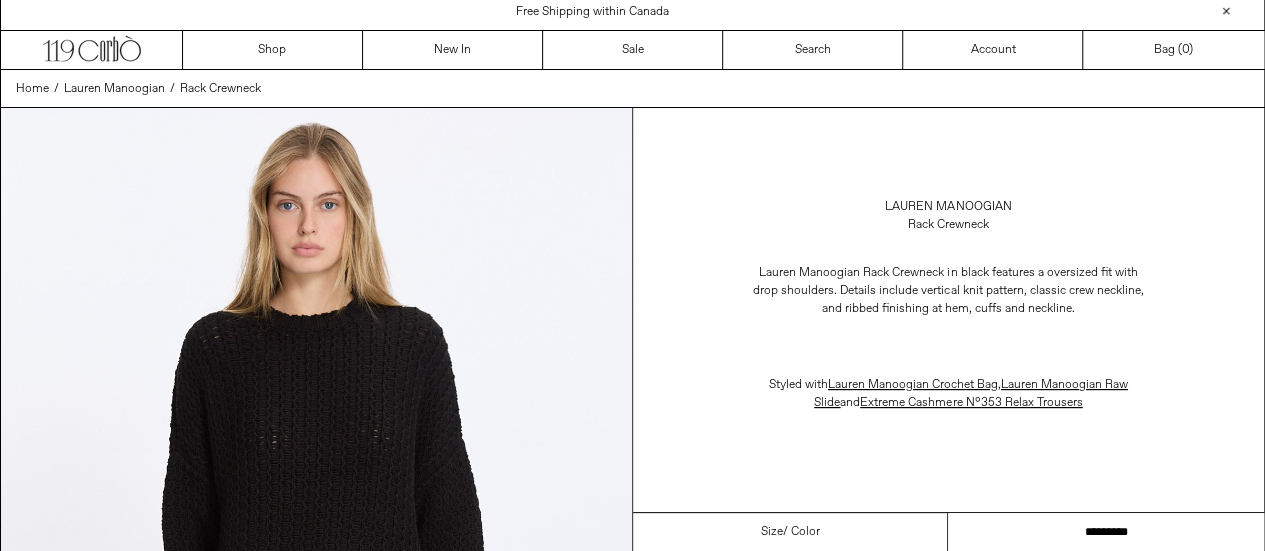 scroll, scrollTop: 8, scrollLeft: 0, axis: vertical 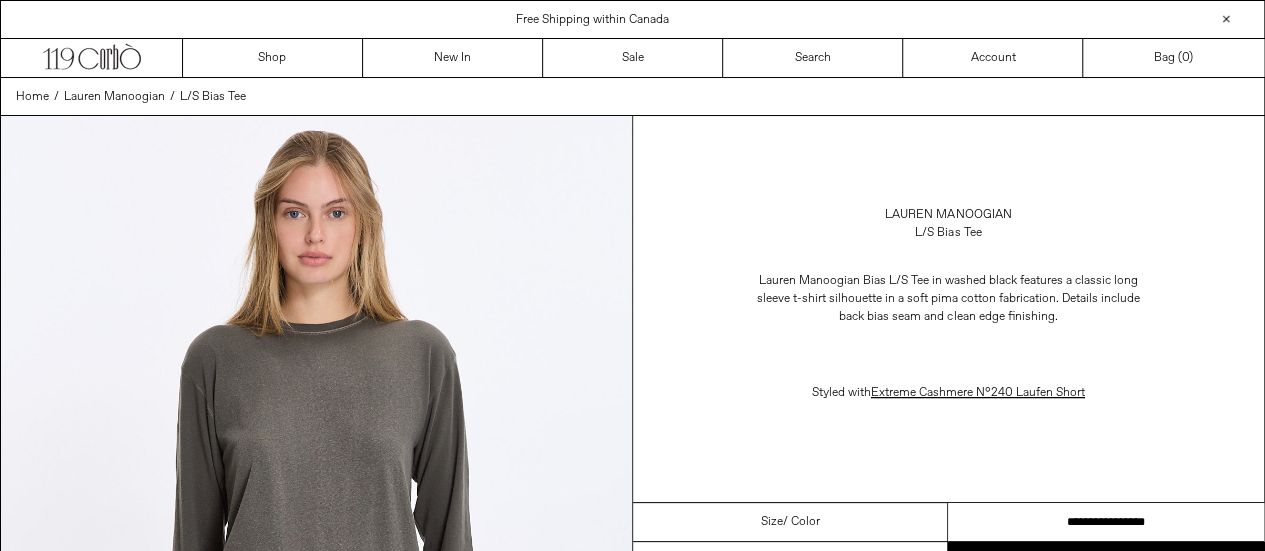 click on "**********" at bounding box center (1106, 522) 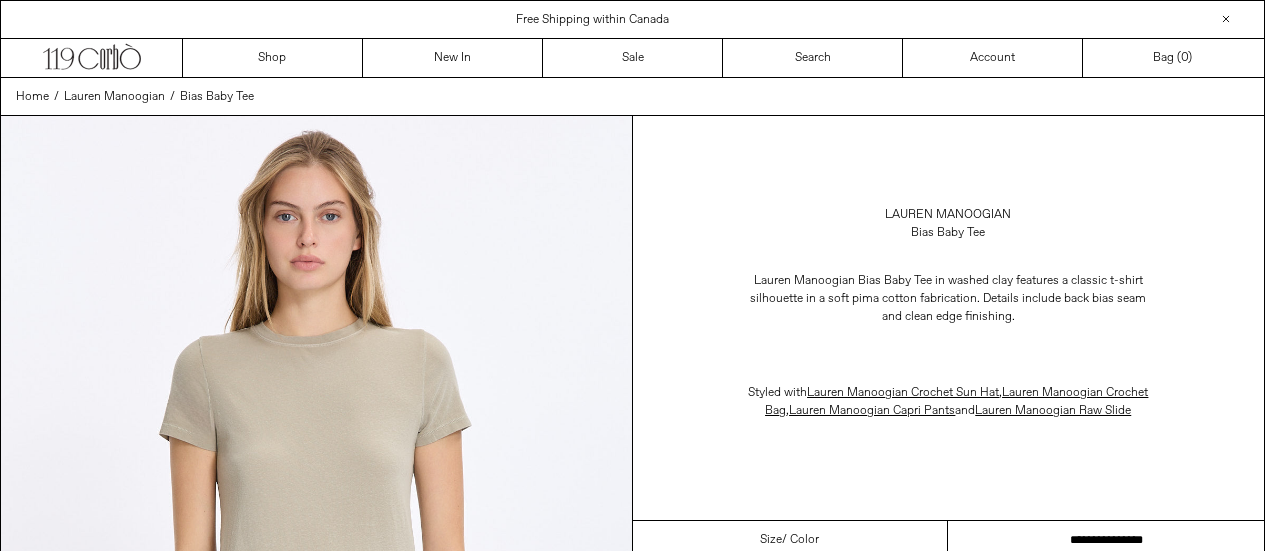 scroll, scrollTop: 0, scrollLeft: 0, axis: both 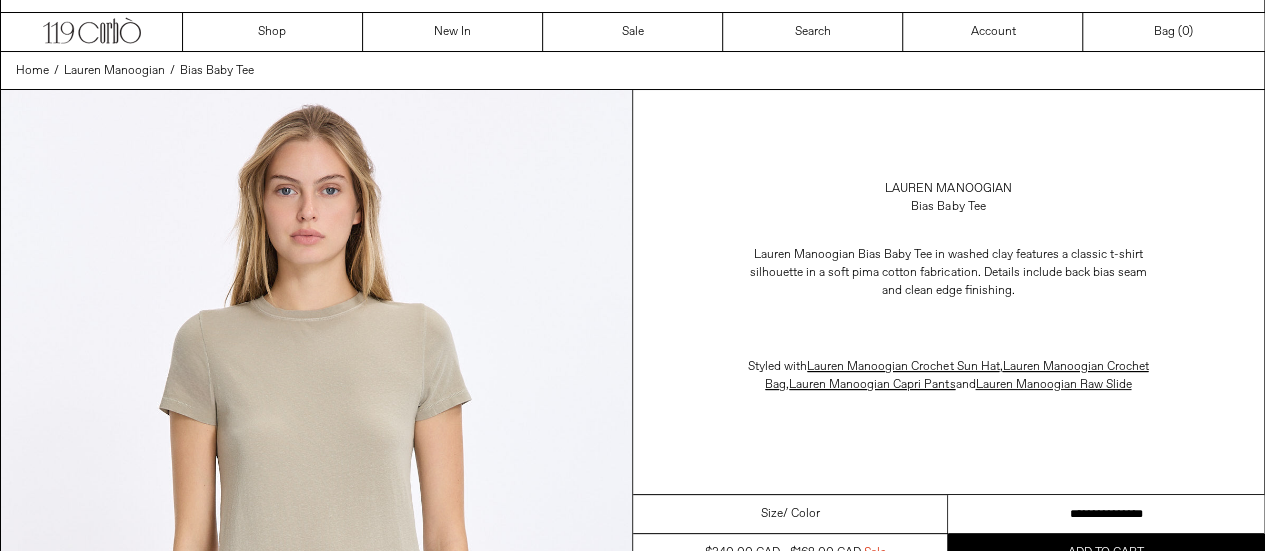 drag, startPoint x: 1134, startPoint y: 540, endPoint x: 1147, endPoint y: 540, distance: 13 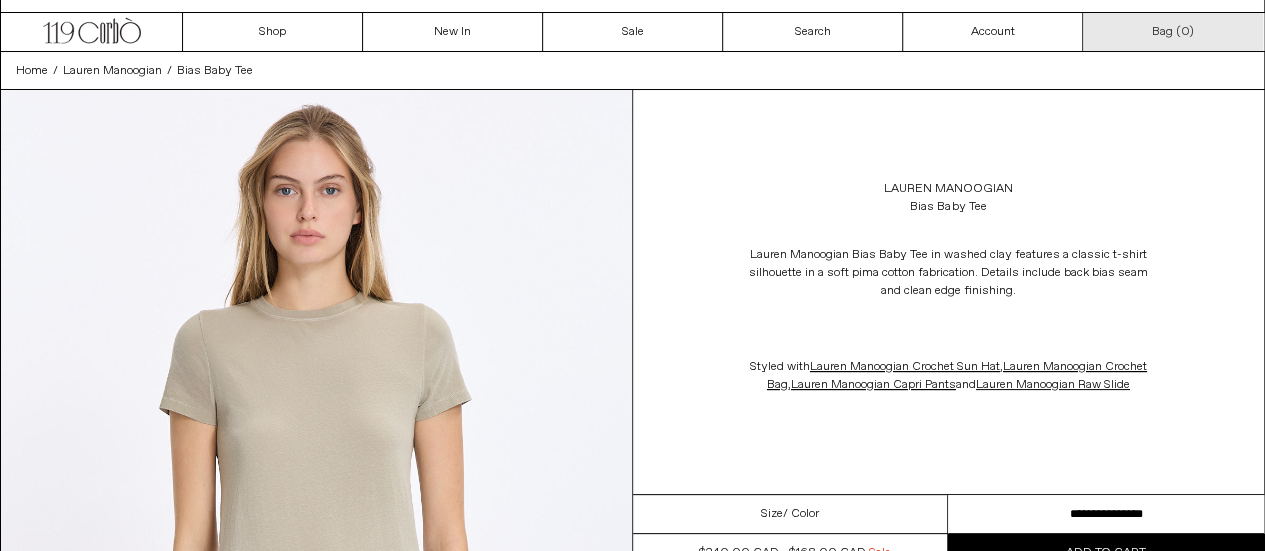scroll, scrollTop: 0, scrollLeft: 0, axis: both 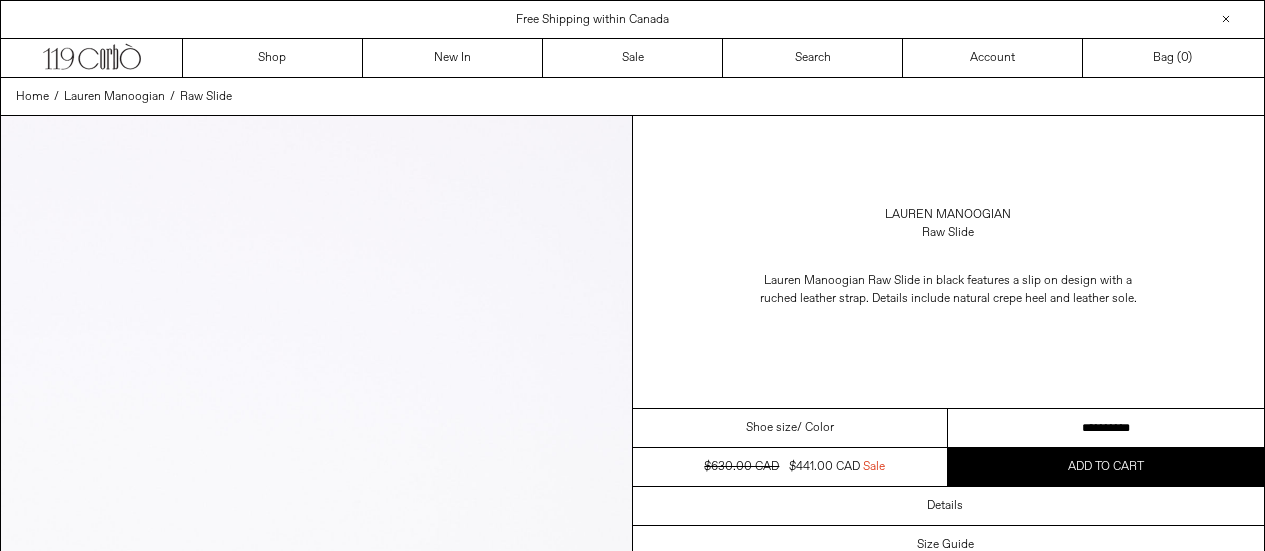 drag, startPoint x: 0, startPoint y: 0, endPoint x: 1244, endPoint y: 431, distance: 1316.5474 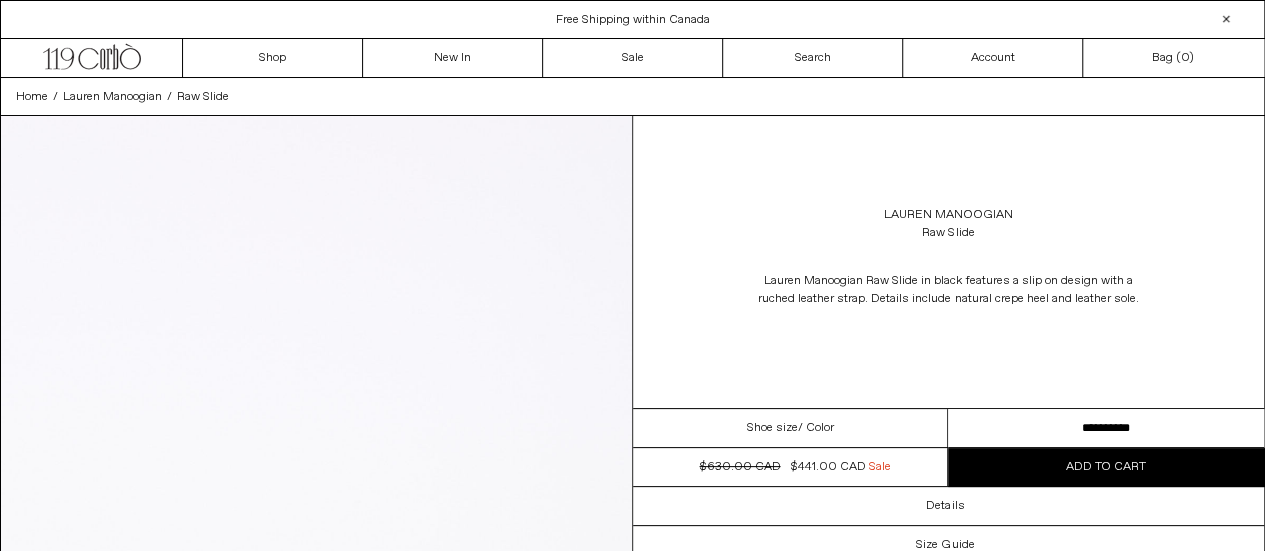 scroll, scrollTop: 0, scrollLeft: 0, axis: both 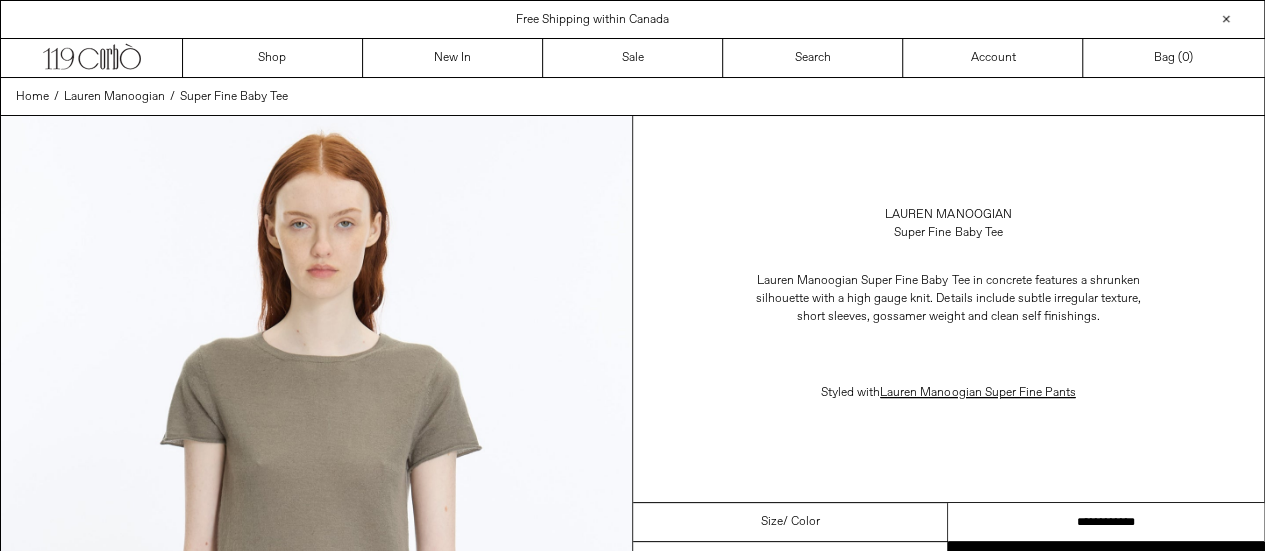 drag, startPoint x: 0, startPoint y: 0, endPoint x: 1162, endPoint y: 517, distance: 1271.8228 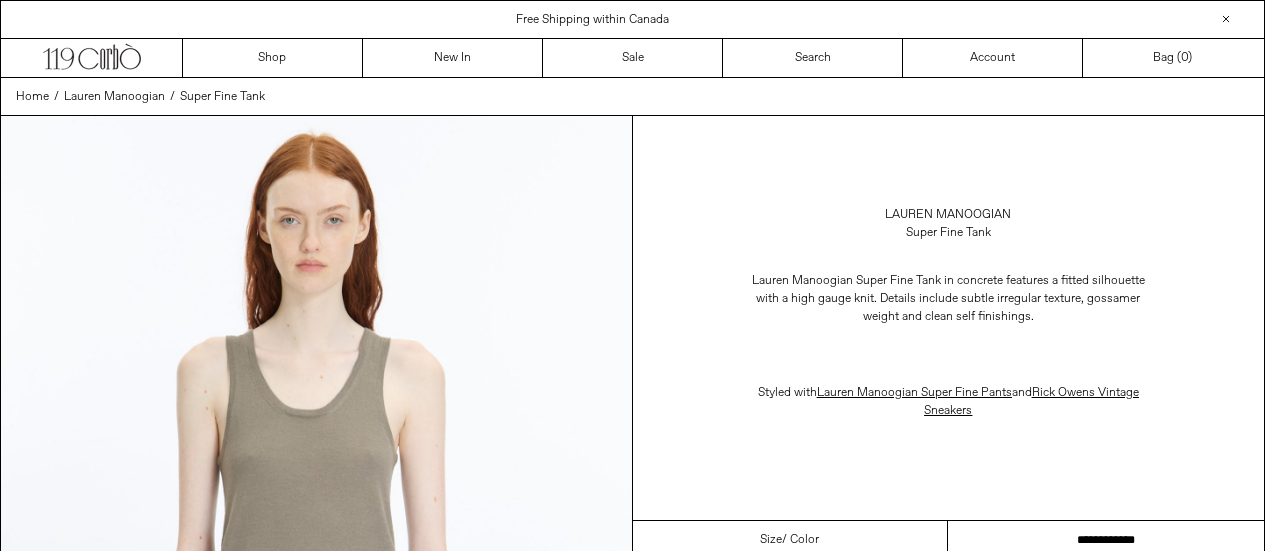 scroll, scrollTop: 0, scrollLeft: 0, axis: both 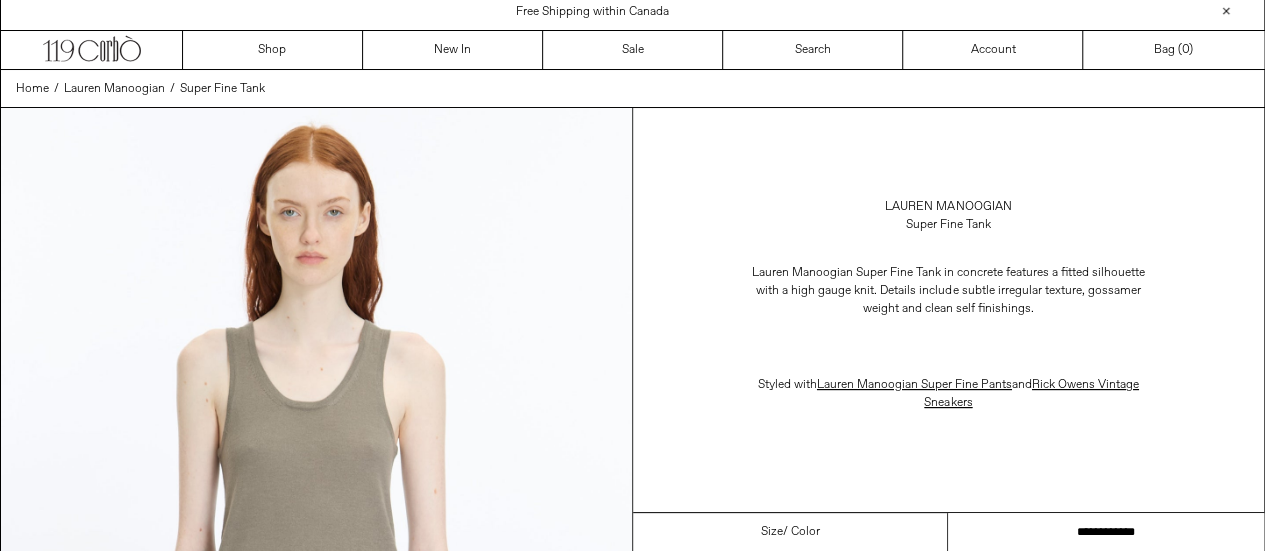 drag, startPoint x: 1136, startPoint y: 530, endPoint x: 1204, endPoint y: 528, distance: 68.0294 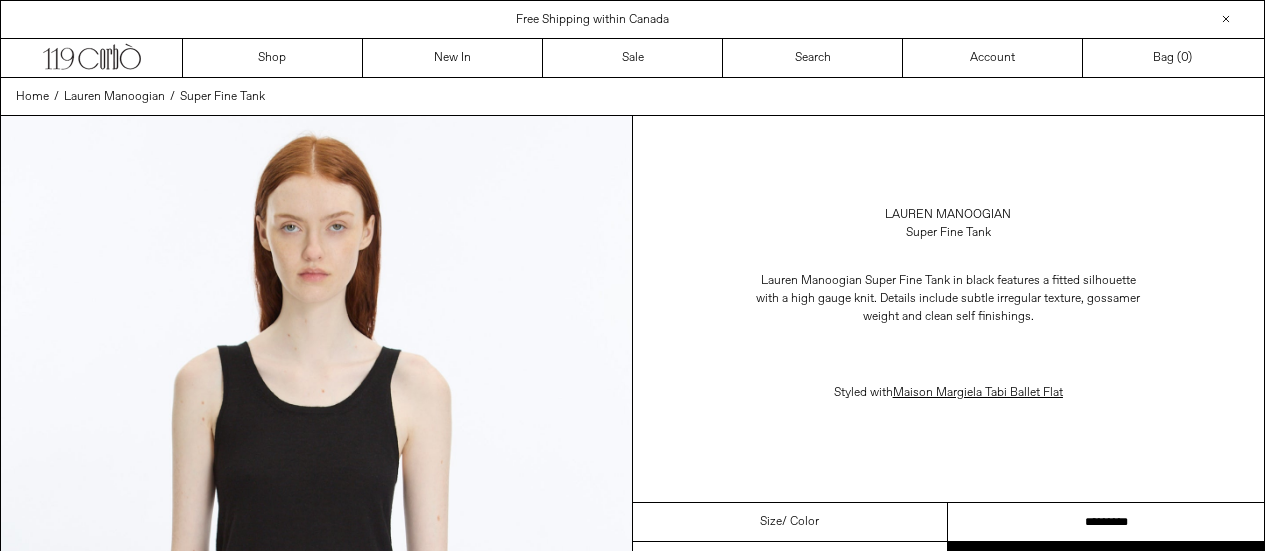 scroll, scrollTop: 0, scrollLeft: 0, axis: both 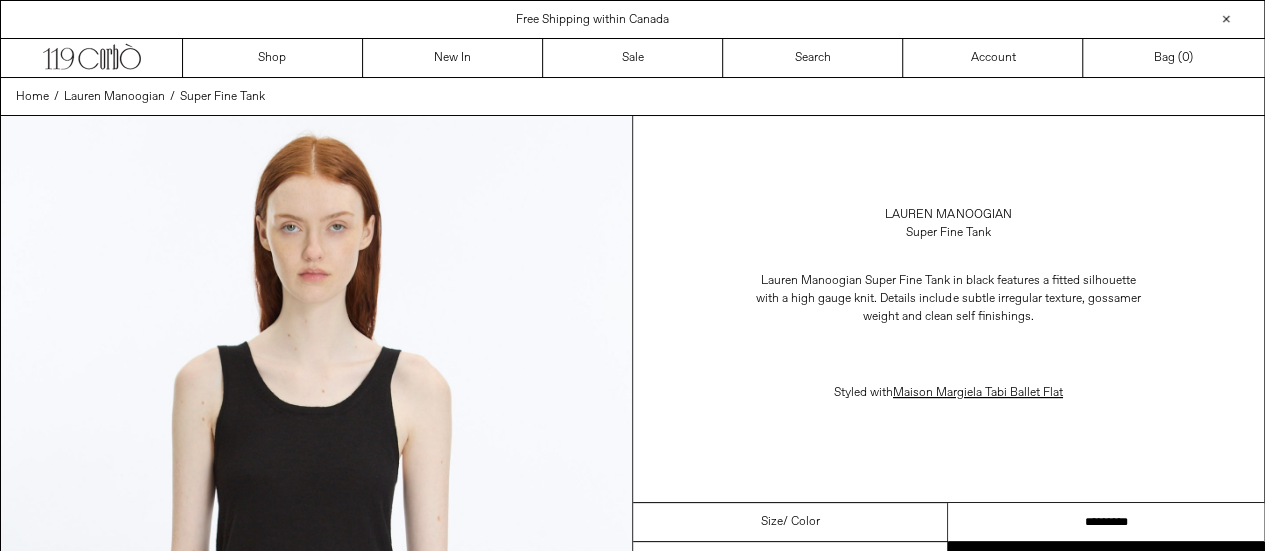 drag, startPoint x: 0, startPoint y: 0, endPoint x: 1214, endPoint y: 509, distance: 1316.3878 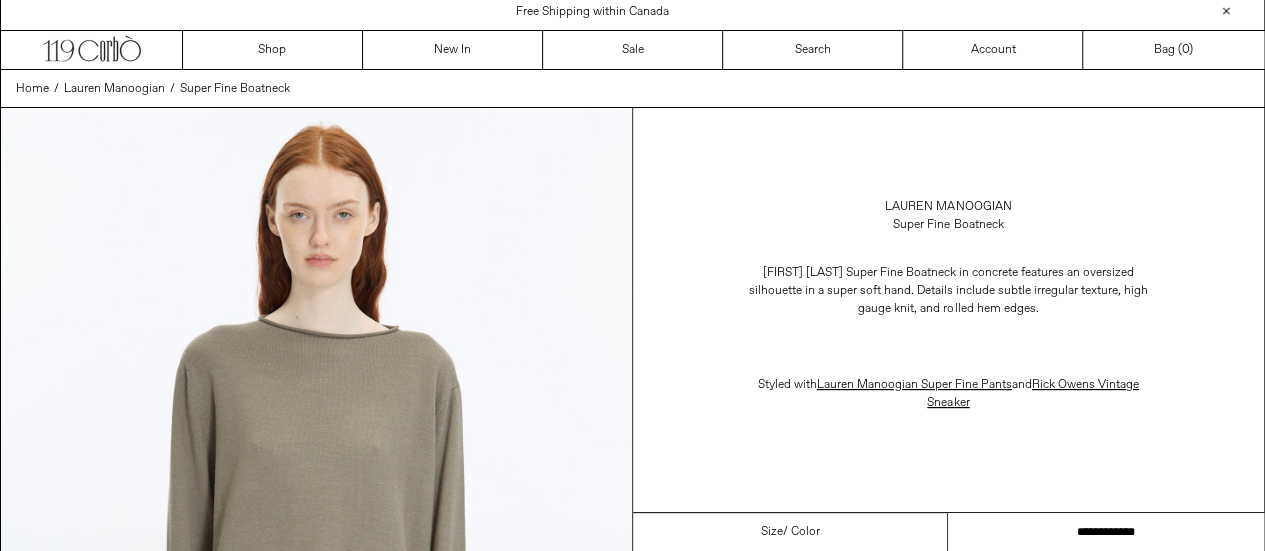 drag, startPoint x: 1116, startPoint y: 533, endPoint x: 1279, endPoint y: 519, distance: 163.60013 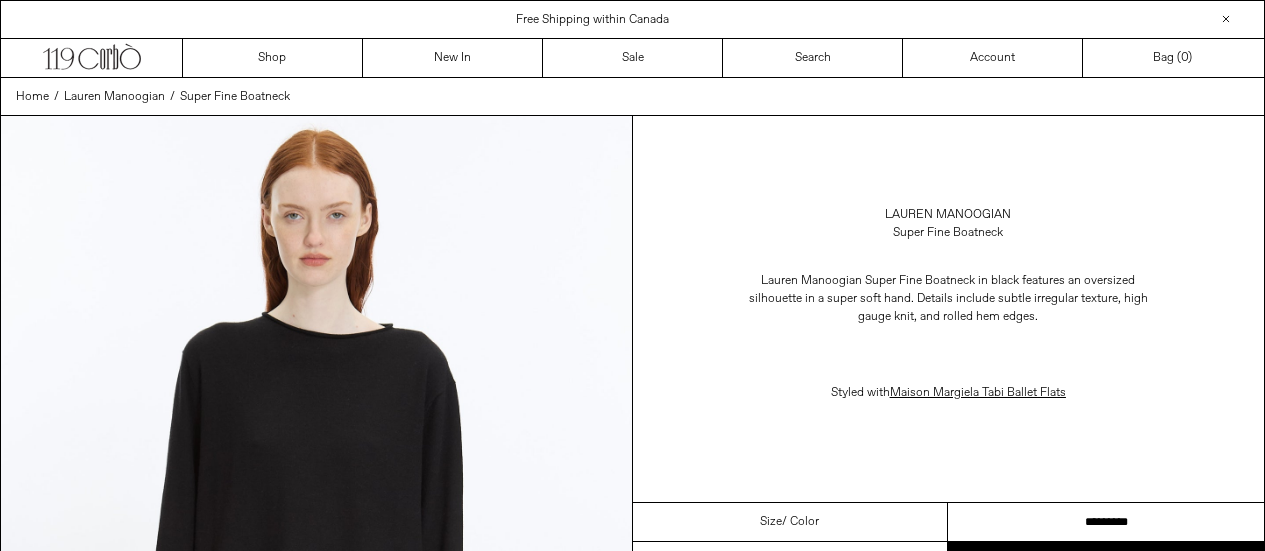 click on "**********" at bounding box center [1106, 522] 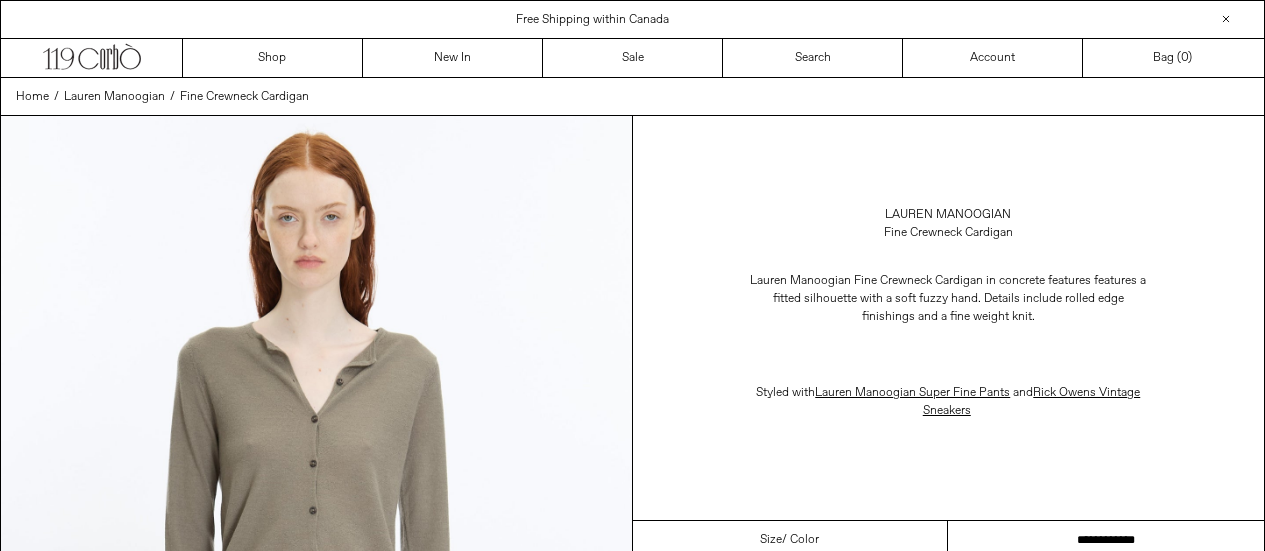 click on "**********" at bounding box center [1106, 540] 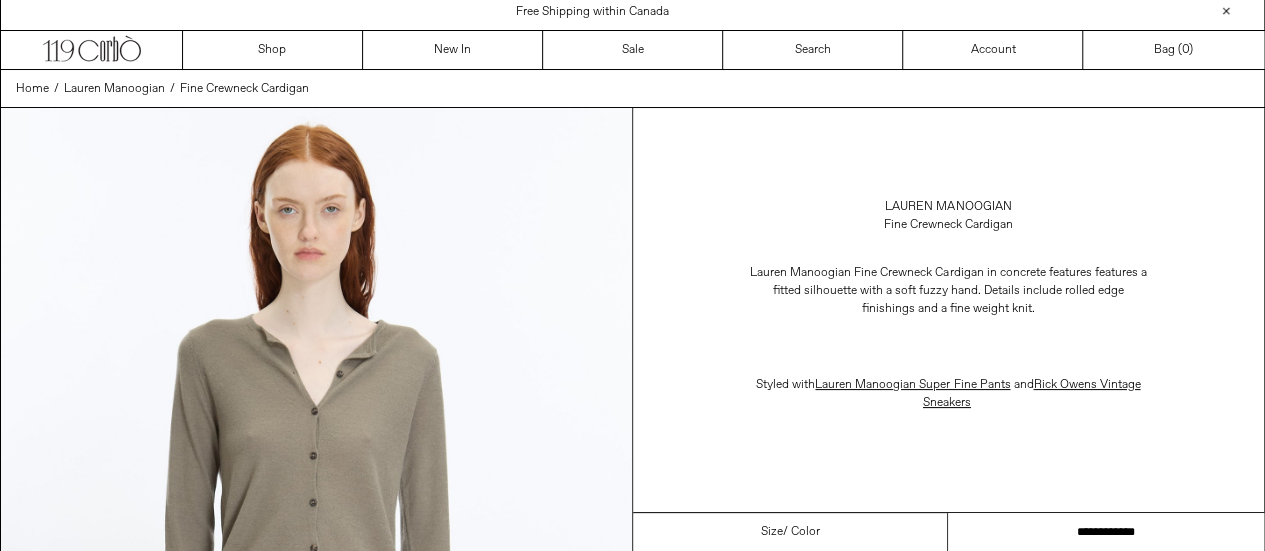 scroll, scrollTop: 8, scrollLeft: 0, axis: vertical 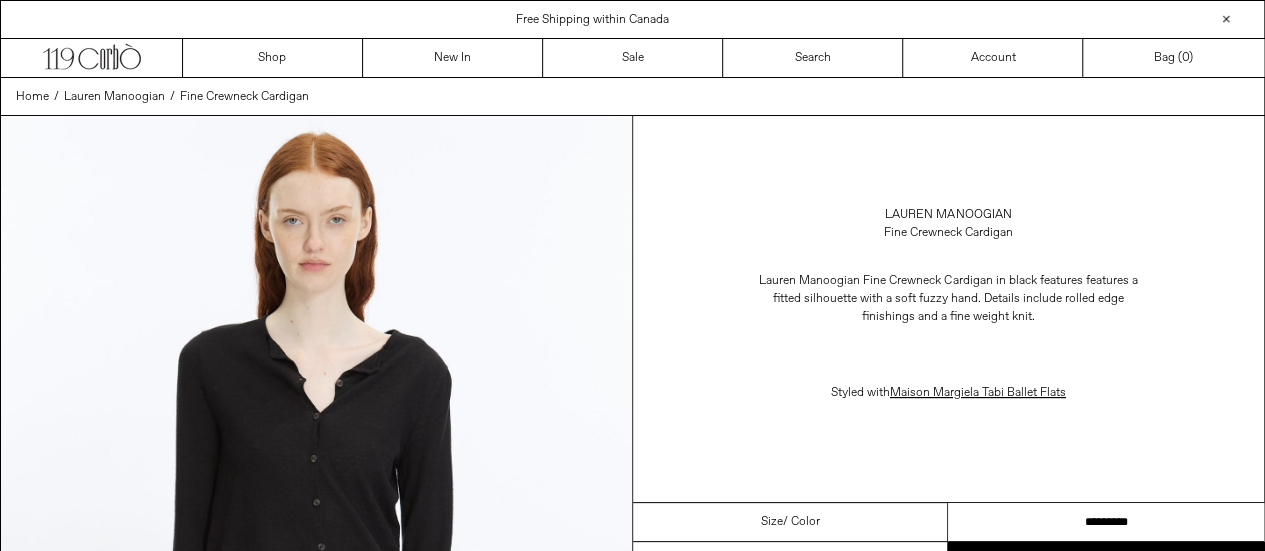 click on "**********" at bounding box center [1106, 522] 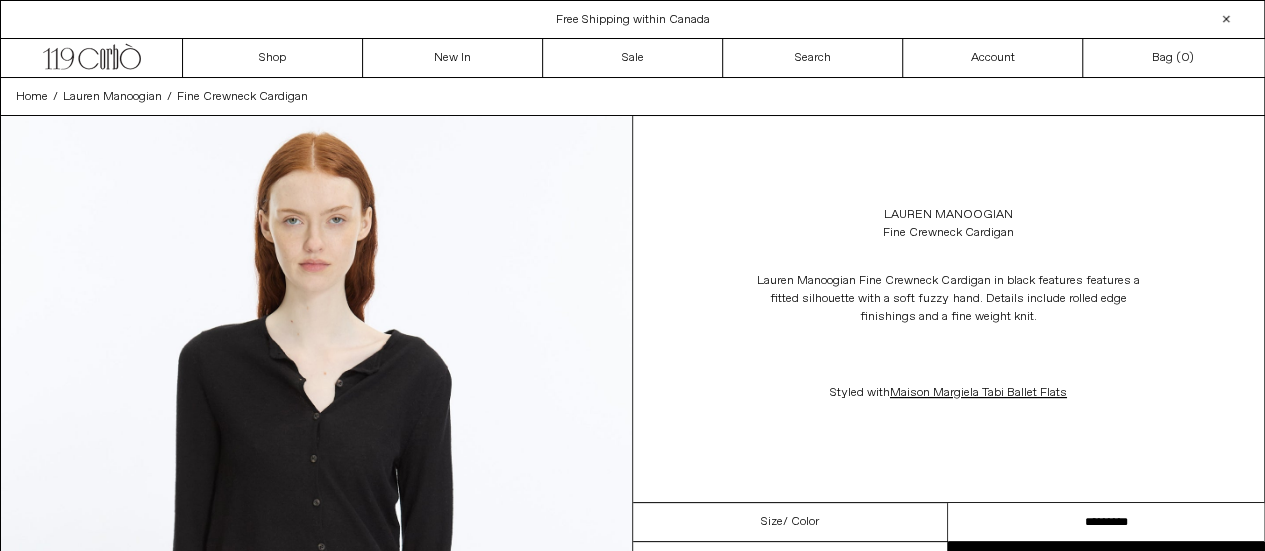 scroll, scrollTop: 0, scrollLeft: 0, axis: both 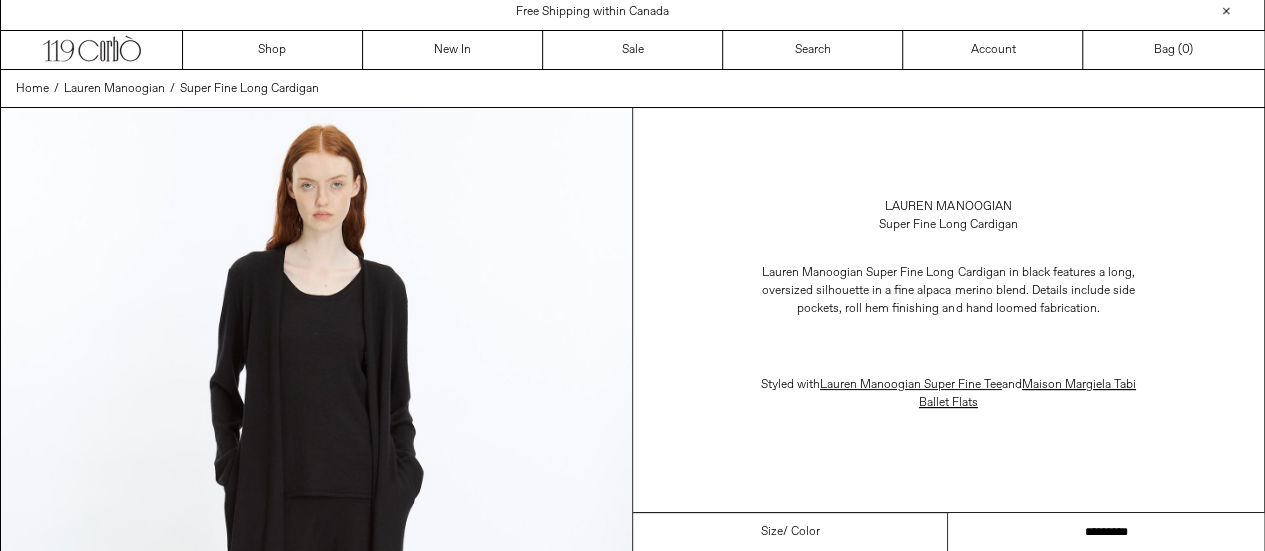 drag, startPoint x: 1098, startPoint y: 533, endPoint x: 1186, endPoint y: 537, distance: 88.09086 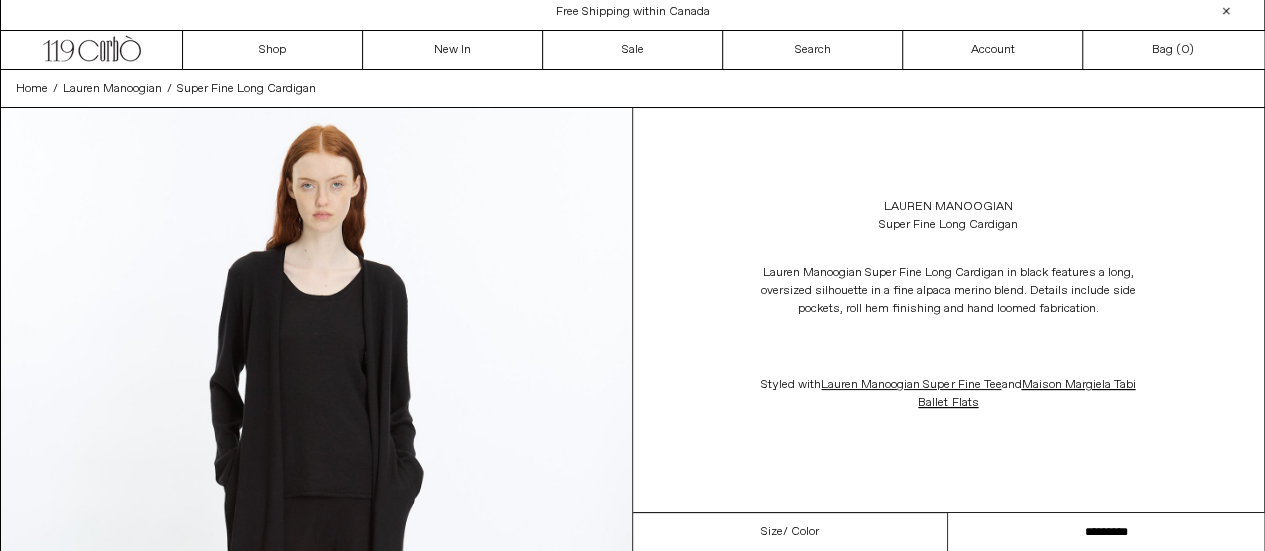 scroll, scrollTop: 0, scrollLeft: 0, axis: both 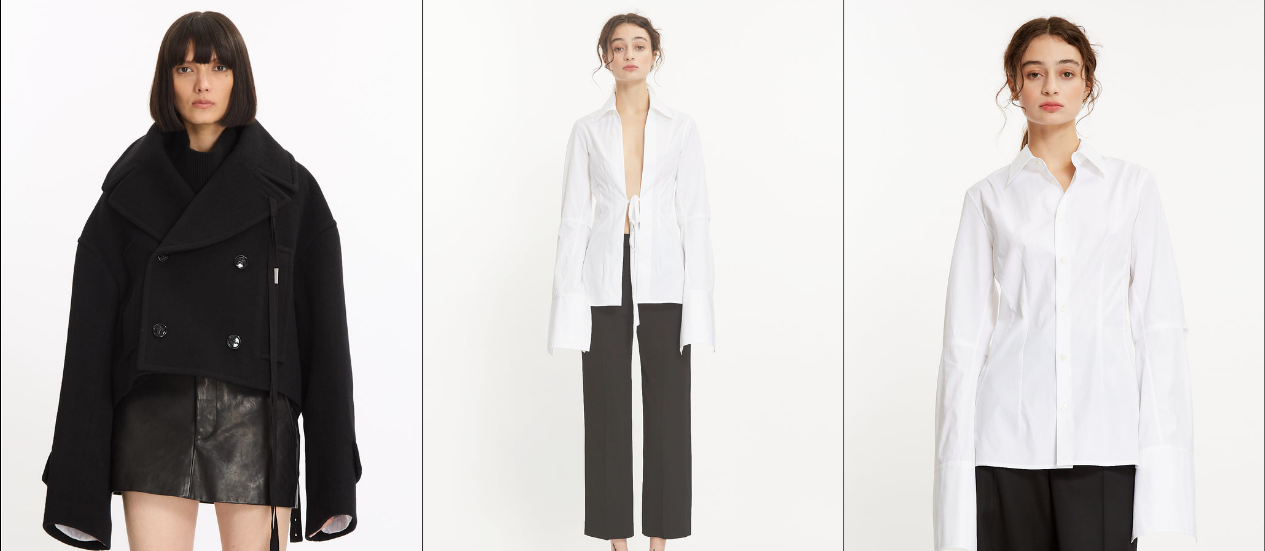 click at bounding box center [633, 308] 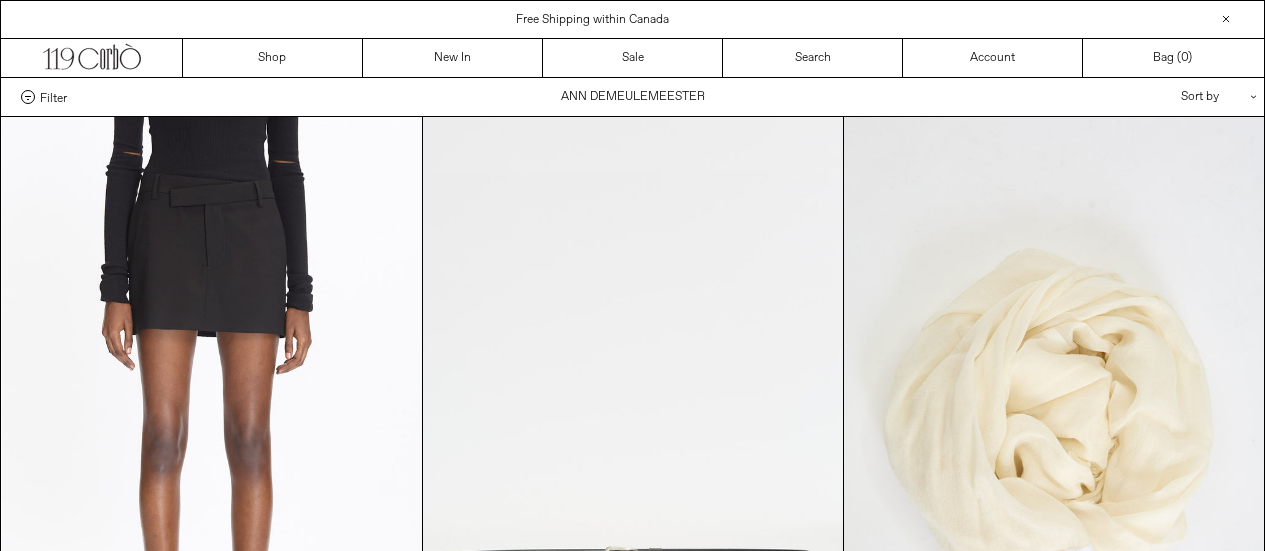 scroll, scrollTop: 1500, scrollLeft: 0, axis: vertical 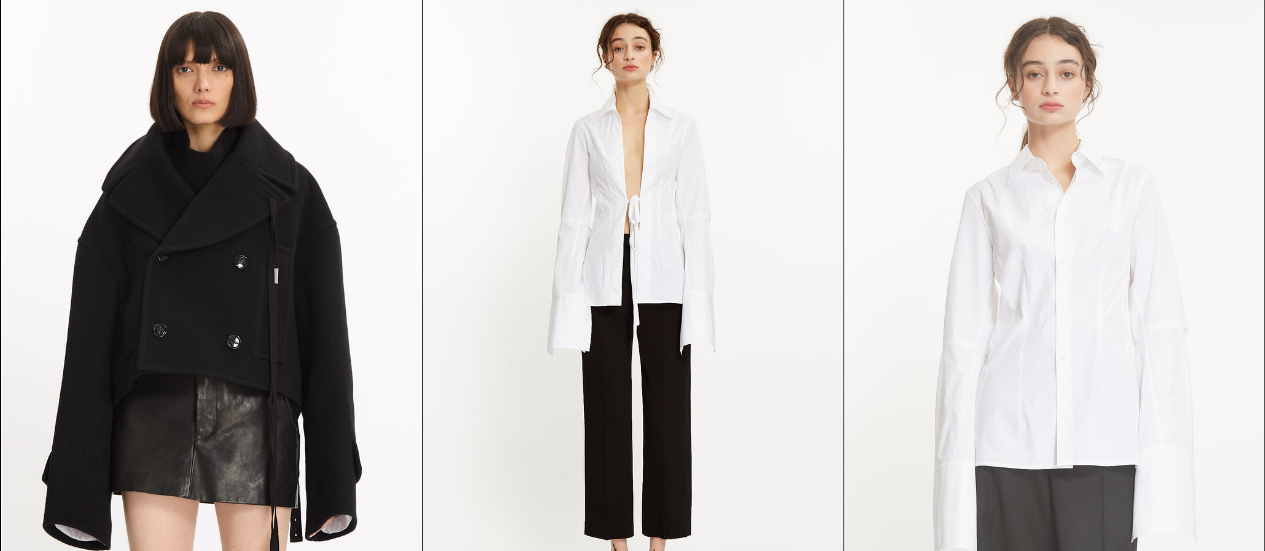 click at bounding box center [1054, 308] 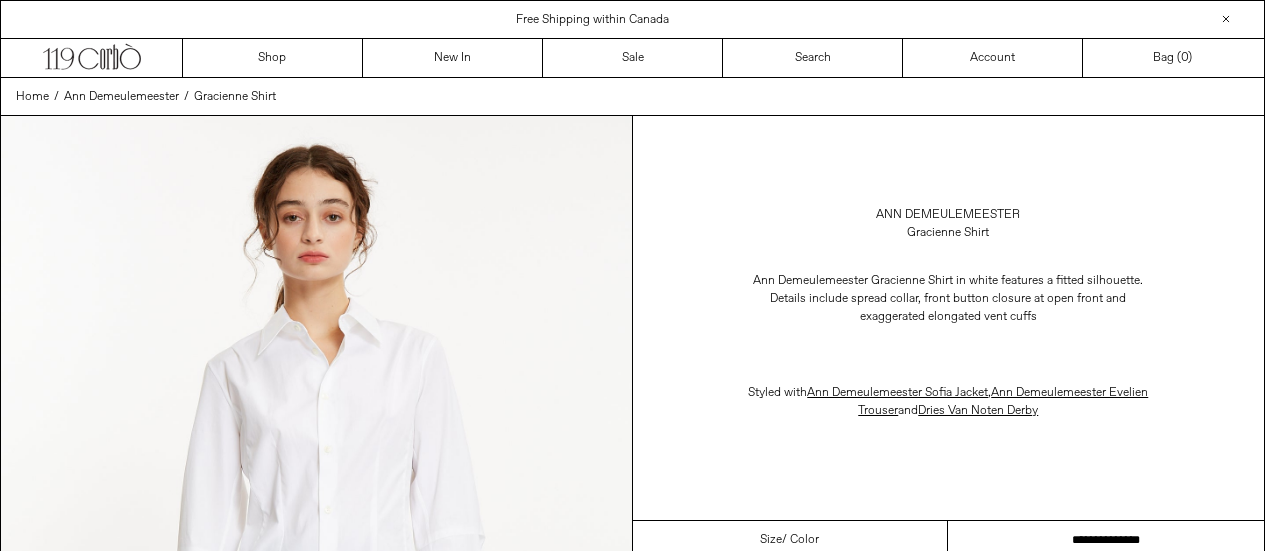 drag, startPoint x: 0, startPoint y: 0, endPoint x: 1279, endPoint y: 257, distance: 1304.5651 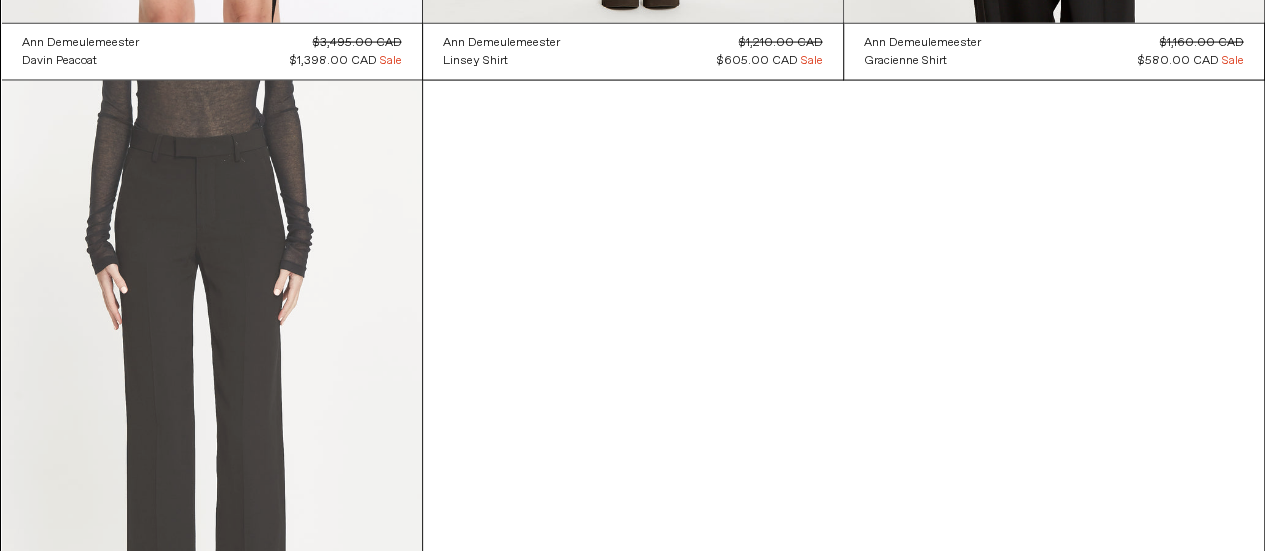 scroll, scrollTop: 0, scrollLeft: 0, axis: both 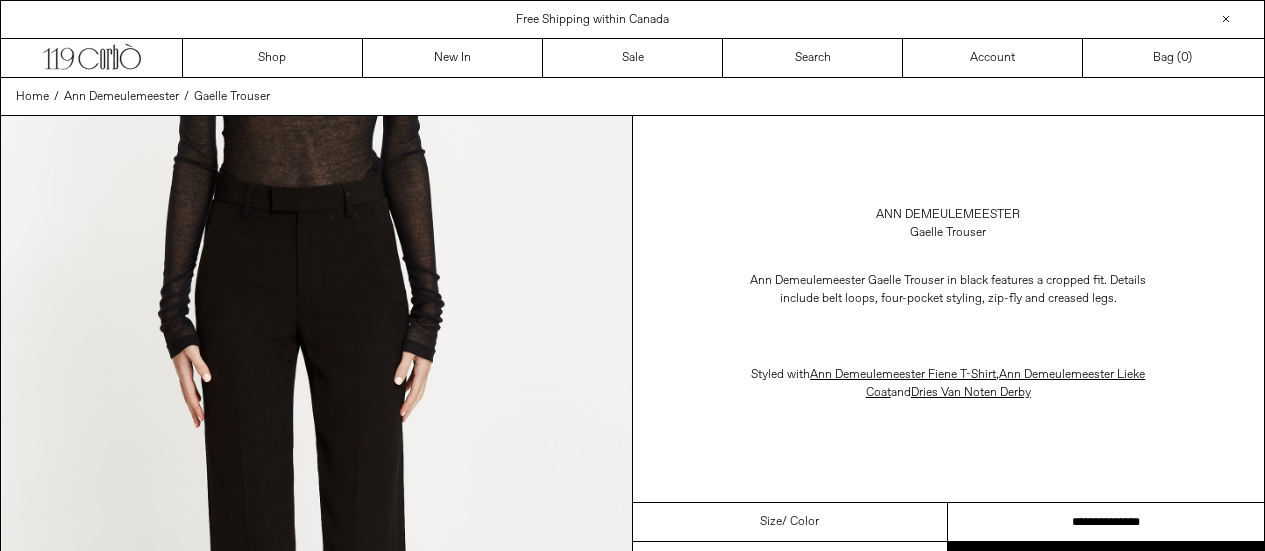 click on "**********" at bounding box center [1106, 522] 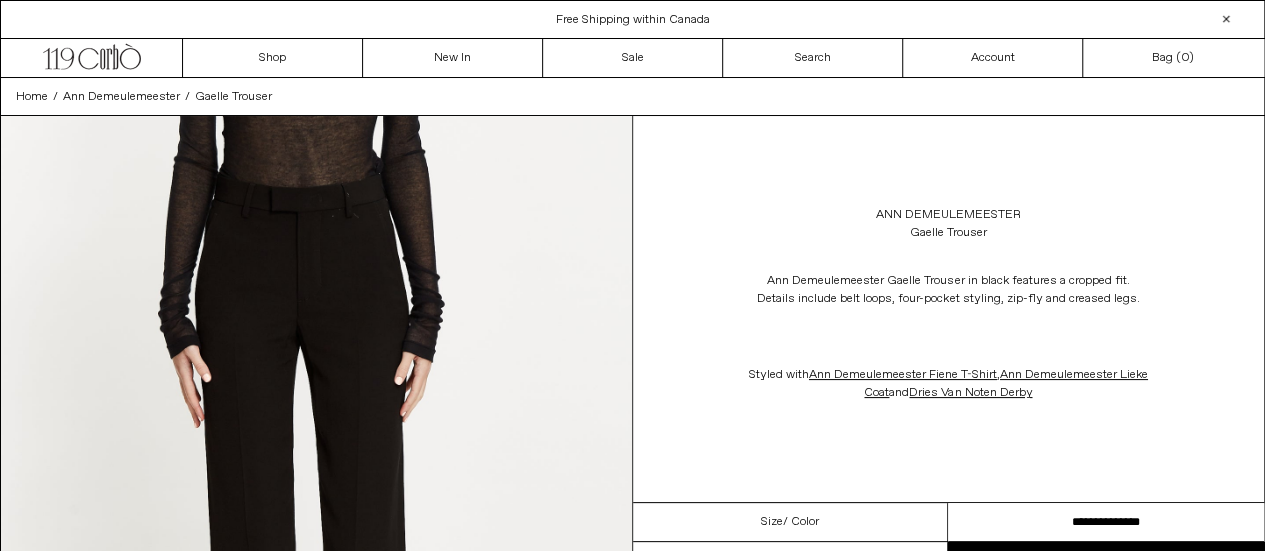 scroll, scrollTop: 0, scrollLeft: 0, axis: both 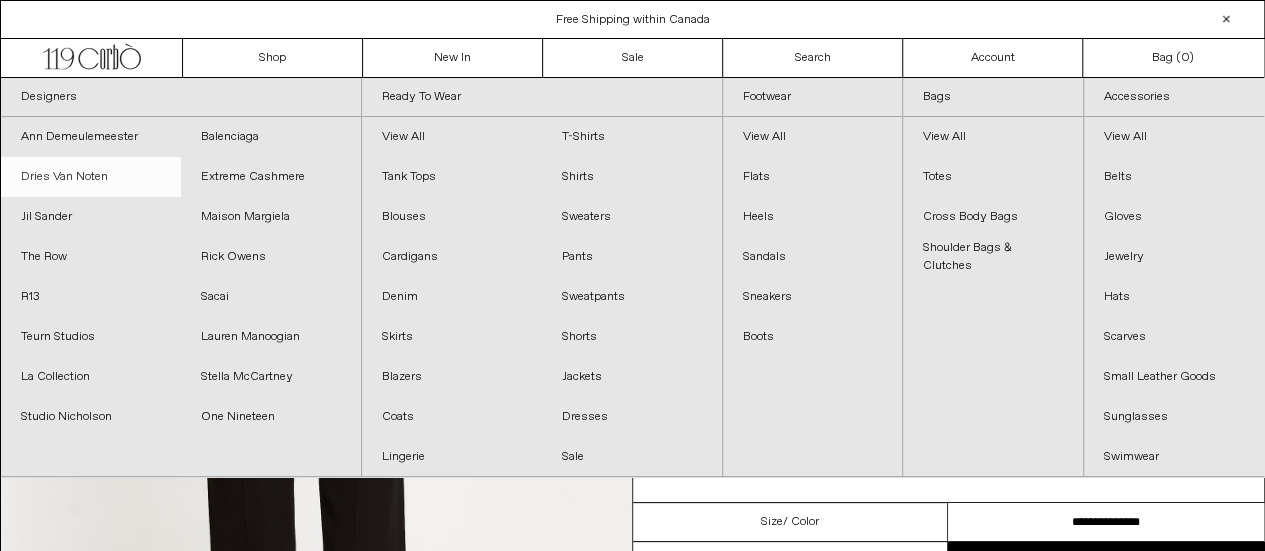 click on "Dries Van Noten" at bounding box center [91, 177] 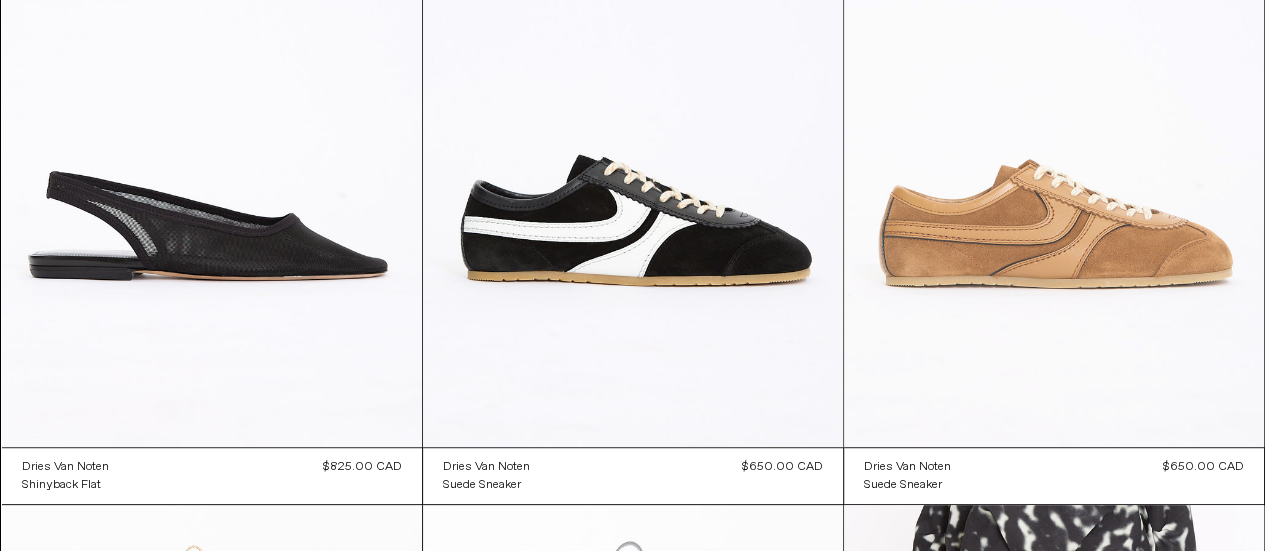 scroll, scrollTop: 0, scrollLeft: 0, axis: both 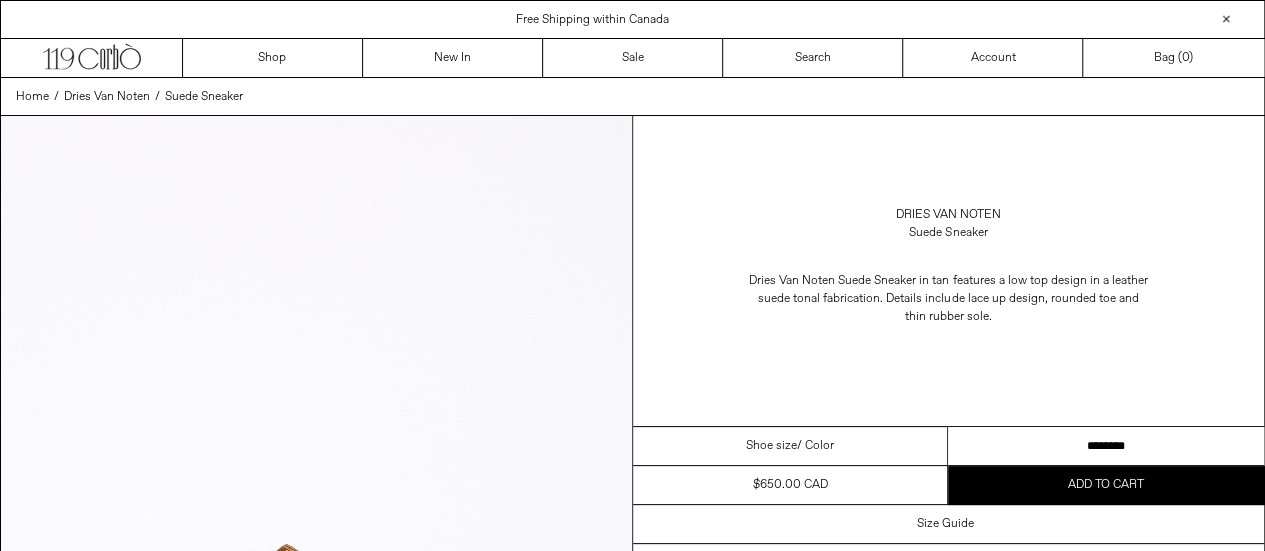 drag, startPoint x: 1159, startPoint y: 441, endPoint x: 1178, endPoint y: 441, distance: 19 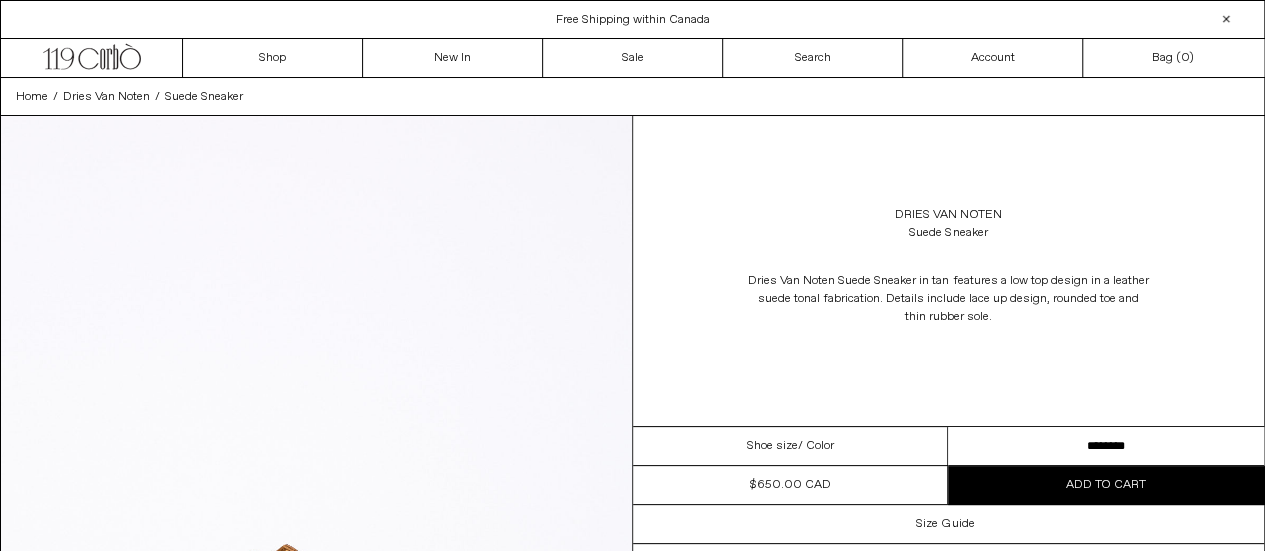 scroll, scrollTop: 0, scrollLeft: 0, axis: both 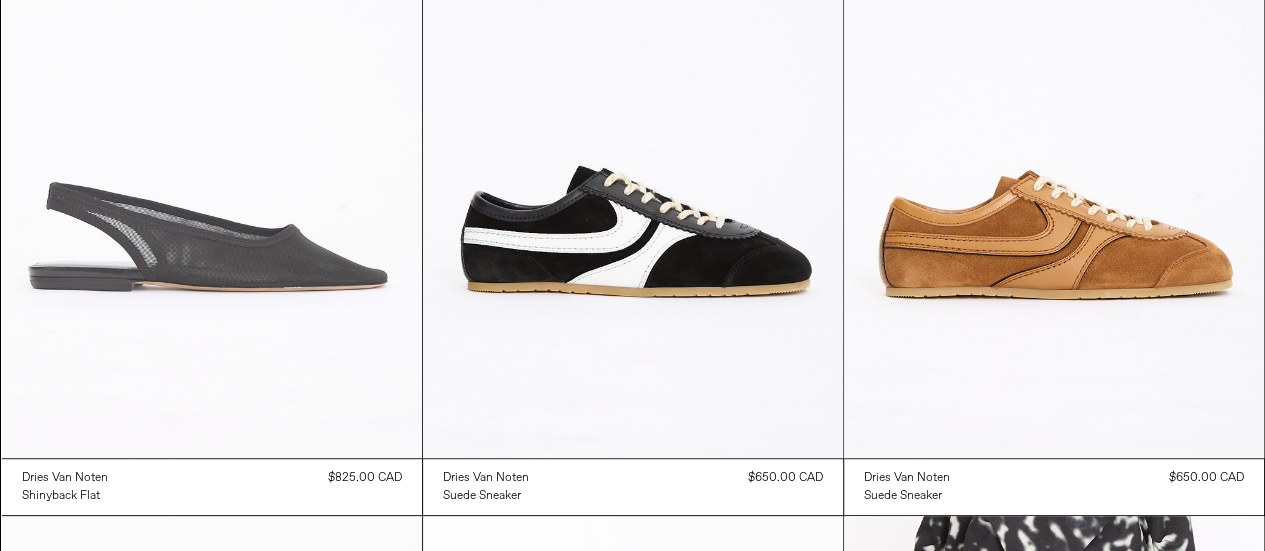 click at bounding box center (212, 143) 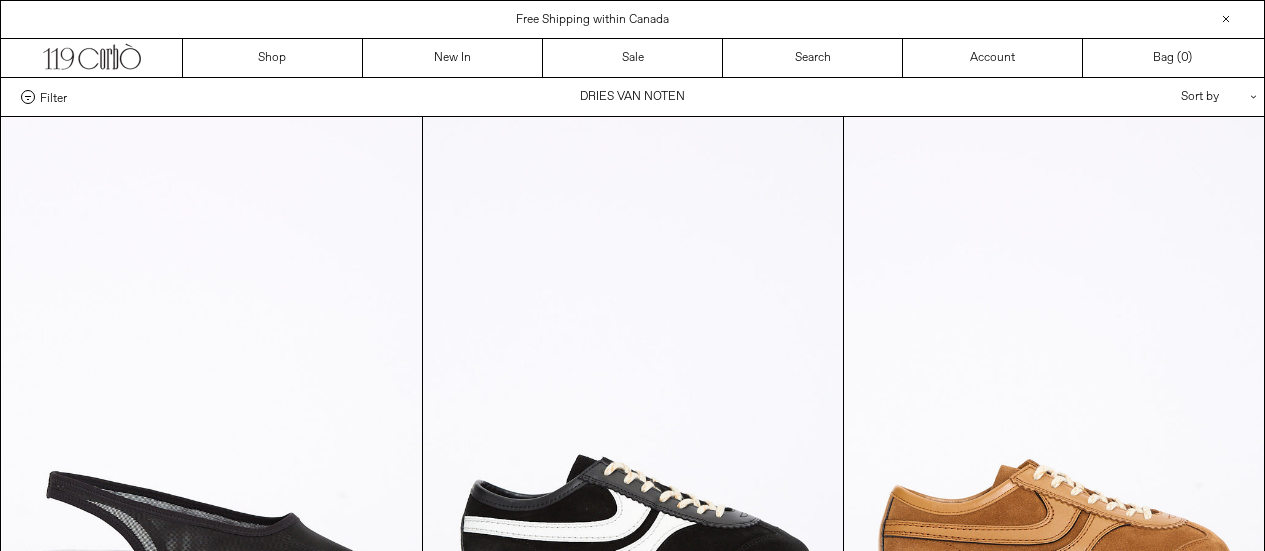 scroll, scrollTop: 289, scrollLeft: 0, axis: vertical 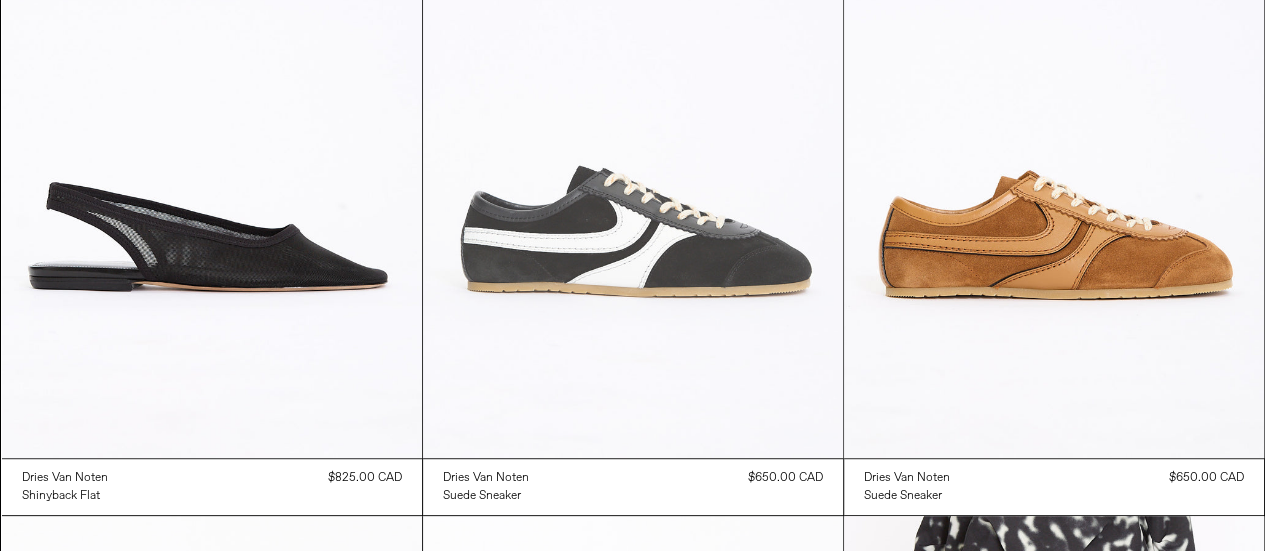 click at bounding box center (633, 143) 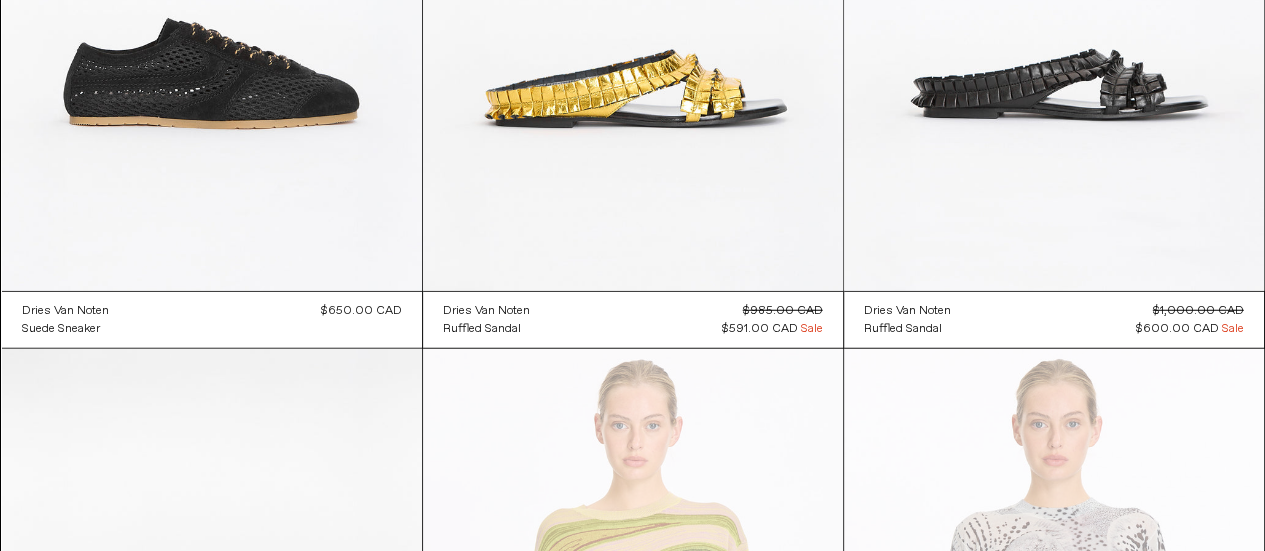 scroll, scrollTop: 2489, scrollLeft: 0, axis: vertical 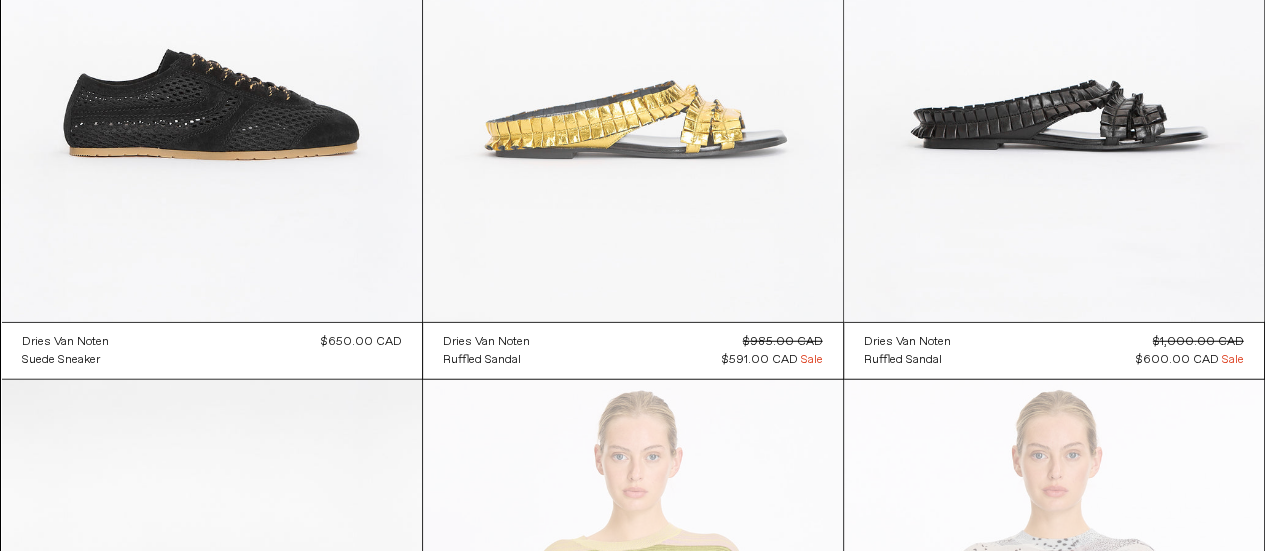 click at bounding box center [633, 7] 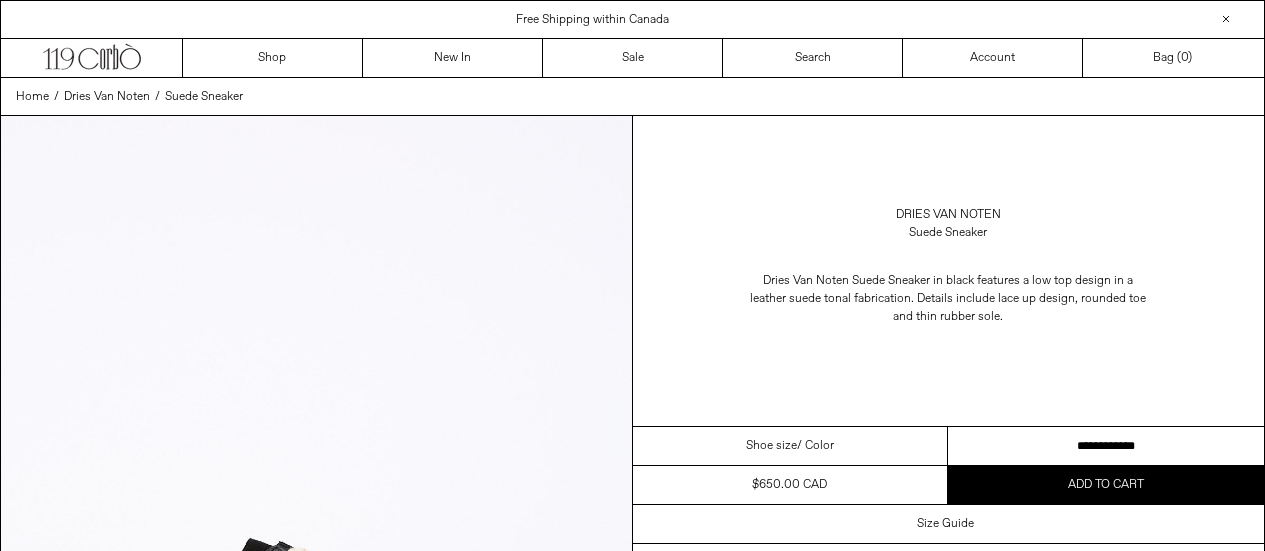 scroll, scrollTop: 0, scrollLeft: 0, axis: both 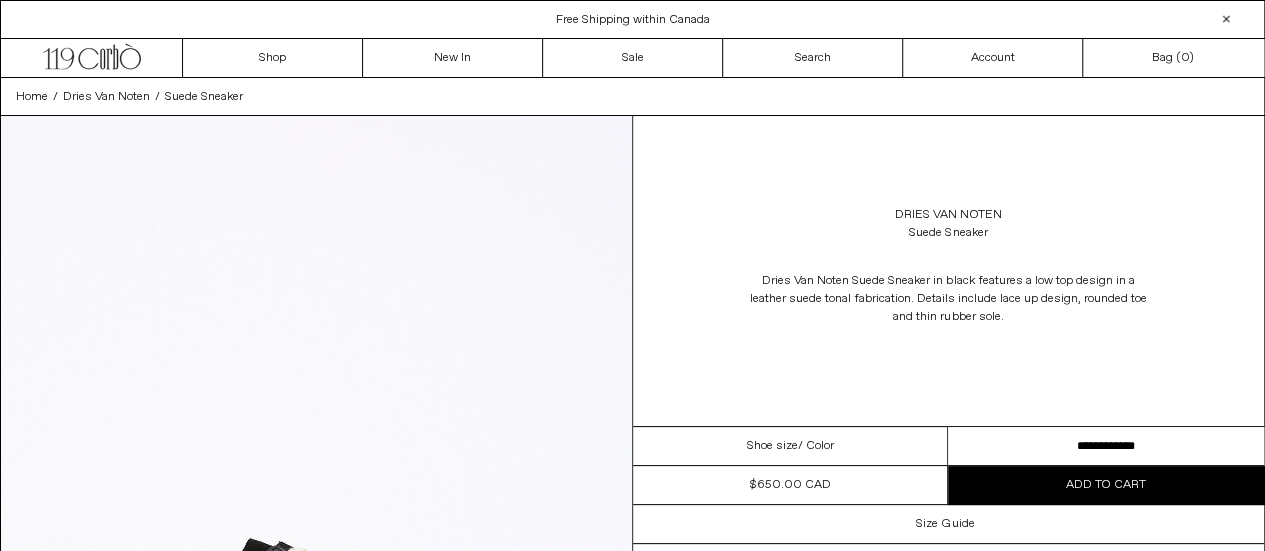 drag, startPoint x: 1123, startPoint y: 435, endPoint x: 1279, endPoint y: 402, distance: 159.4522 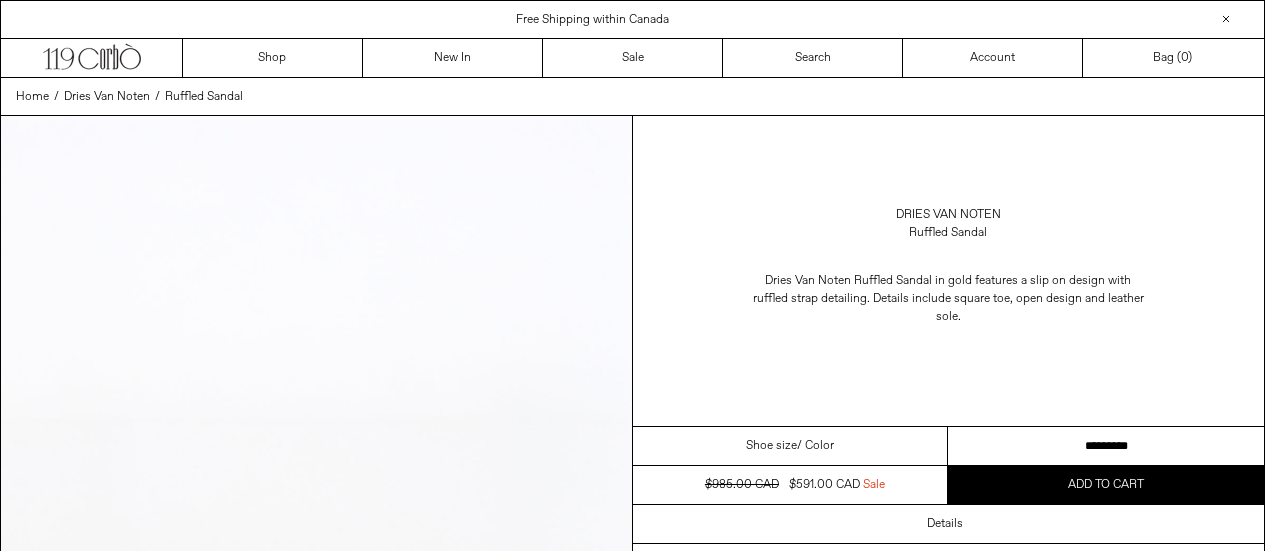 scroll, scrollTop: 0, scrollLeft: 0, axis: both 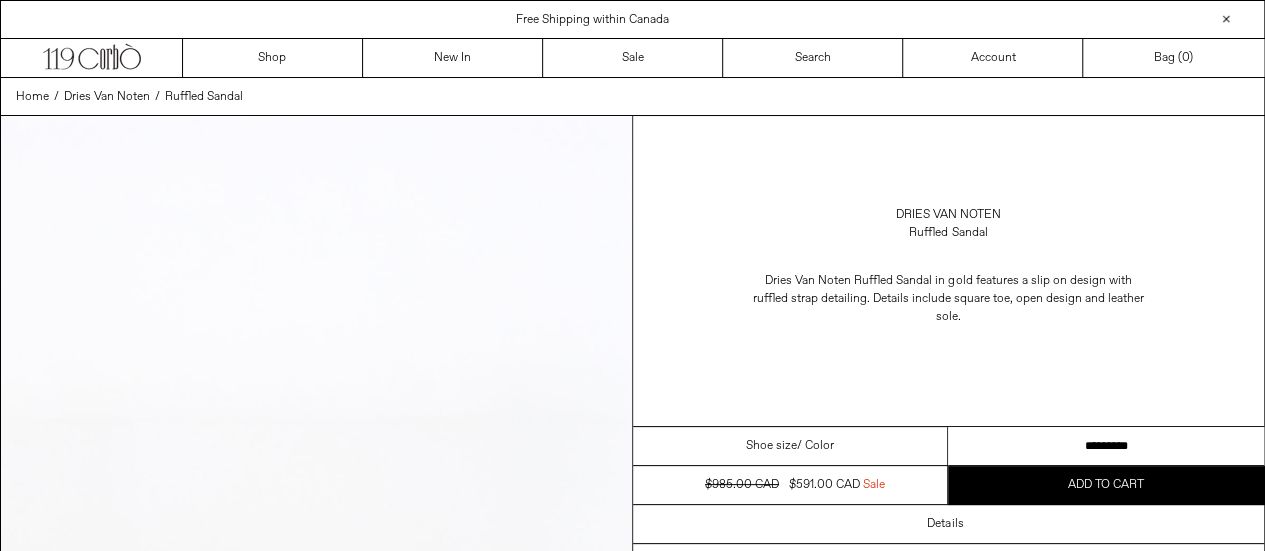 click on "**********" at bounding box center (1106, 446) 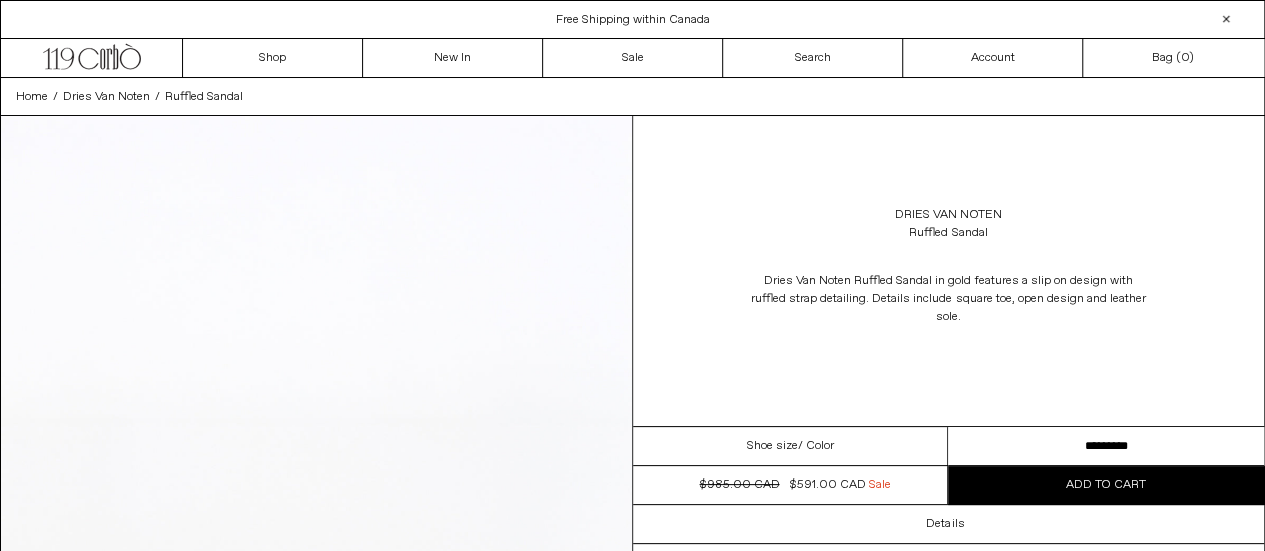 scroll, scrollTop: 0, scrollLeft: 0, axis: both 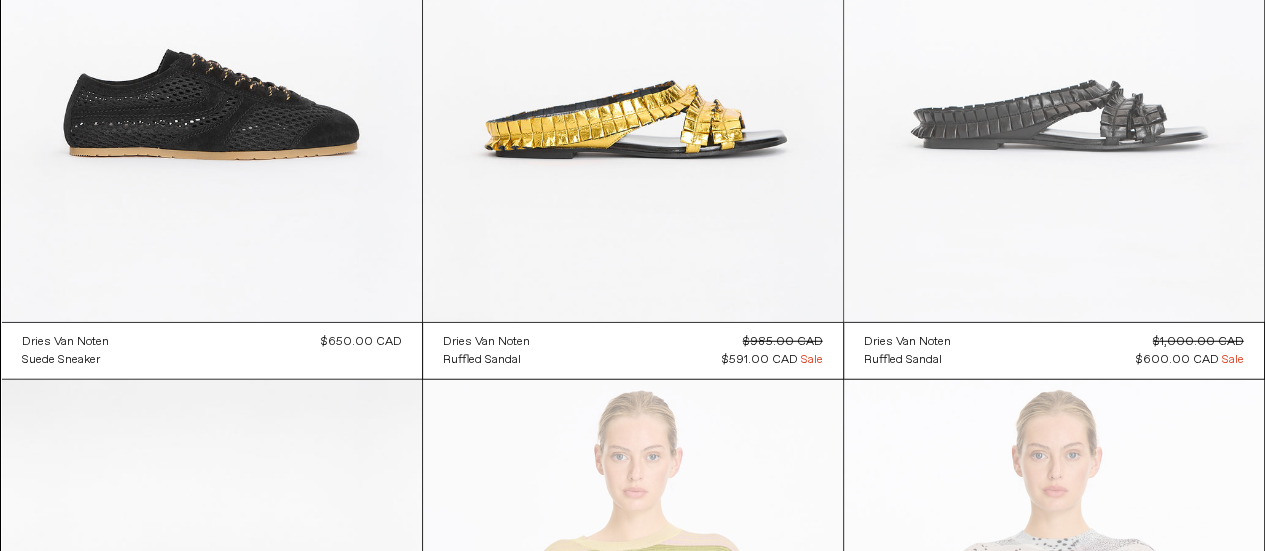 click at bounding box center [1054, 7] 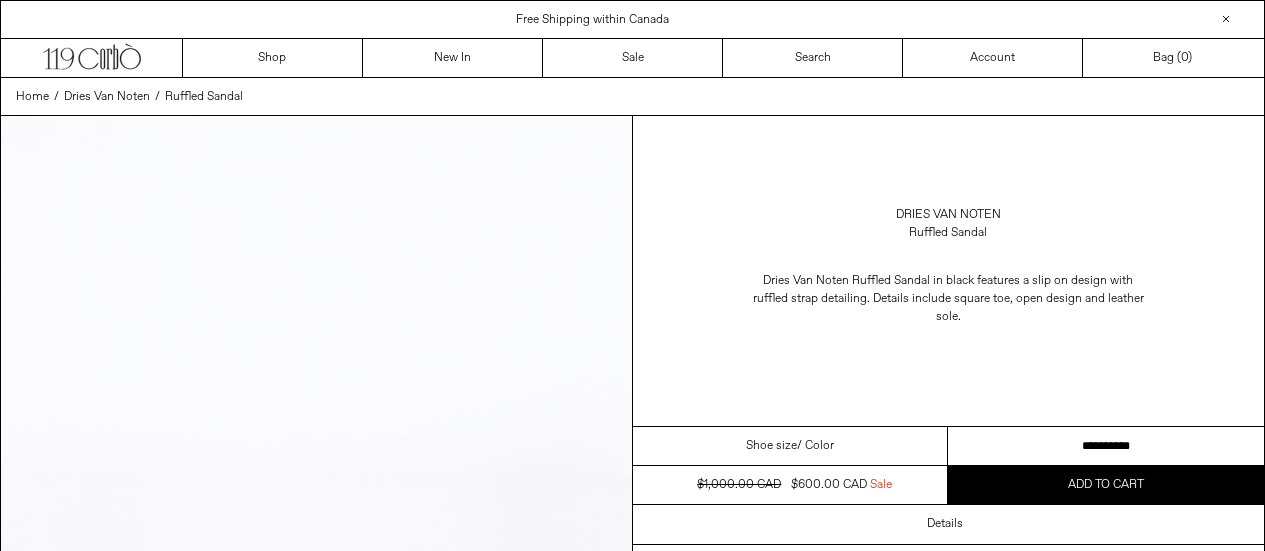 drag, startPoint x: 0, startPoint y: 0, endPoint x: 1111, endPoint y: 439, distance: 1194.5886 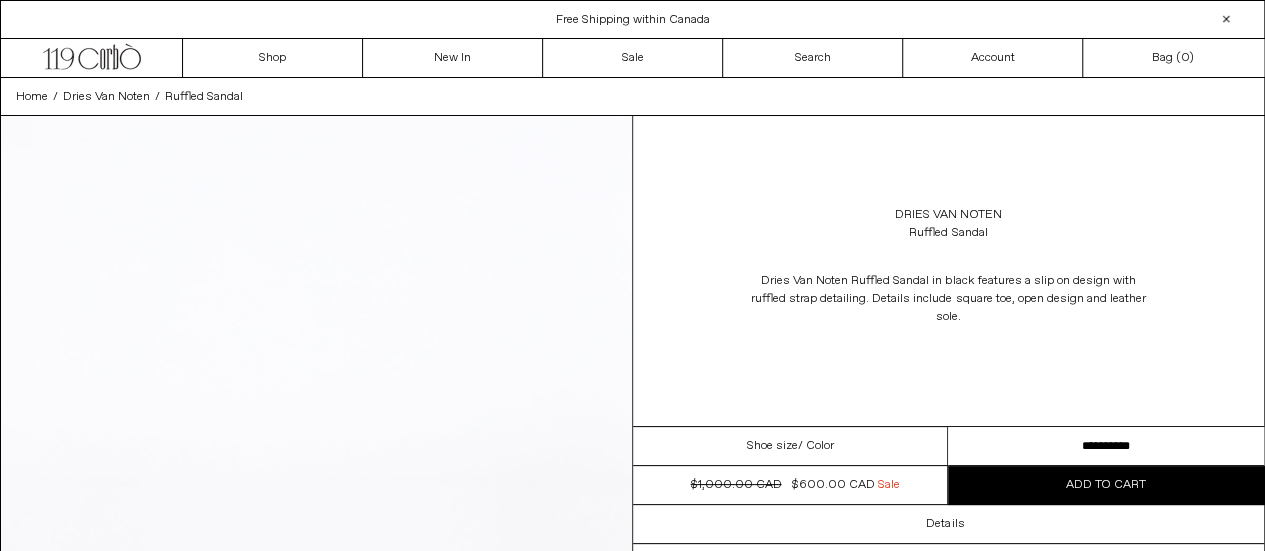 scroll, scrollTop: 0, scrollLeft: 0, axis: both 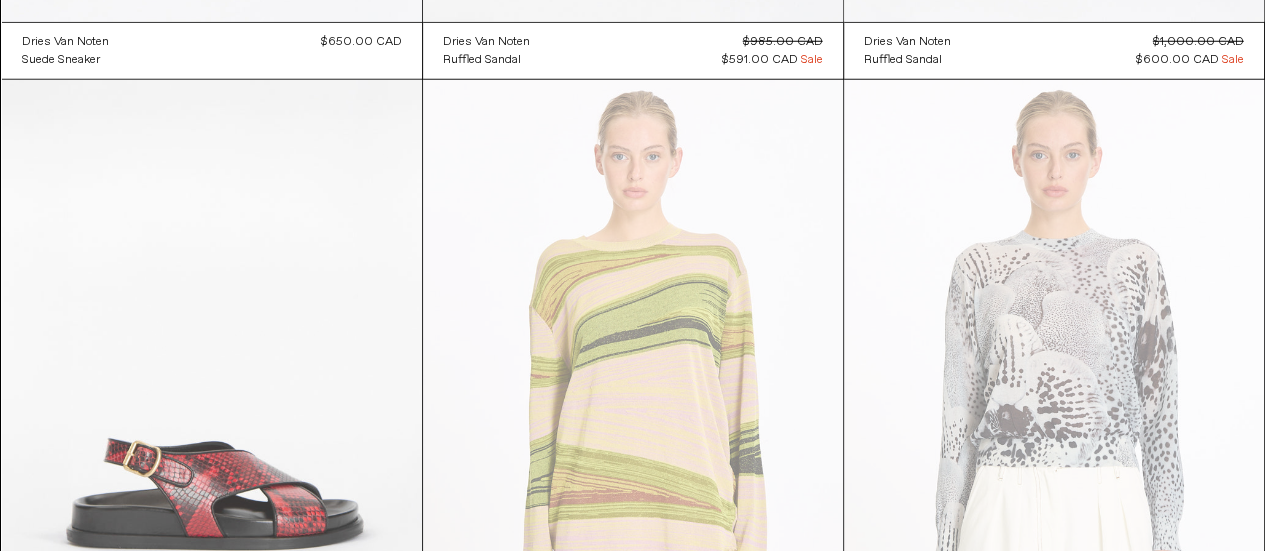 click at bounding box center (212, 395) 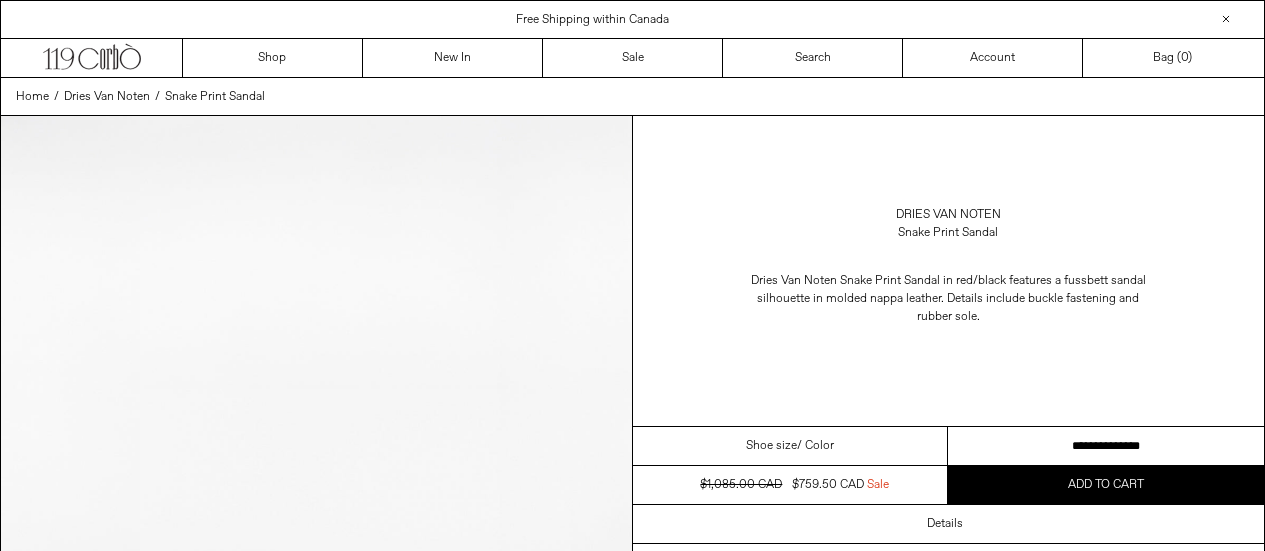 scroll, scrollTop: 0, scrollLeft: 0, axis: both 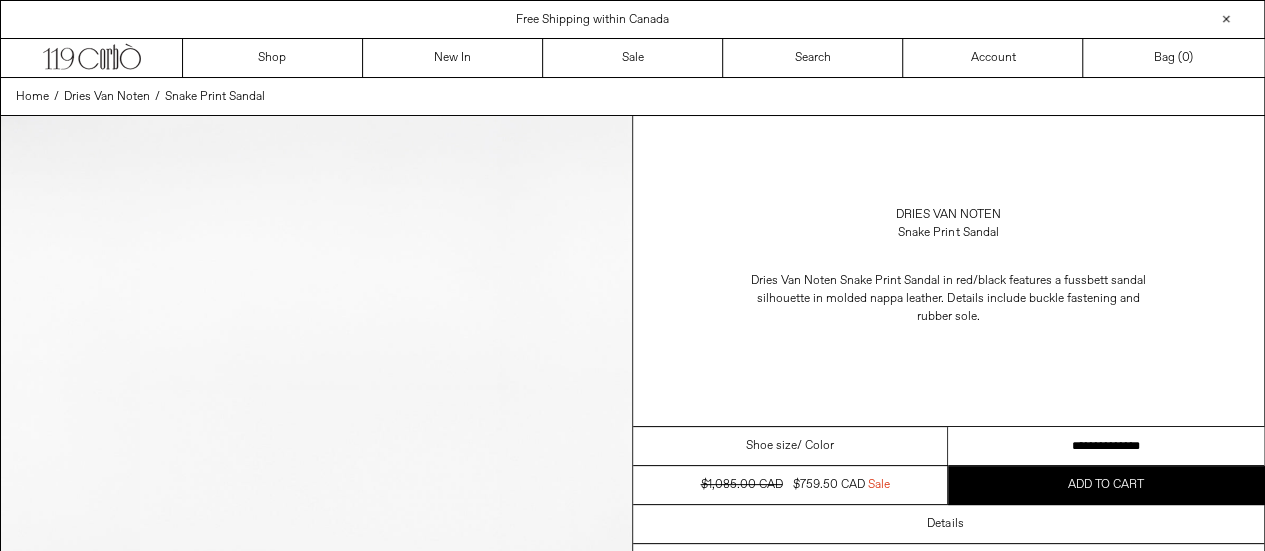 click on "**********" at bounding box center (1106, 446) 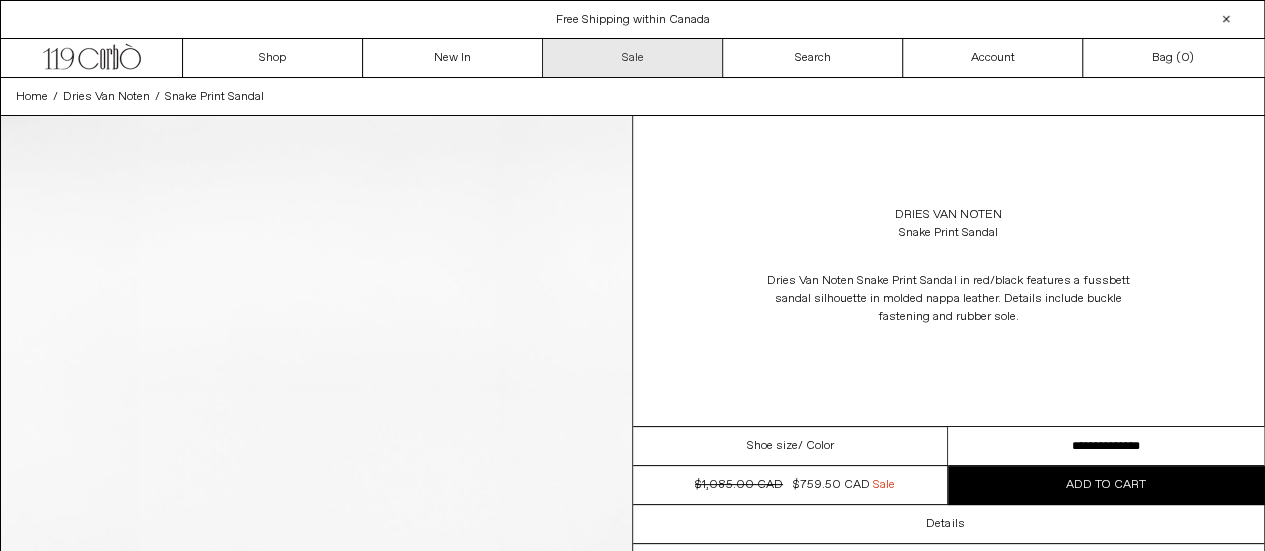 scroll, scrollTop: 0, scrollLeft: 0, axis: both 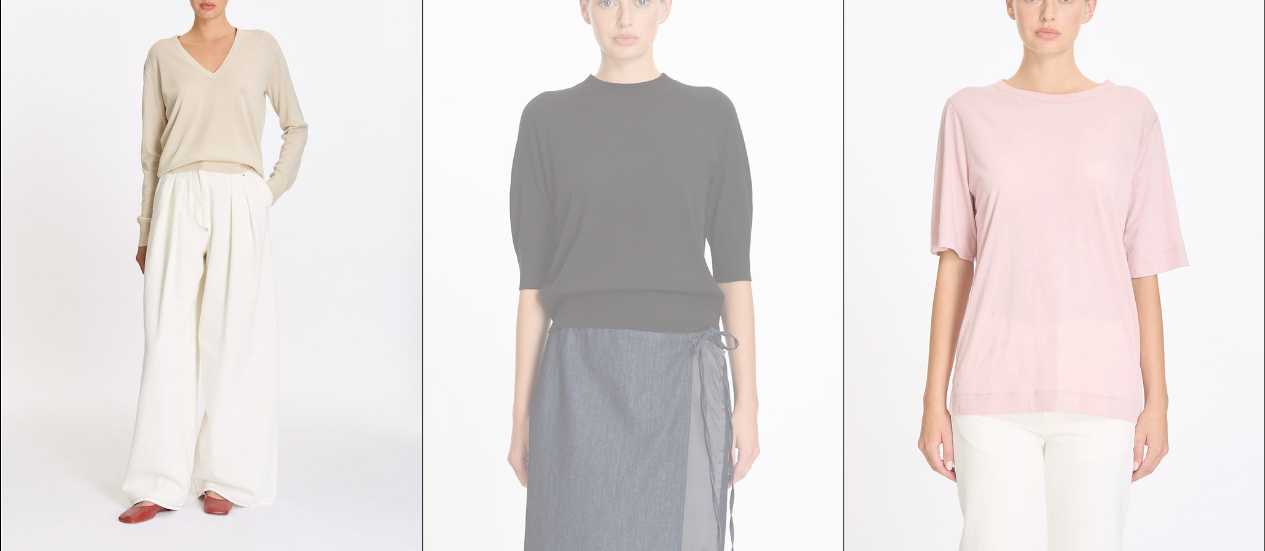 click at bounding box center [1054, 240] 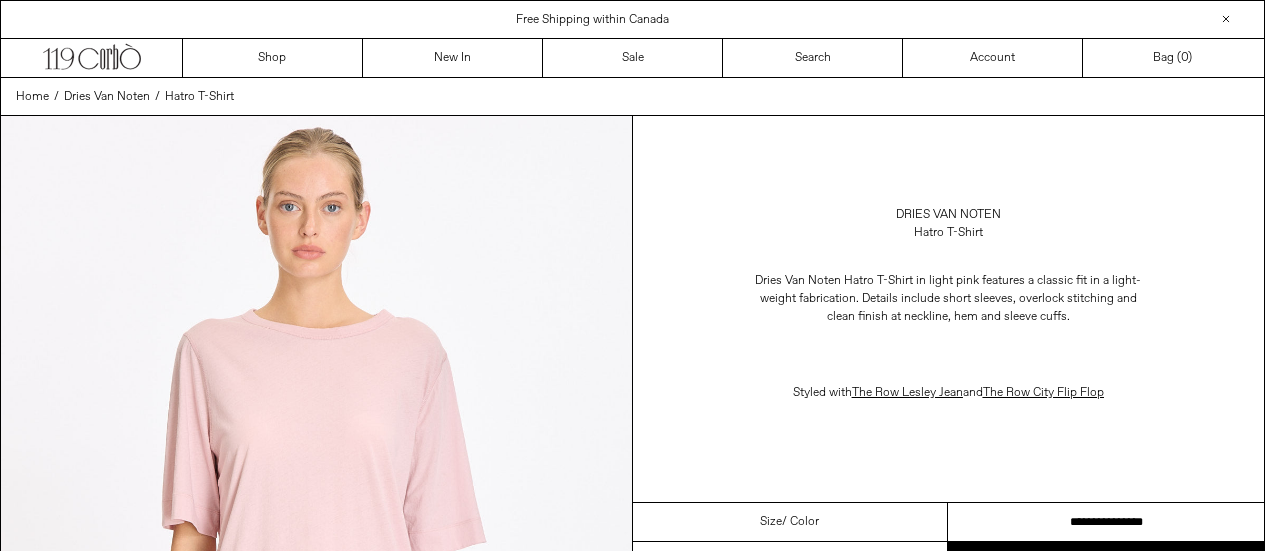 scroll, scrollTop: 0, scrollLeft: 0, axis: both 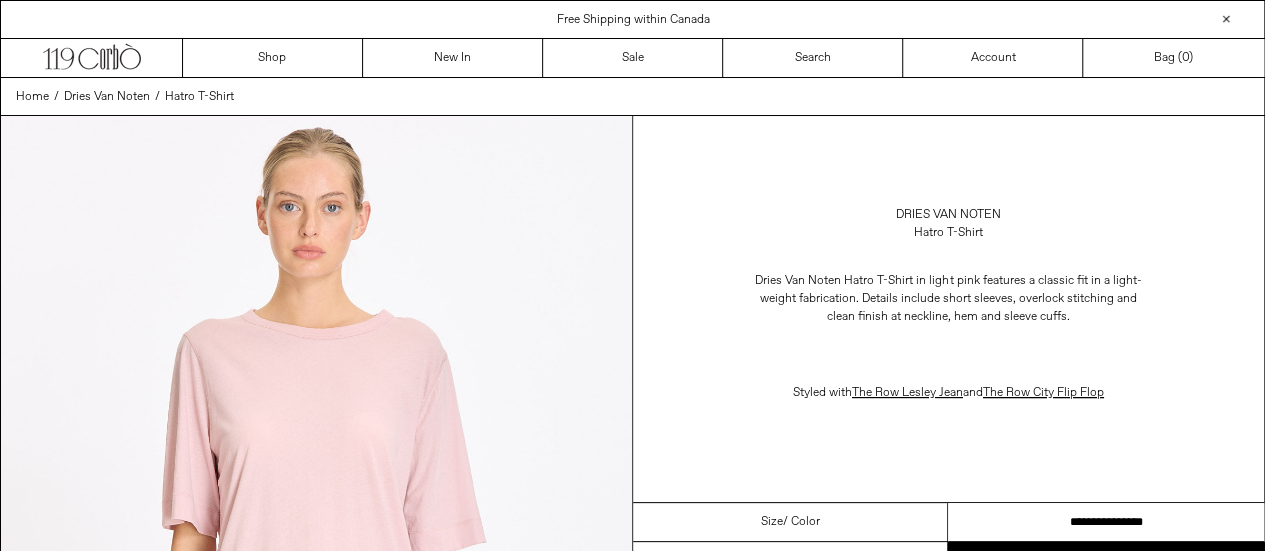 drag, startPoint x: 1118, startPoint y: 513, endPoint x: 1196, endPoint y: 519, distance: 78.23043 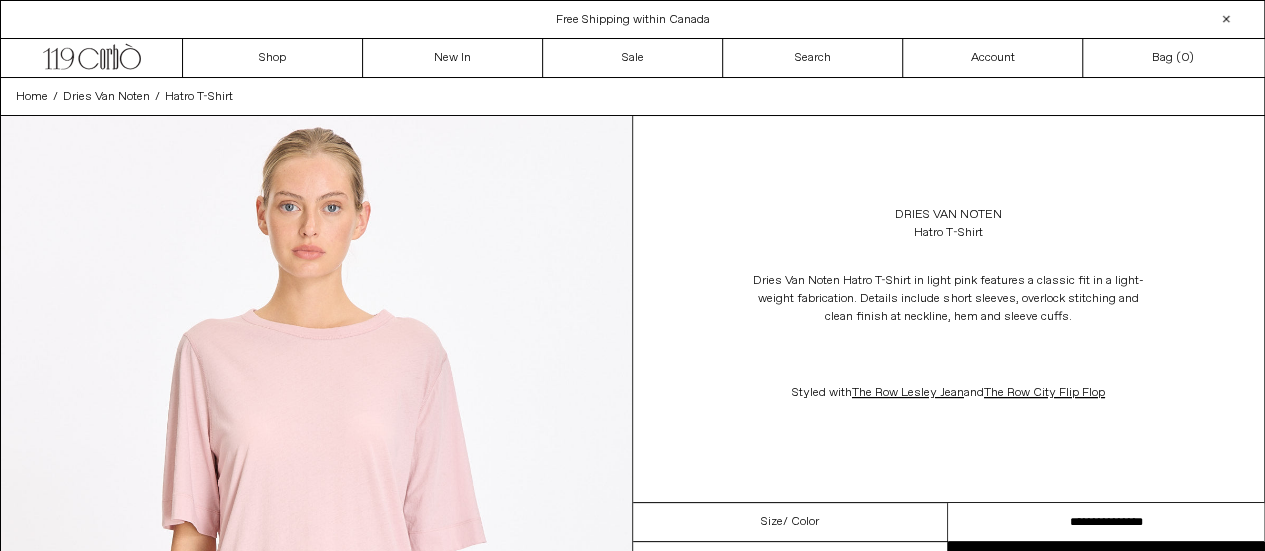 scroll, scrollTop: 0, scrollLeft: 0, axis: both 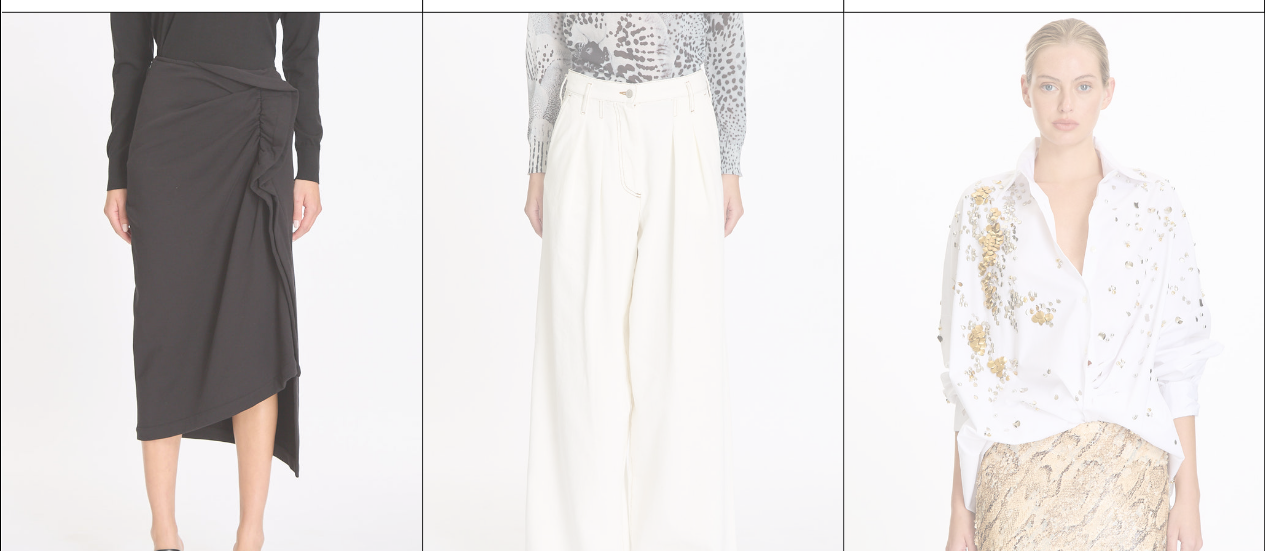 click at bounding box center (212, 328) 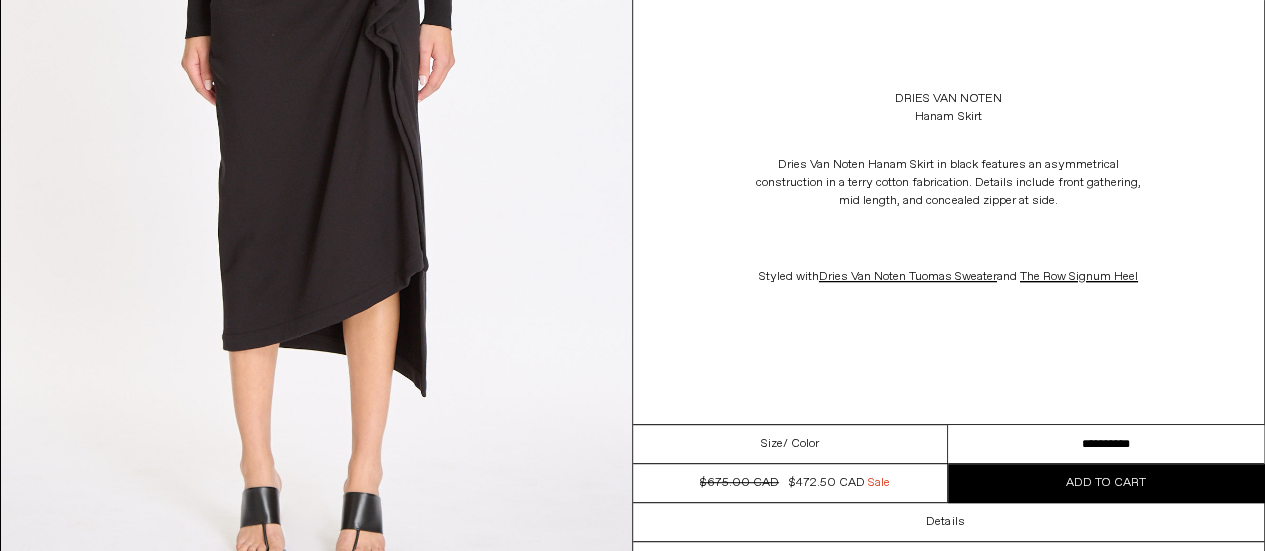 scroll, scrollTop: 0, scrollLeft: 0, axis: both 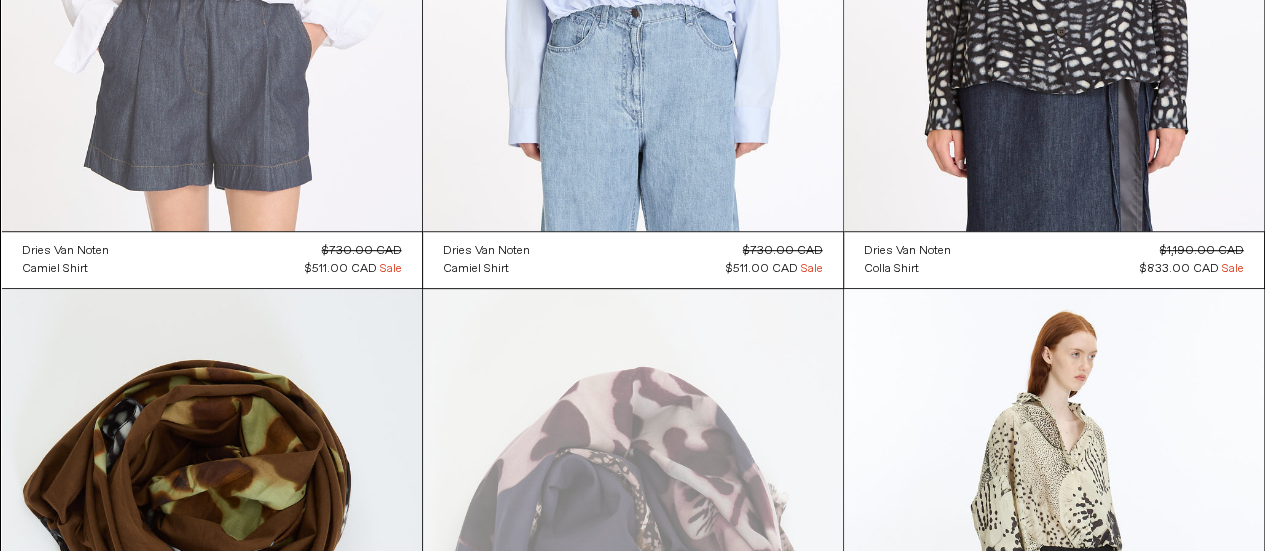 click at bounding box center [212, -84] 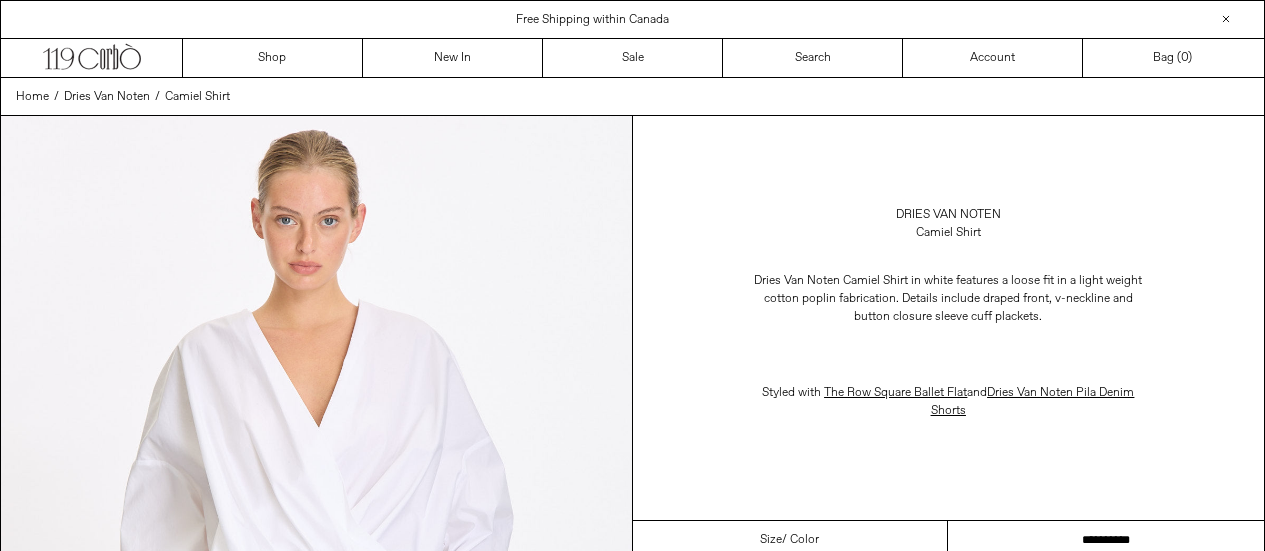 scroll, scrollTop: 0, scrollLeft: 0, axis: both 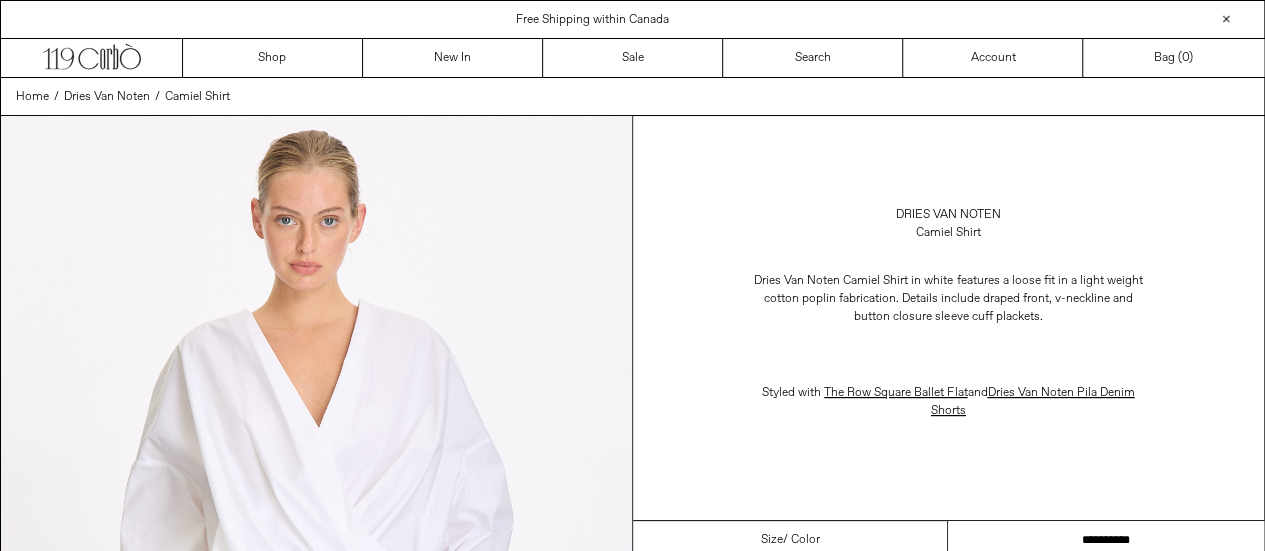 drag, startPoint x: 0, startPoint y: 0, endPoint x: 1185, endPoint y: 535, distance: 1300.1731 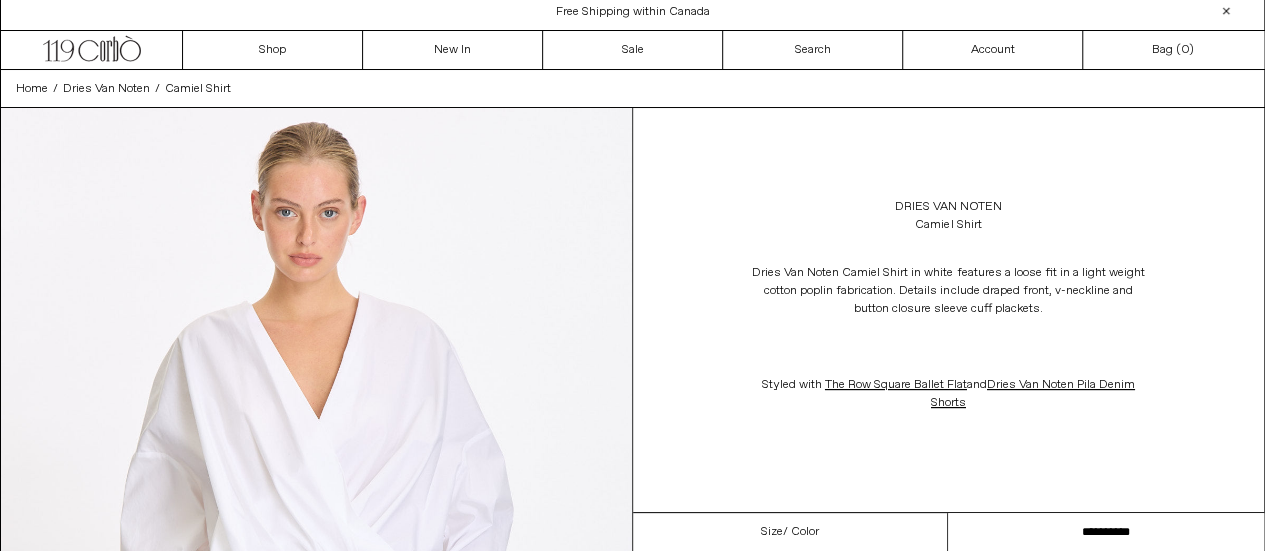 scroll, scrollTop: 0, scrollLeft: 0, axis: both 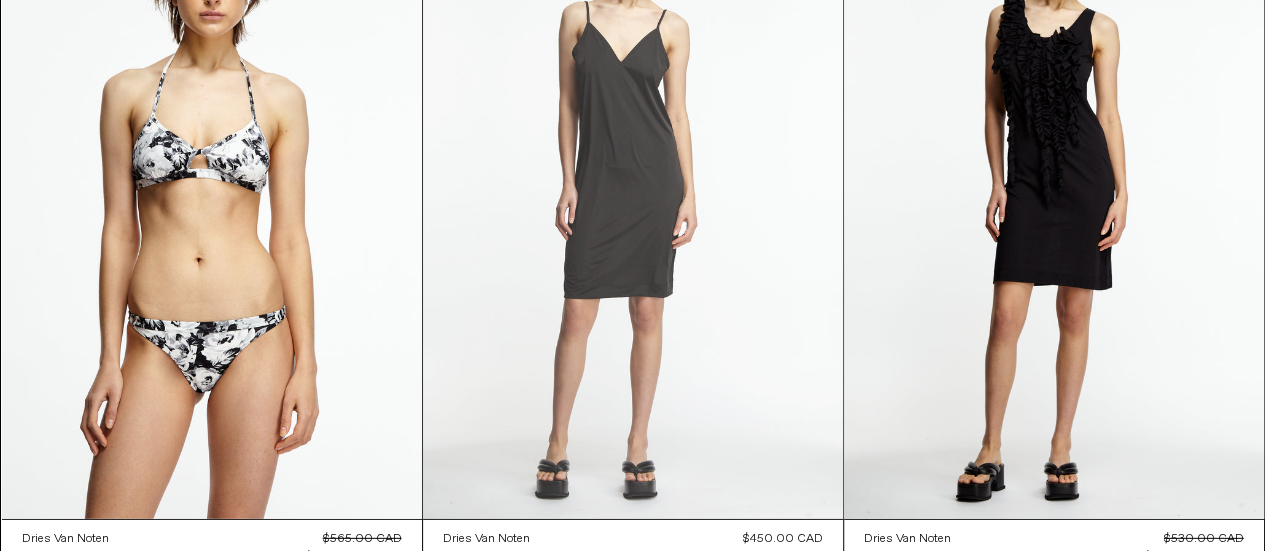 click at bounding box center [633, 204] 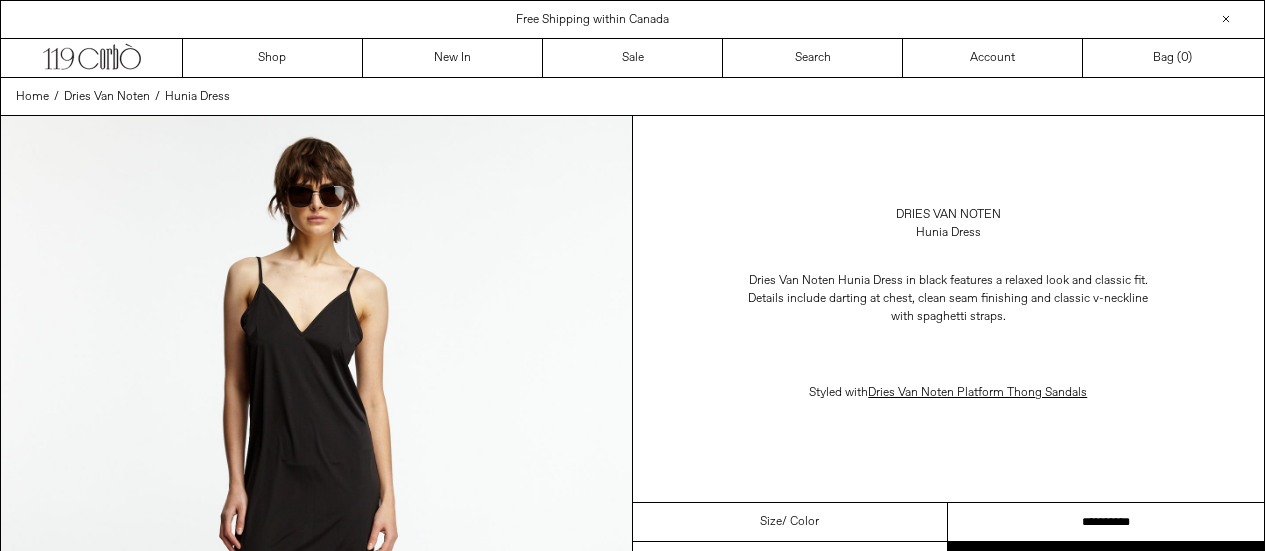scroll, scrollTop: 0, scrollLeft: 0, axis: both 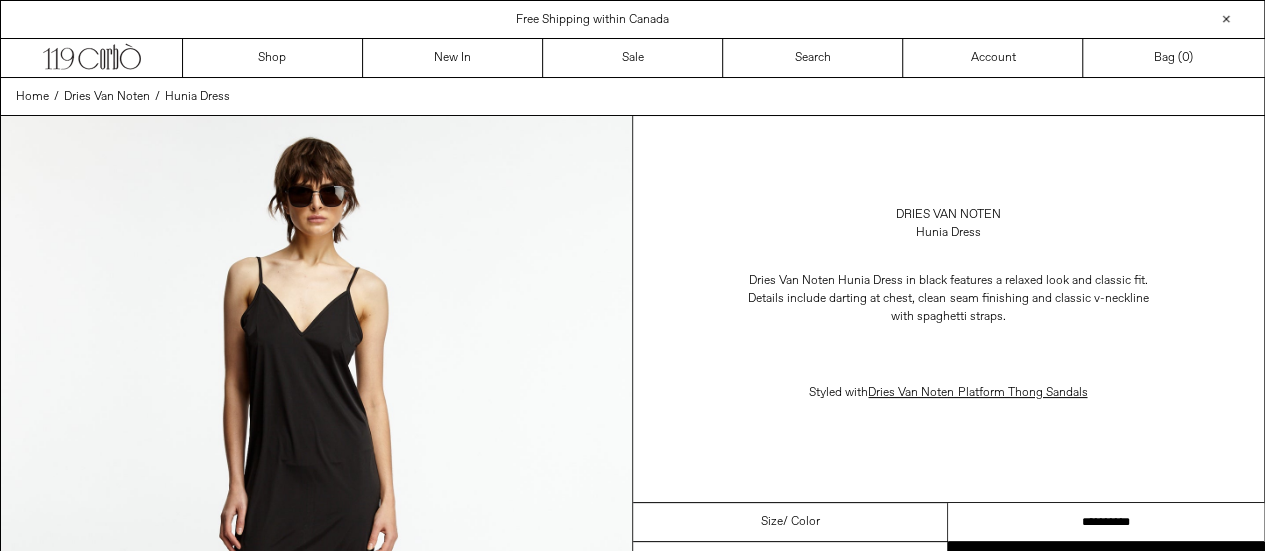 drag, startPoint x: 1132, startPoint y: 521, endPoint x: 1279, endPoint y: 447, distance: 164.57521 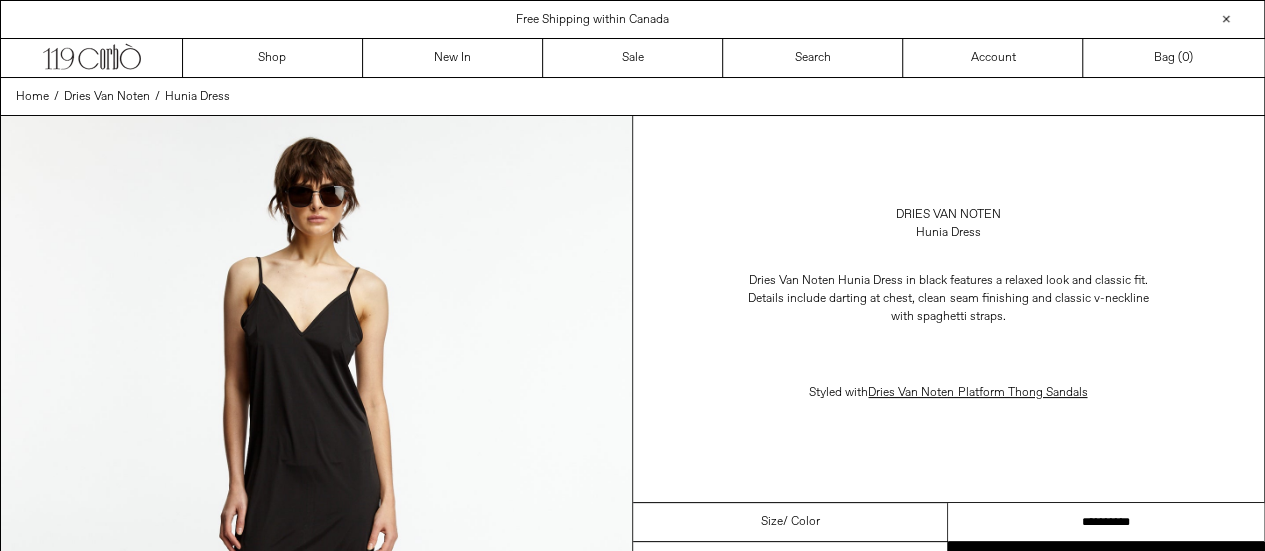 click on "**********" at bounding box center [1106, 522] 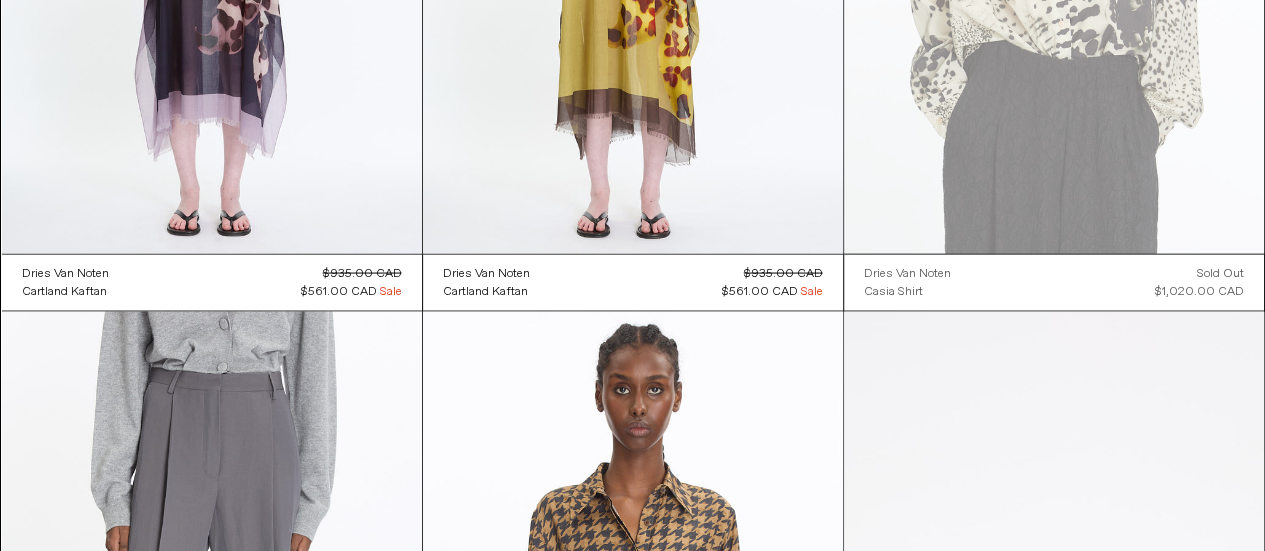 scroll, scrollTop: 9584, scrollLeft: 0, axis: vertical 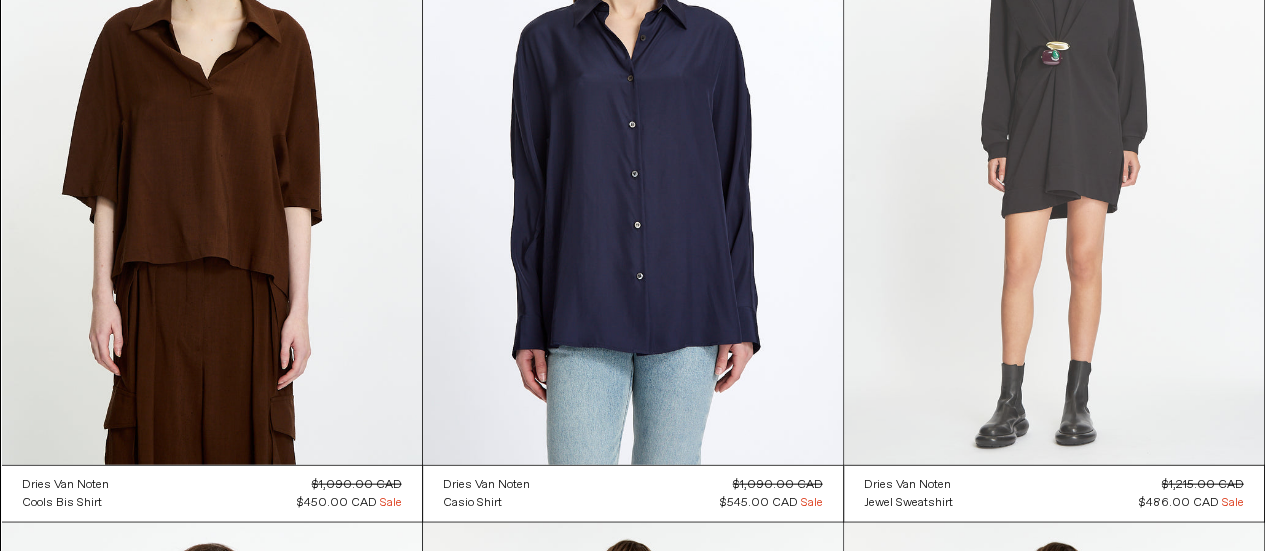 click at bounding box center (1054, 150) 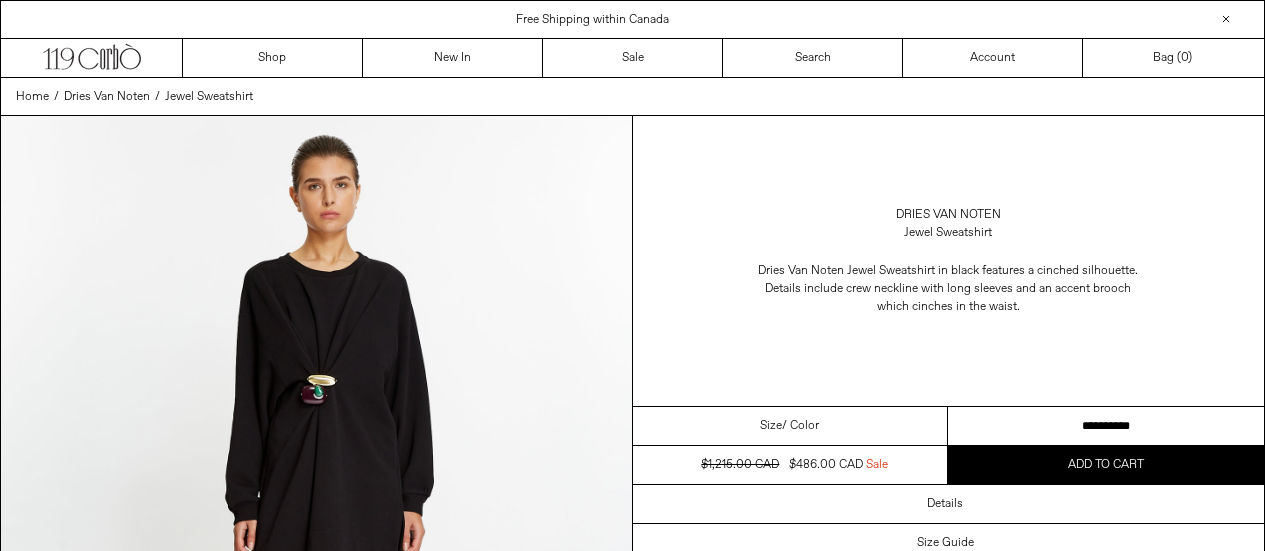scroll, scrollTop: 0, scrollLeft: 0, axis: both 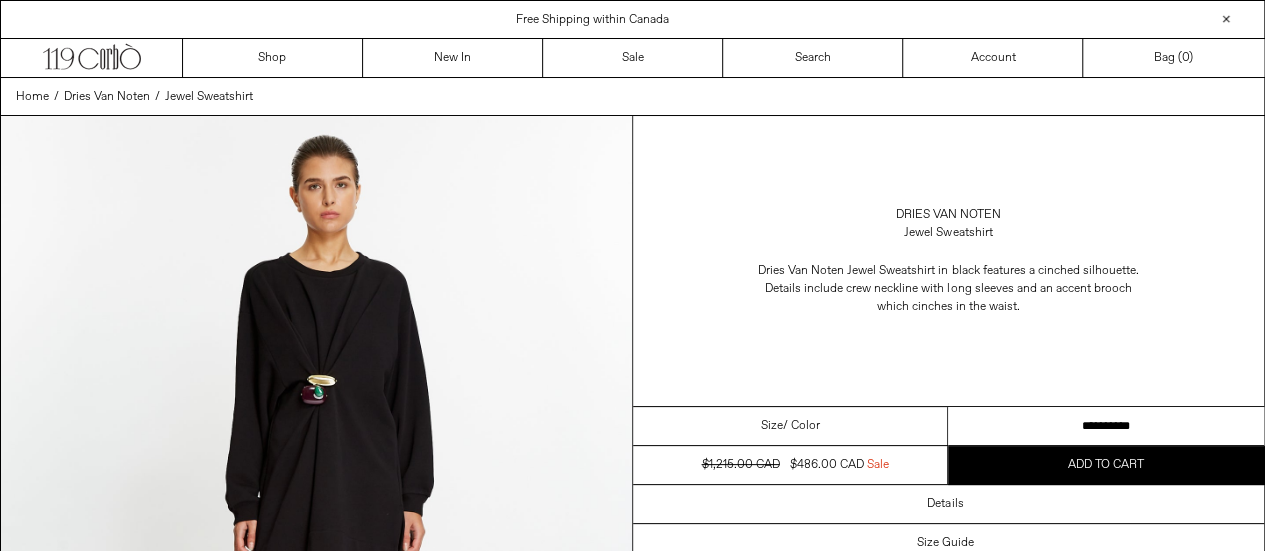 click on "**********" at bounding box center [1106, 426] 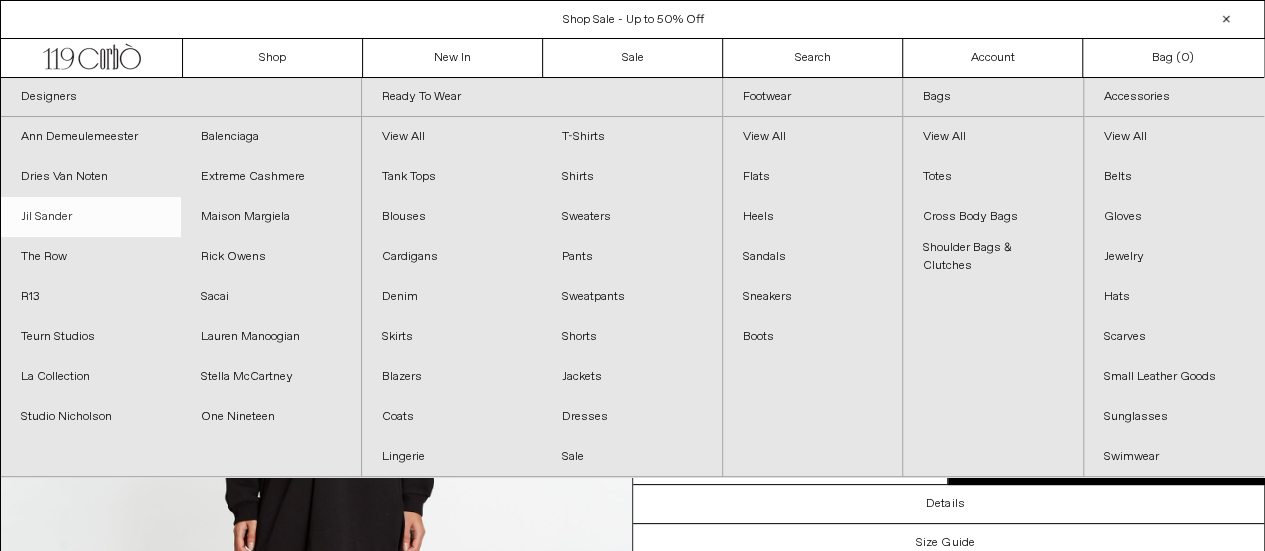 click on "Jil Sander" at bounding box center [91, 217] 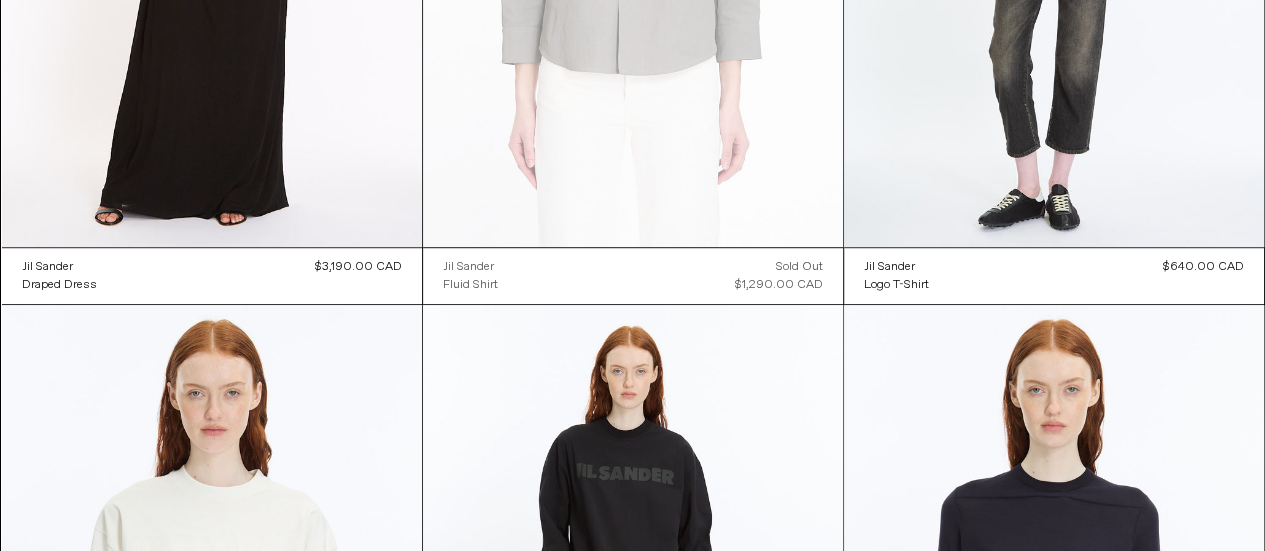 scroll, scrollTop: 900, scrollLeft: 0, axis: vertical 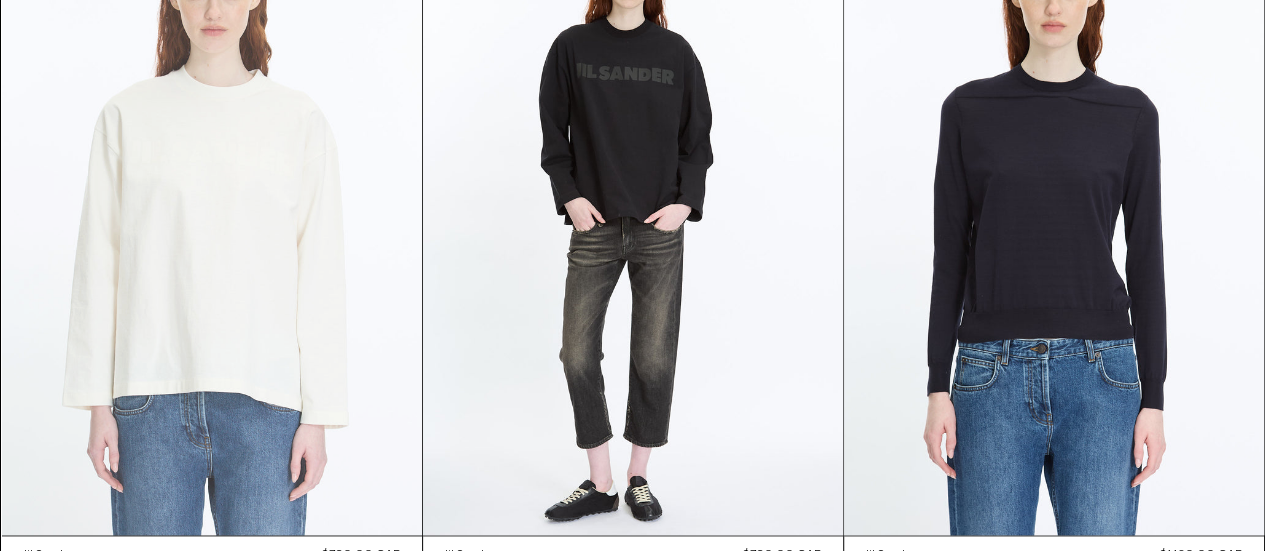 click at bounding box center (212, 220) 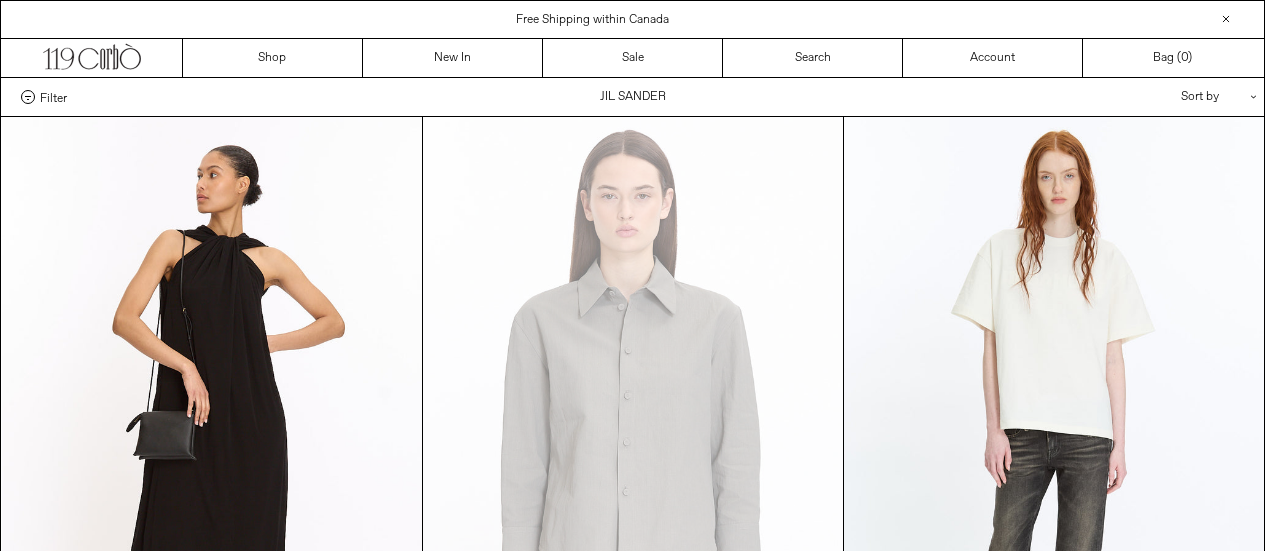 scroll, scrollTop: 900, scrollLeft: 0, axis: vertical 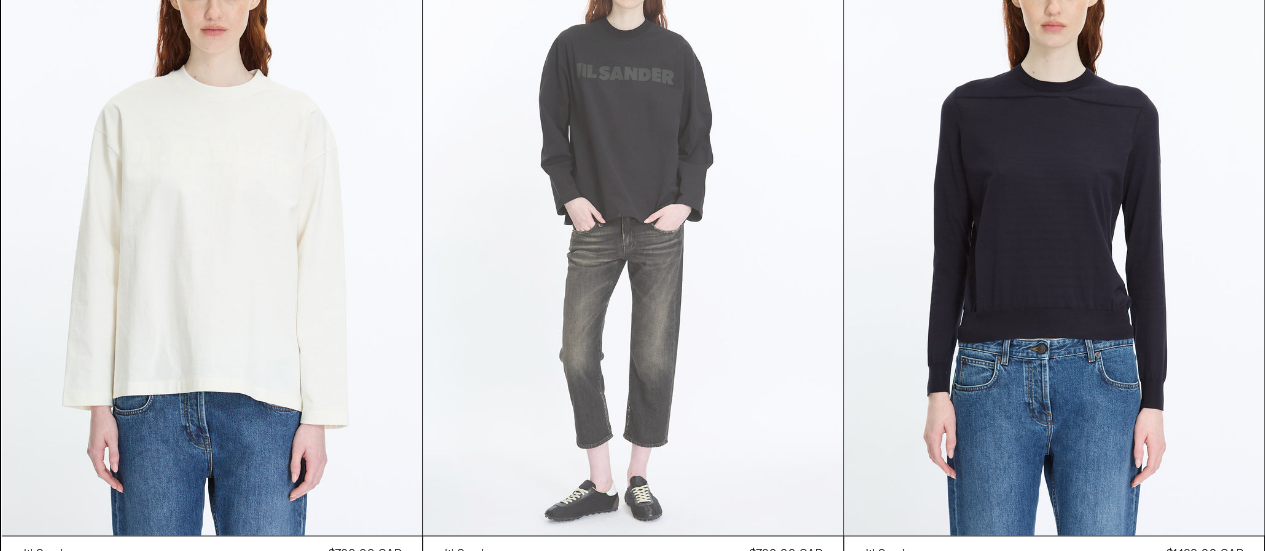 click at bounding box center [633, 220] 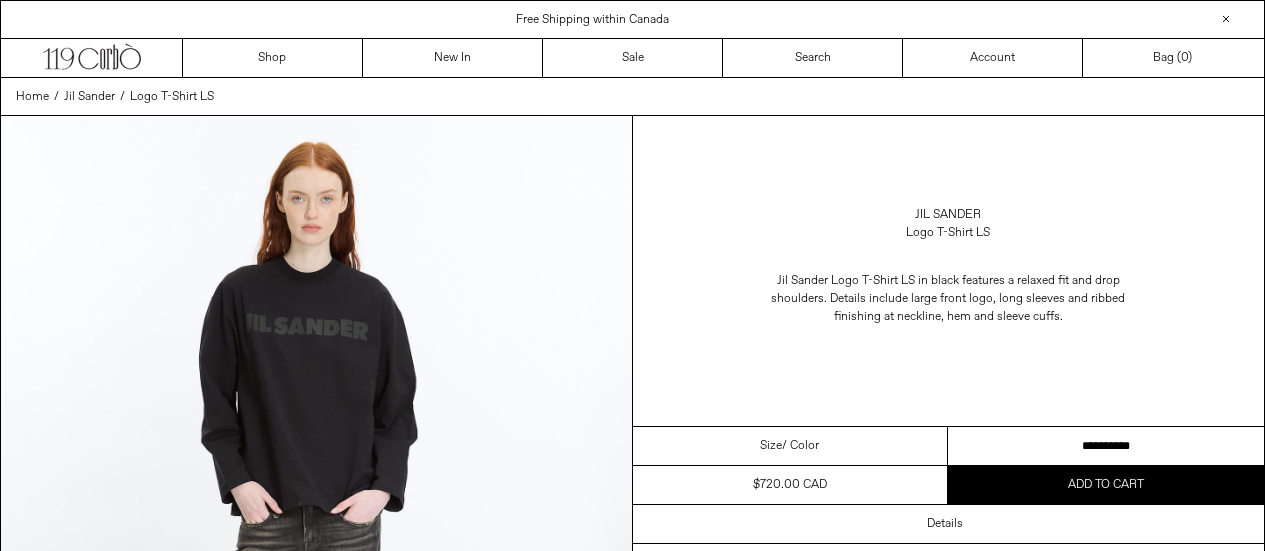 scroll, scrollTop: 0, scrollLeft: 0, axis: both 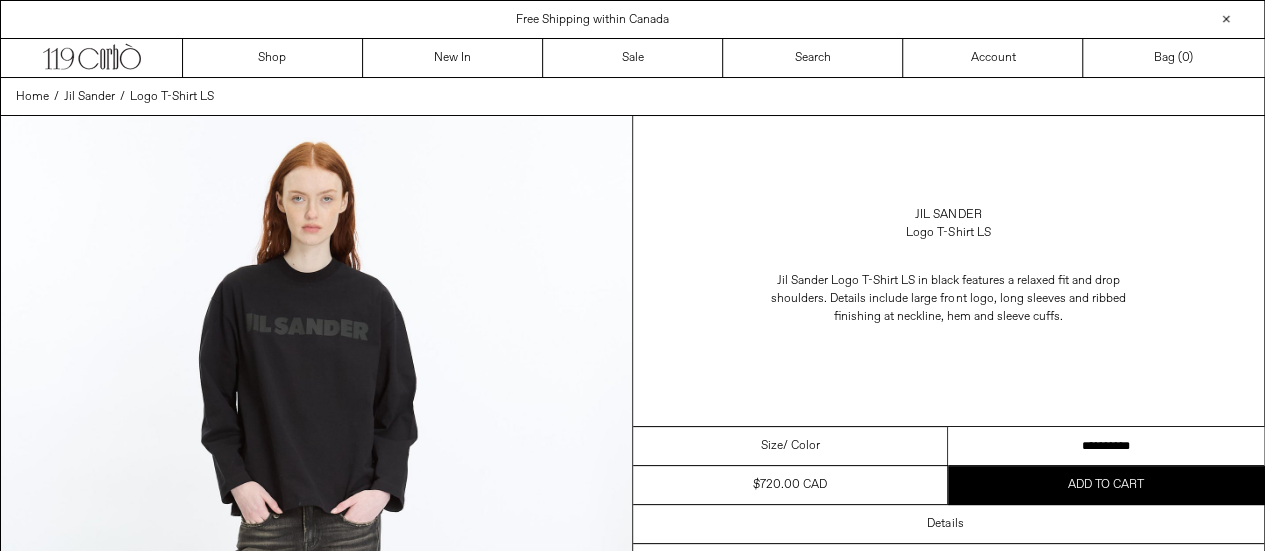 drag, startPoint x: 0, startPoint y: 0, endPoint x: 1159, endPoint y: 442, distance: 1240.4213 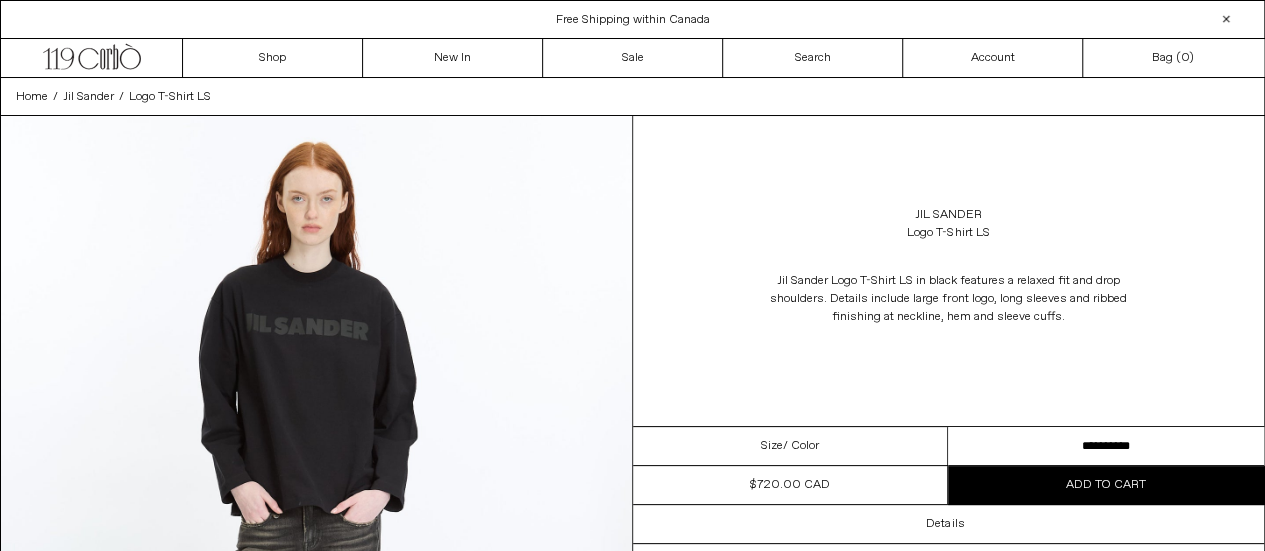 scroll, scrollTop: 0, scrollLeft: 0, axis: both 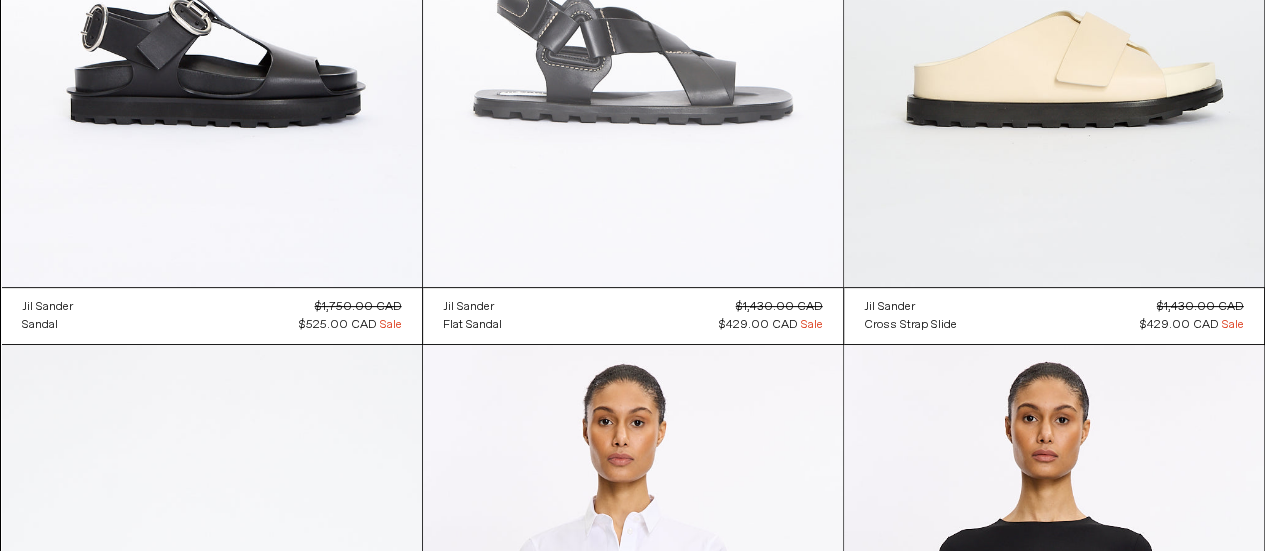 click at bounding box center [633, -28] 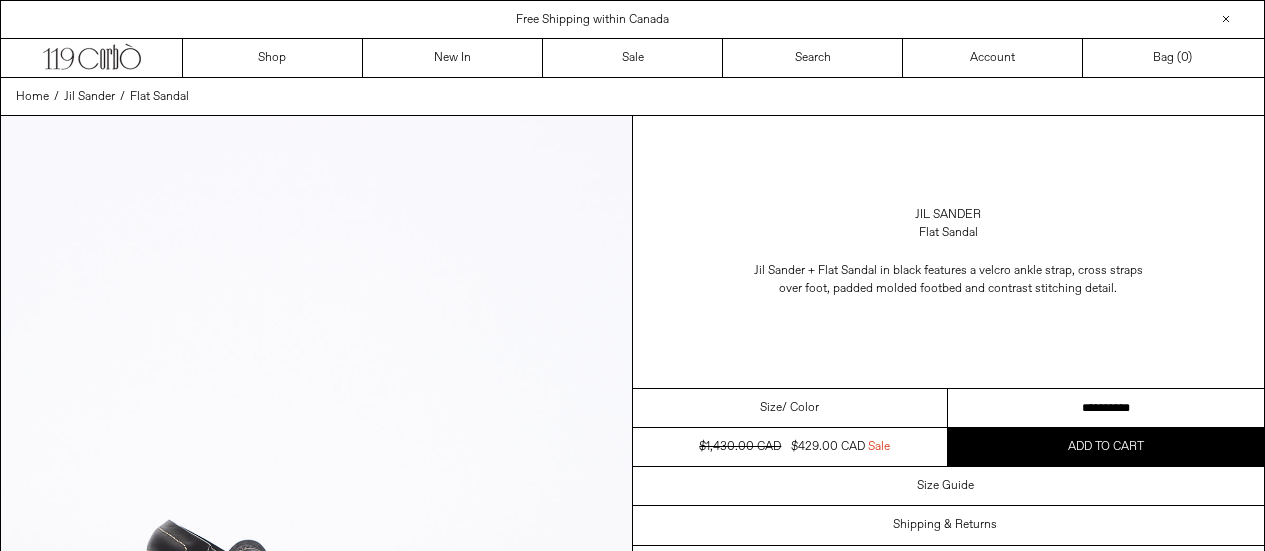 scroll, scrollTop: 0, scrollLeft: 0, axis: both 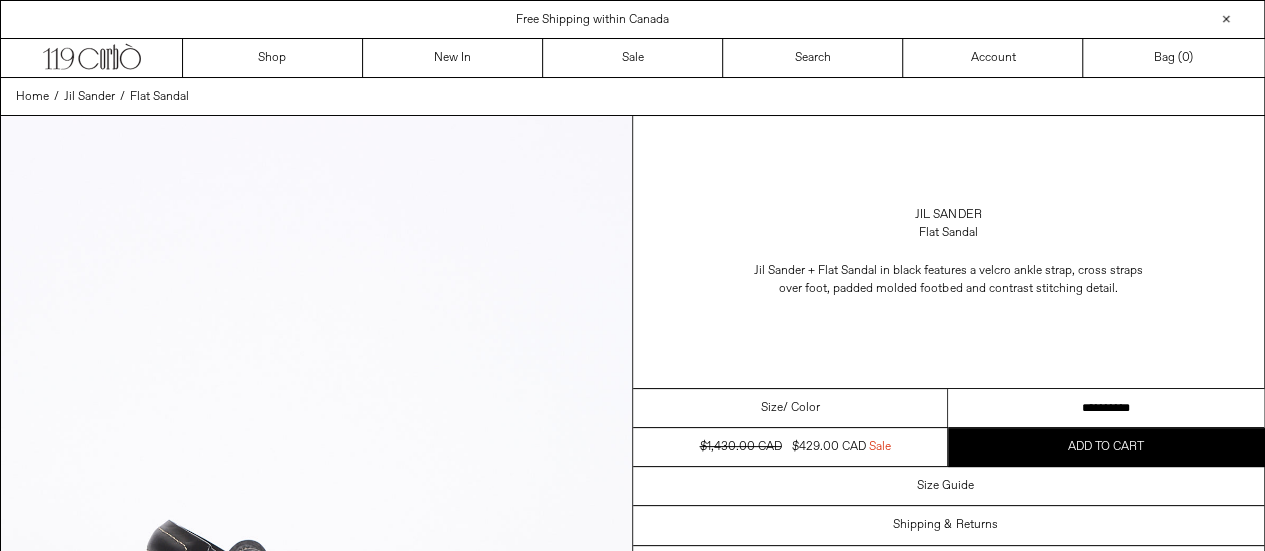 drag, startPoint x: 1162, startPoint y: 410, endPoint x: 1059, endPoint y: 201, distance: 233.00215 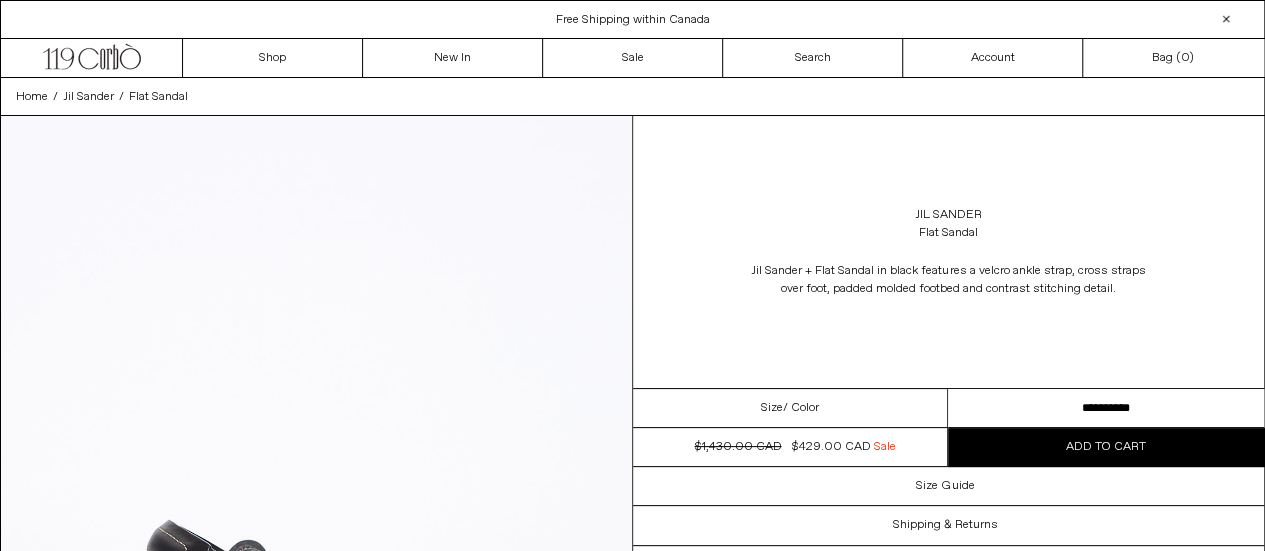 scroll, scrollTop: 0, scrollLeft: 0, axis: both 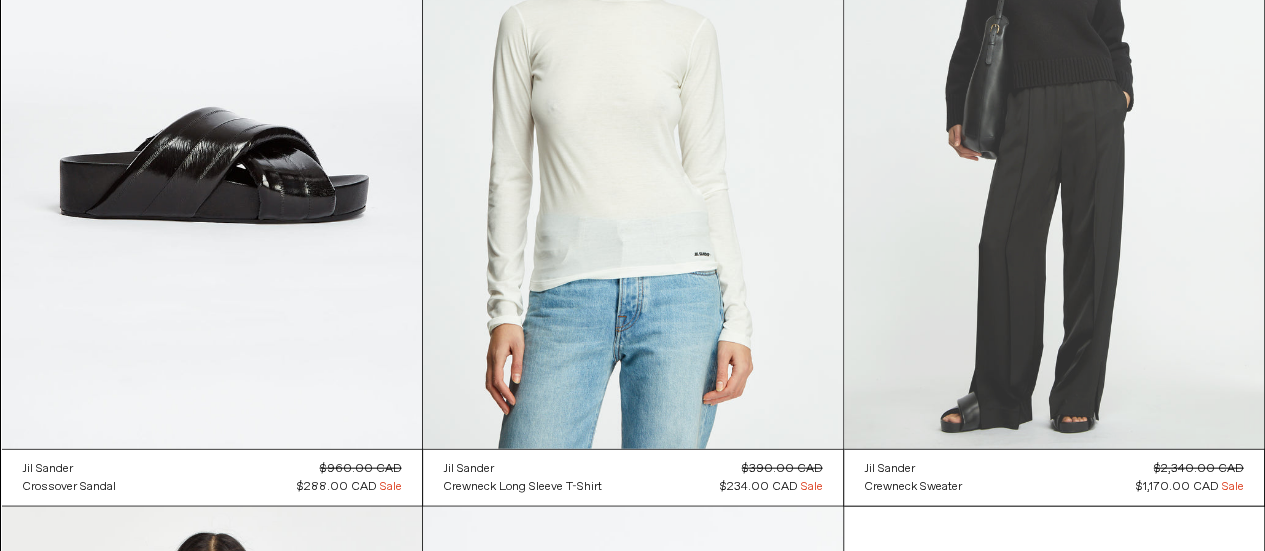 click at bounding box center [1054, 134] 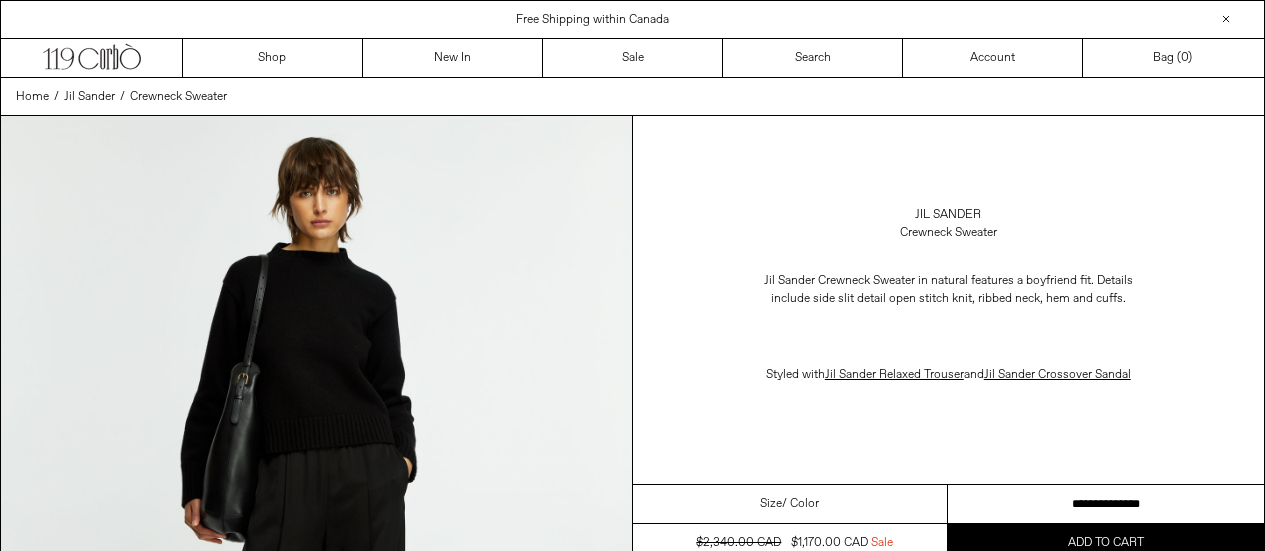 scroll, scrollTop: 0, scrollLeft: 0, axis: both 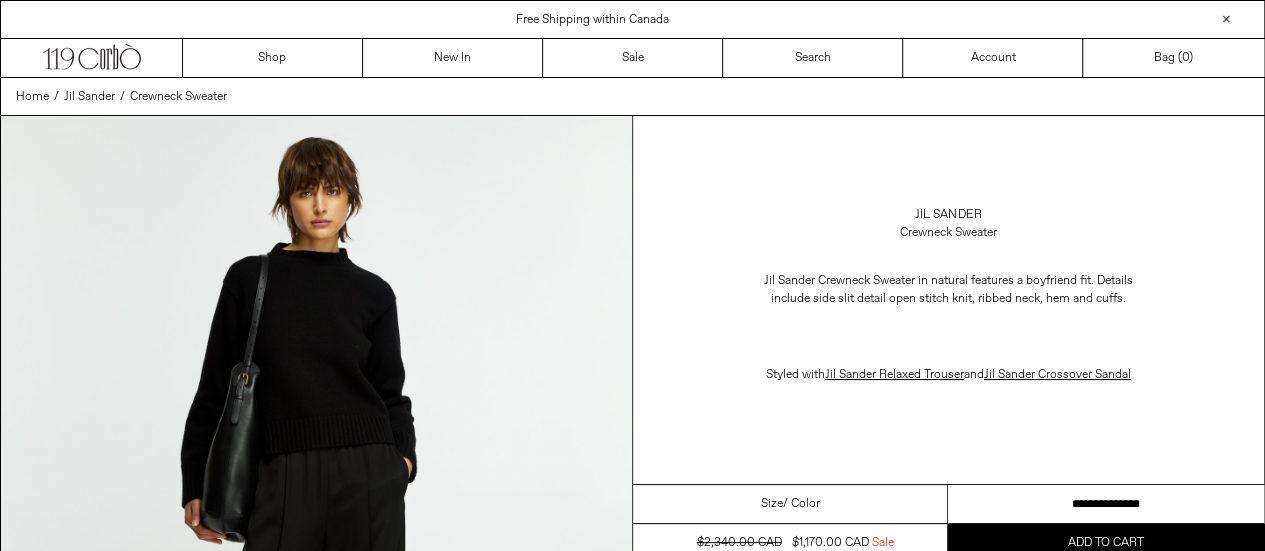 drag, startPoint x: 0, startPoint y: 0, endPoint x: 1279, endPoint y: 481, distance: 1366.456 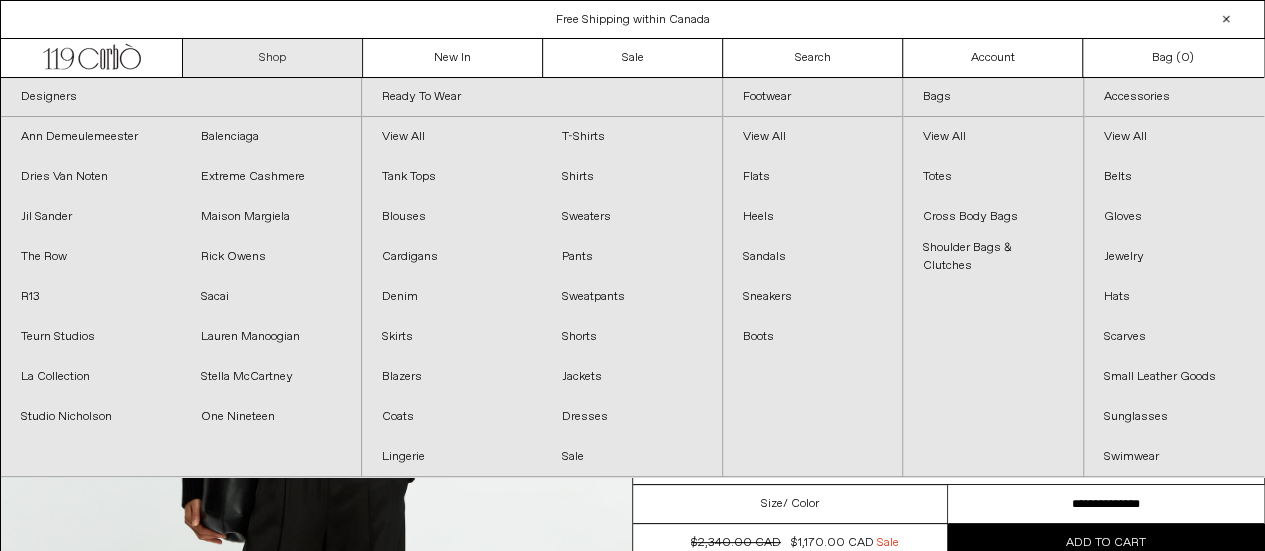 scroll, scrollTop: 0, scrollLeft: 0, axis: both 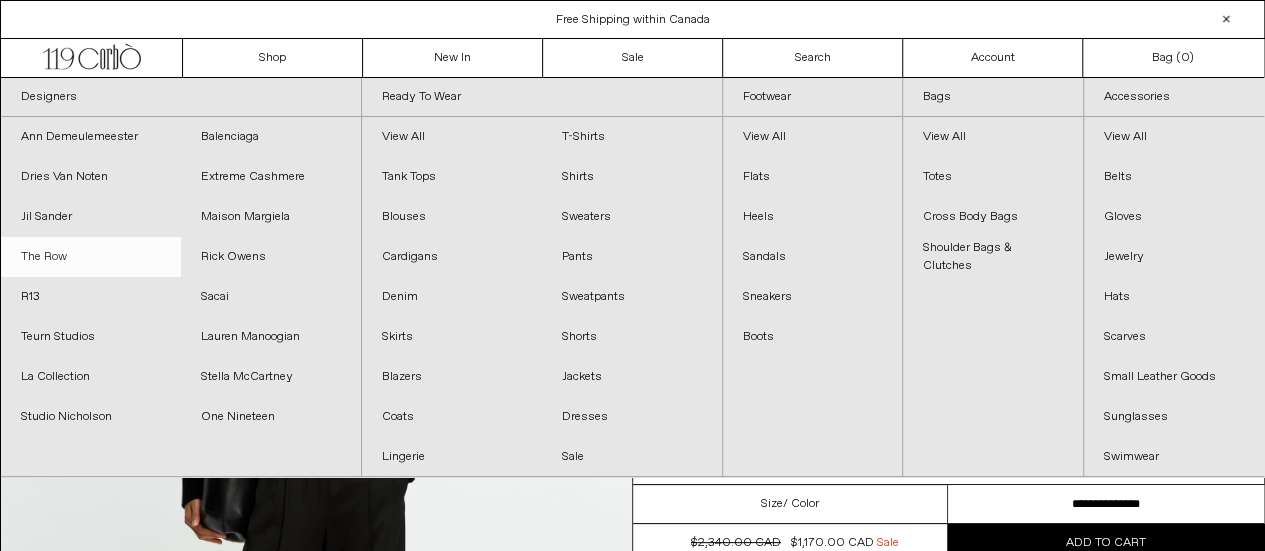 drag, startPoint x: 86, startPoint y: 256, endPoint x: 101, endPoint y: 253, distance: 15.297058 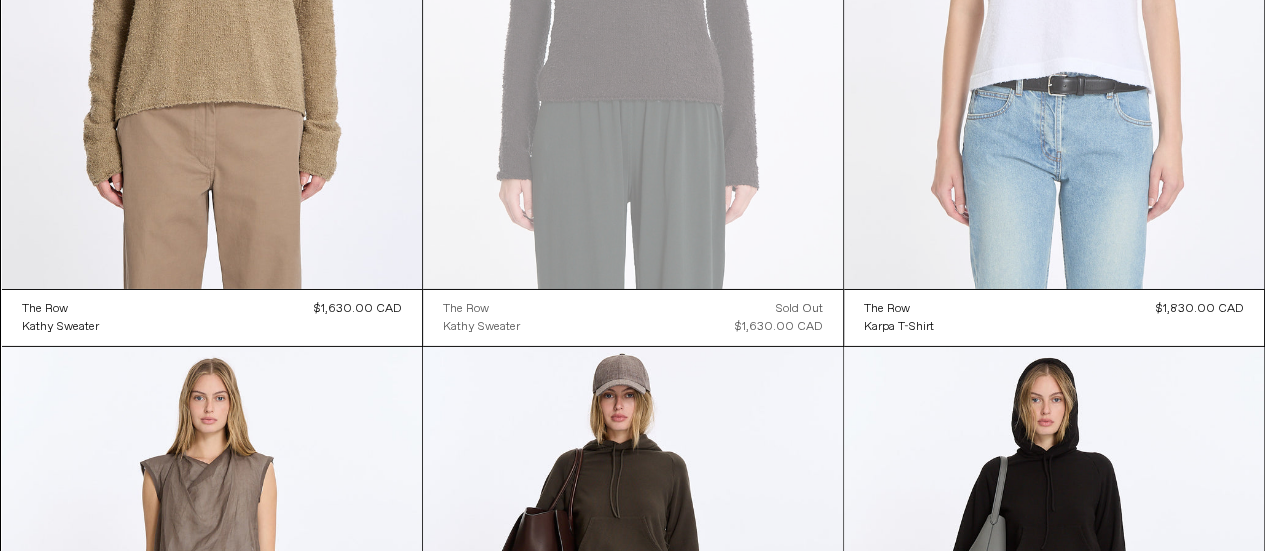 scroll, scrollTop: 3100, scrollLeft: 0, axis: vertical 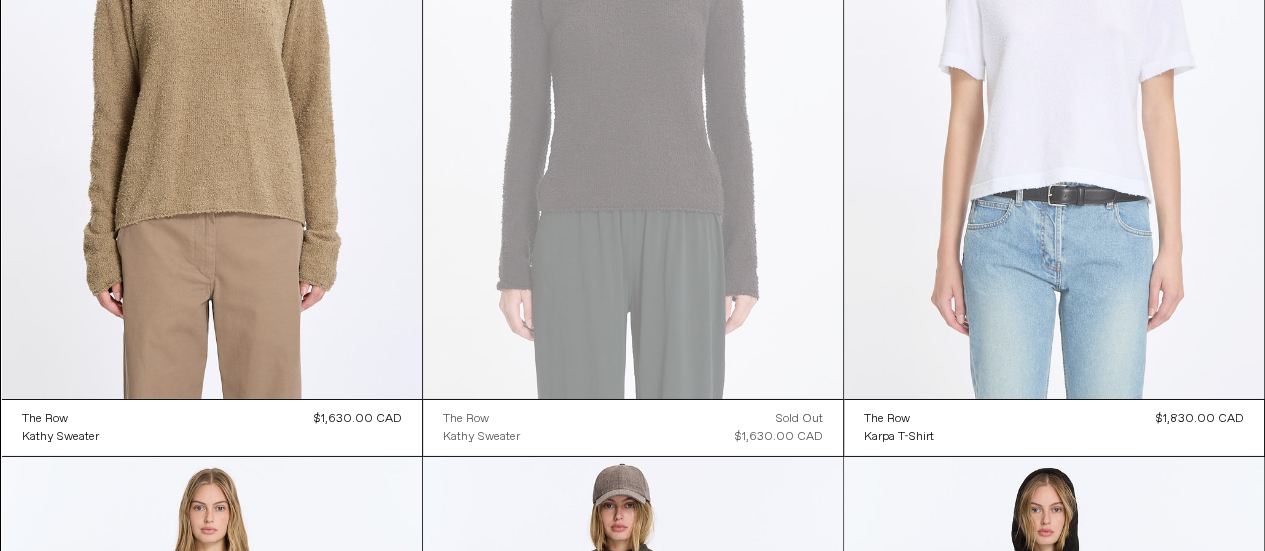 click at bounding box center (1054, 84) 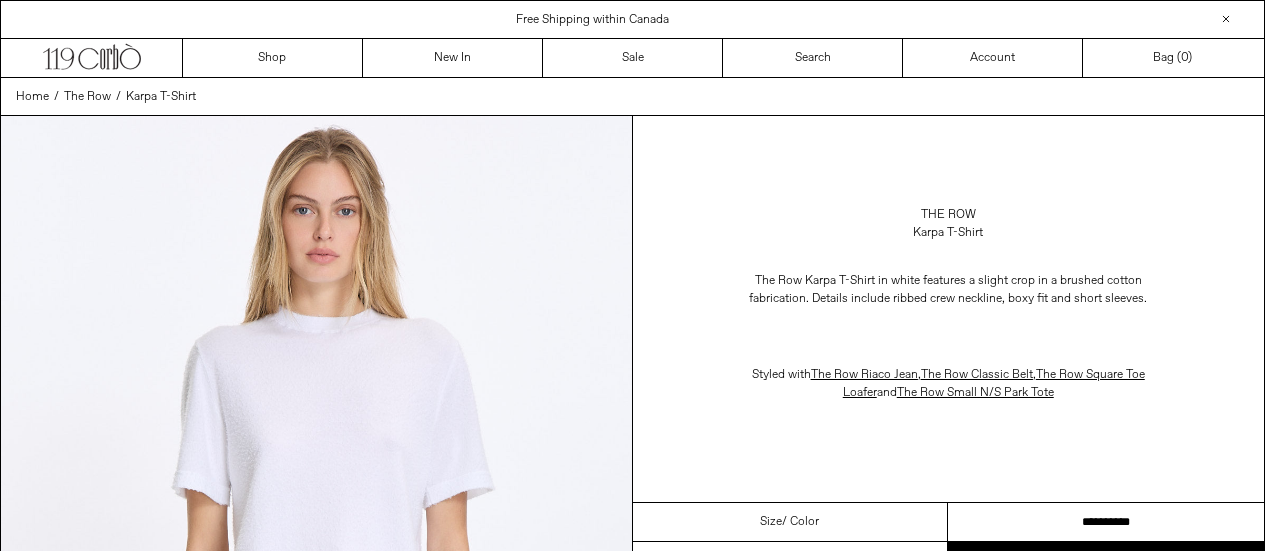 scroll, scrollTop: 0, scrollLeft: 0, axis: both 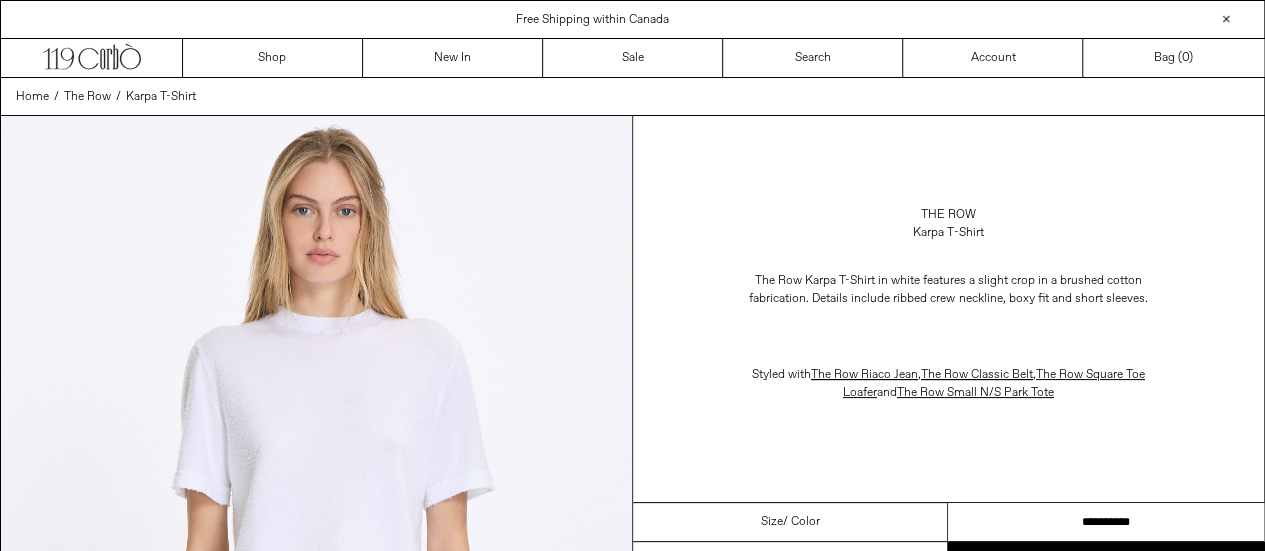 click on "**********" at bounding box center (1106, 522) 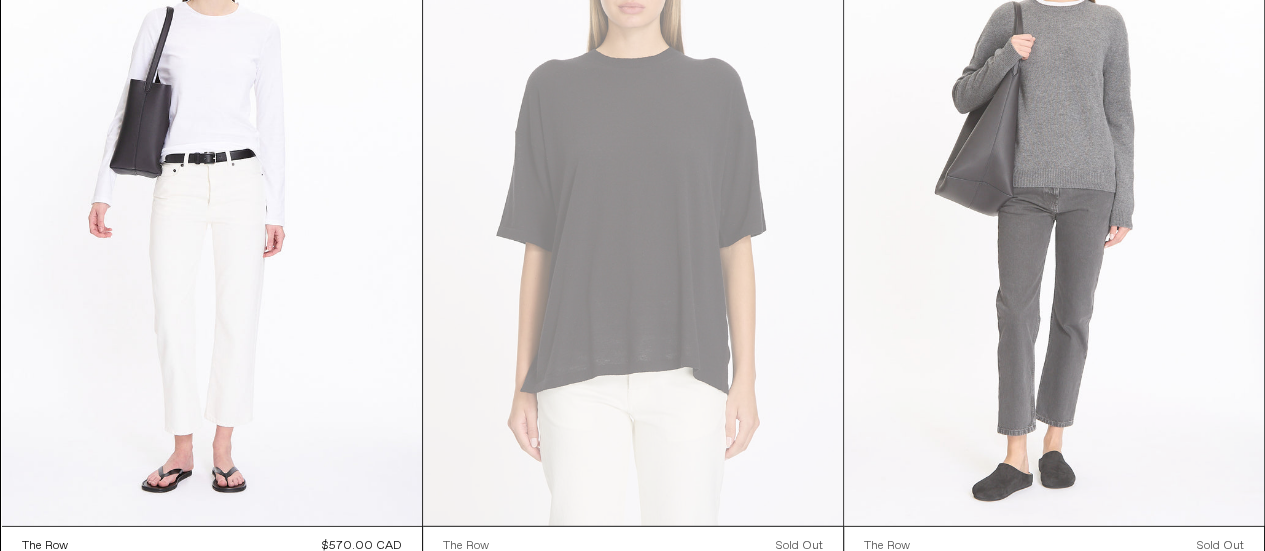 scroll, scrollTop: 9884, scrollLeft: 0, axis: vertical 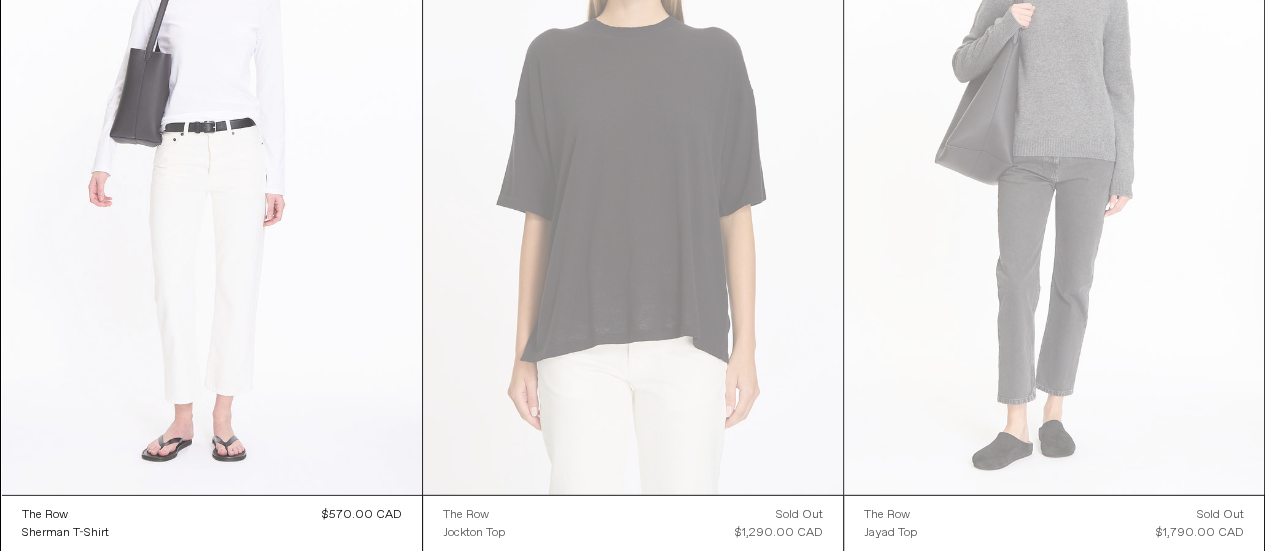 click at bounding box center (212, 180) 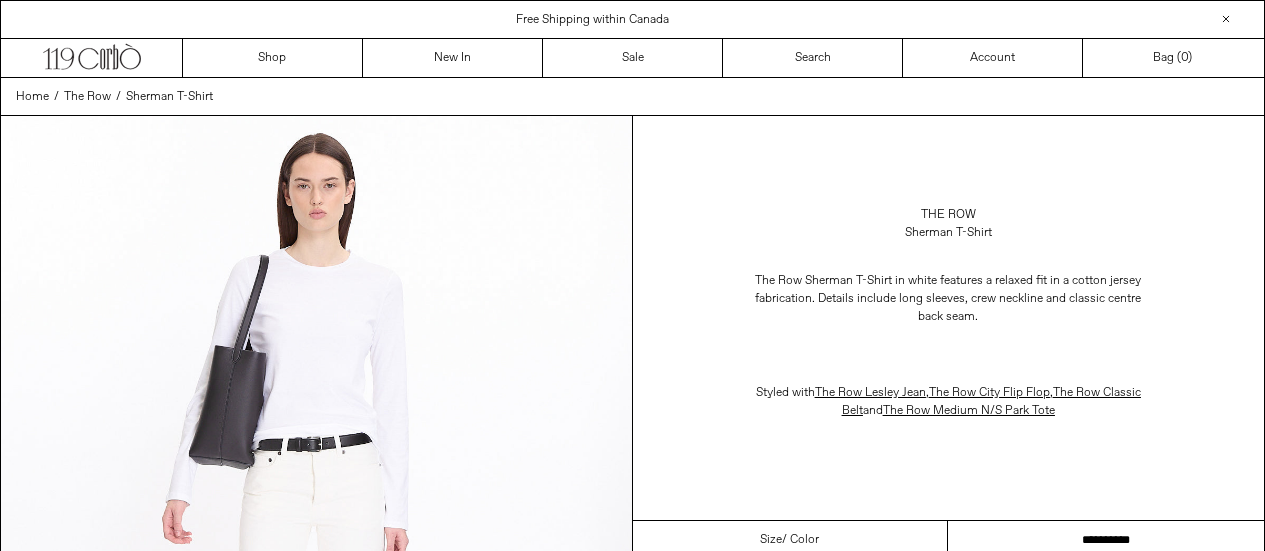 scroll, scrollTop: 0, scrollLeft: 0, axis: both 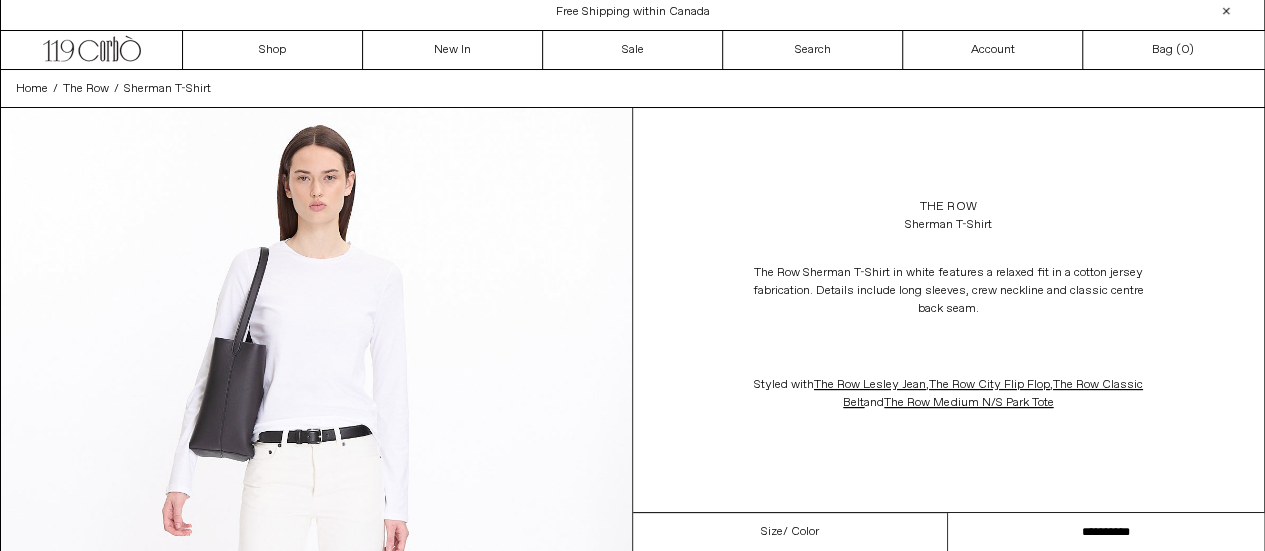 drag, startPoint x: 1129, startPoint y: 527, endPoint x: 1162, endPoint y: 529, distance: 33.06055 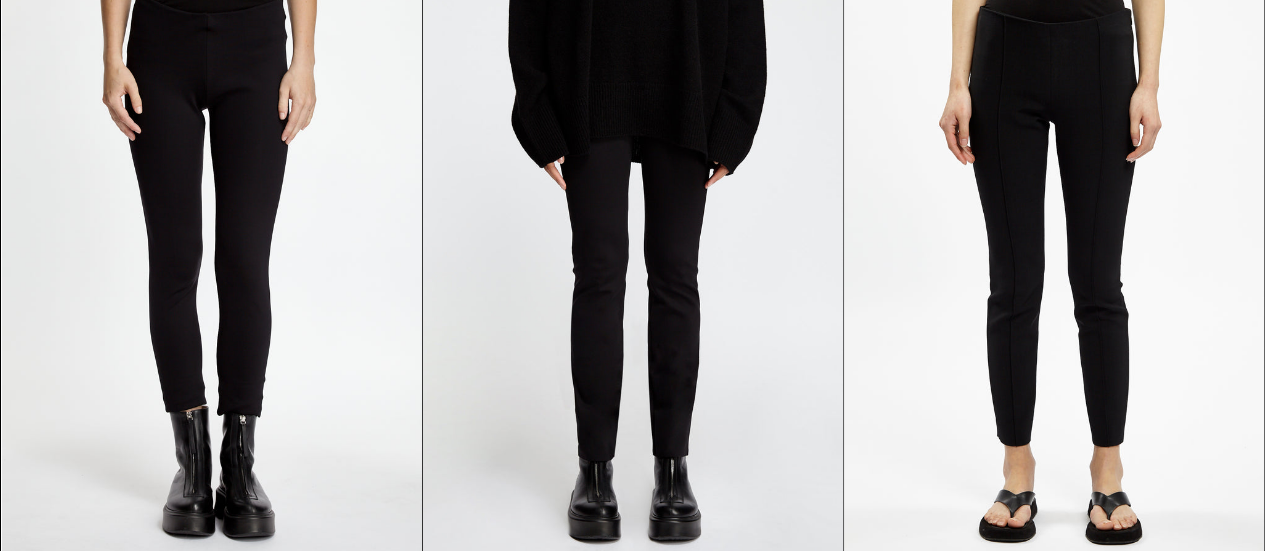 scroll, scrollTop: 27850, scrollLeft: 0, axis: vertical 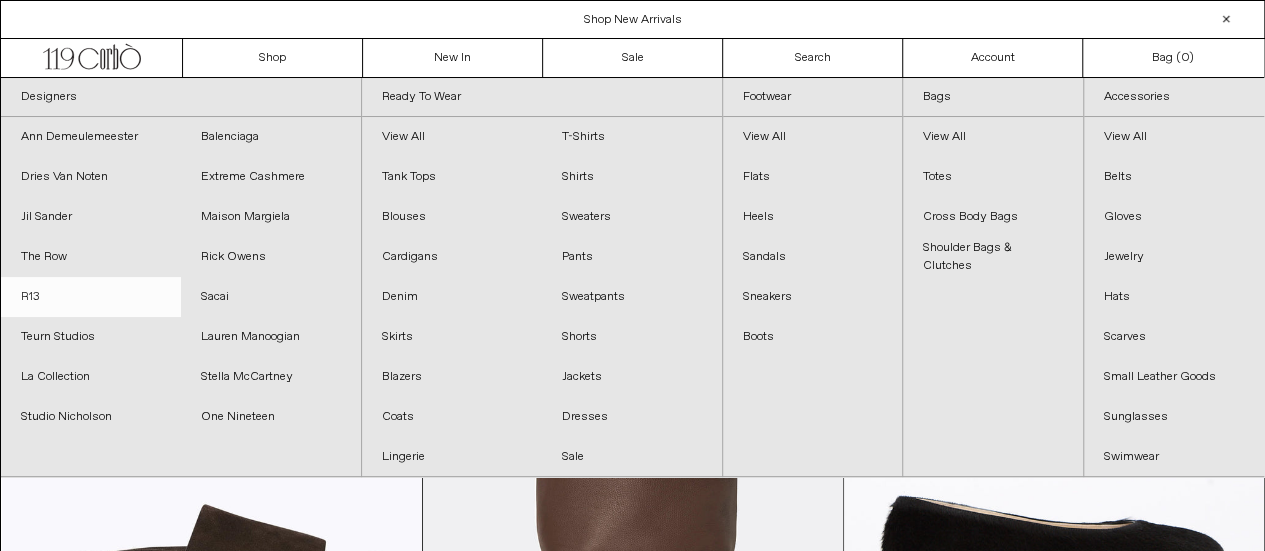 click on "R13" at bounding box center (91, 297) 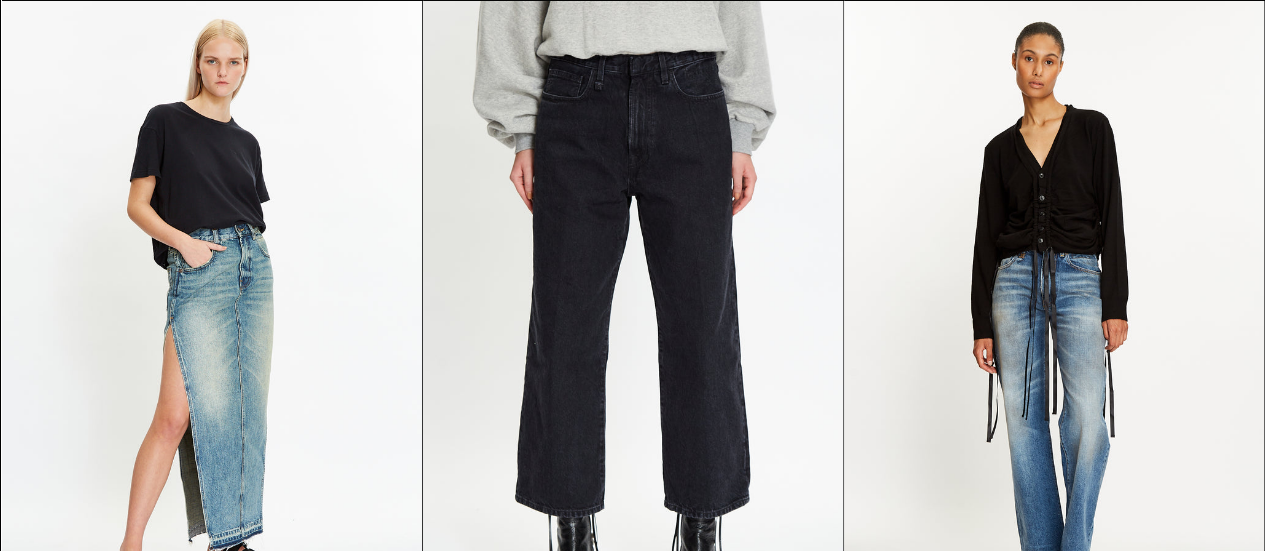 scroll, scrollTop: 8084, scrollLeft: 0, axis: vertical 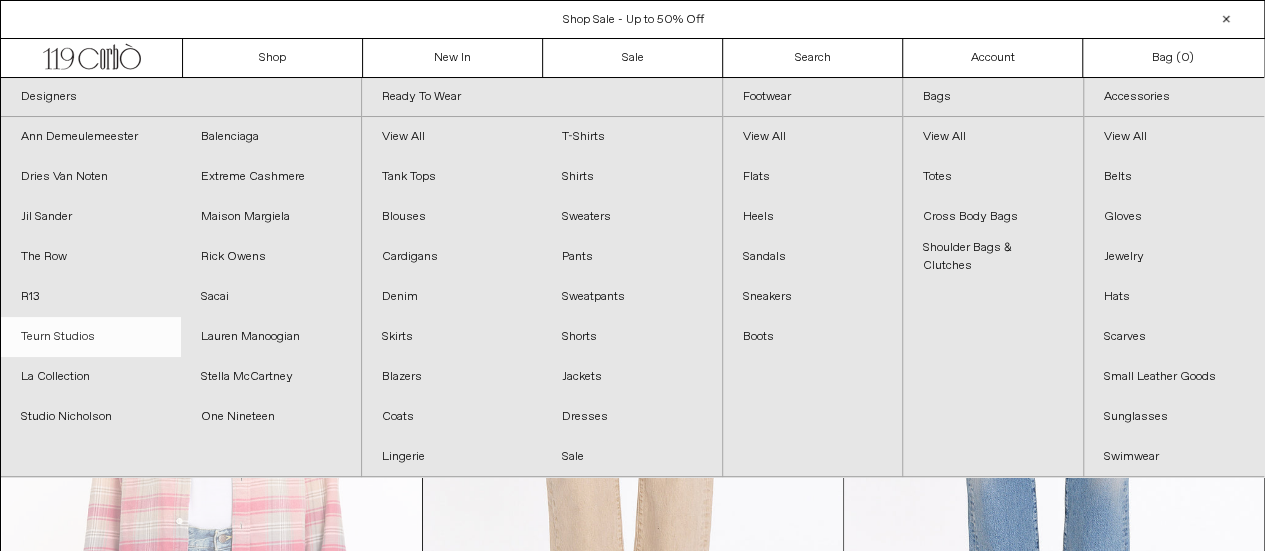 click on "Teurn Studios" at bounding box center [91, 337] 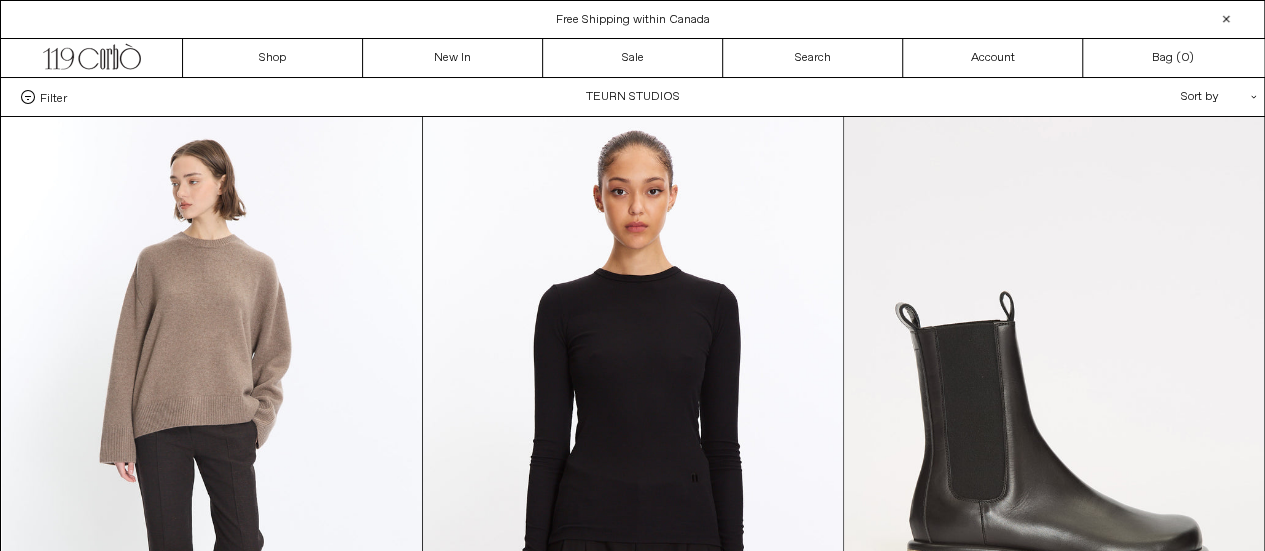 scroll, scrollTop: 0, scrollLeft: 0, axis: both 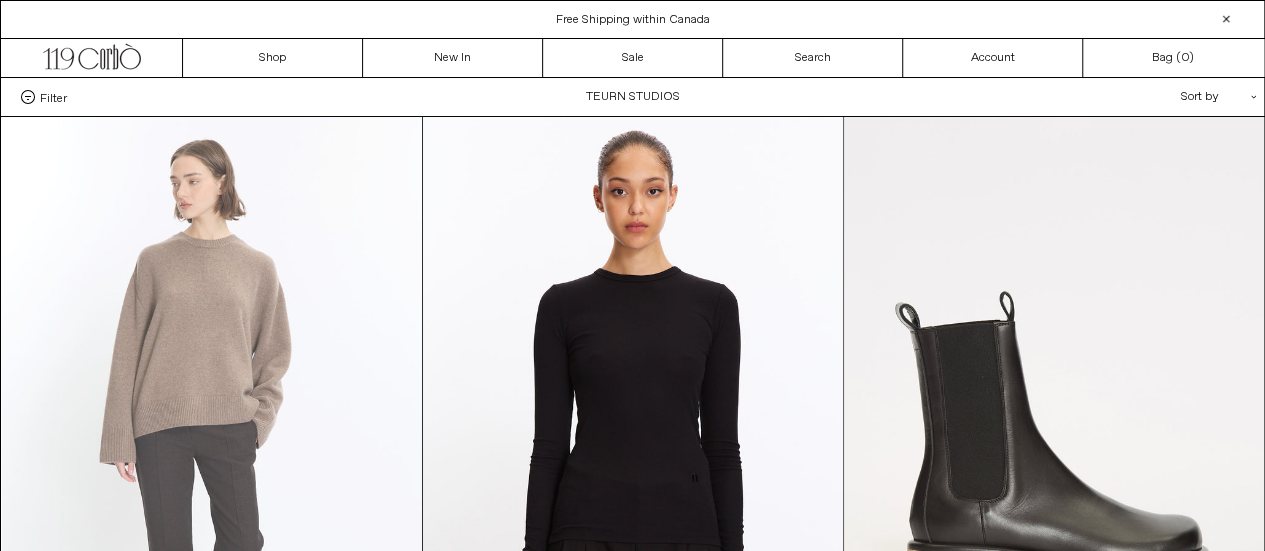 click at bounding box center (212, 432) 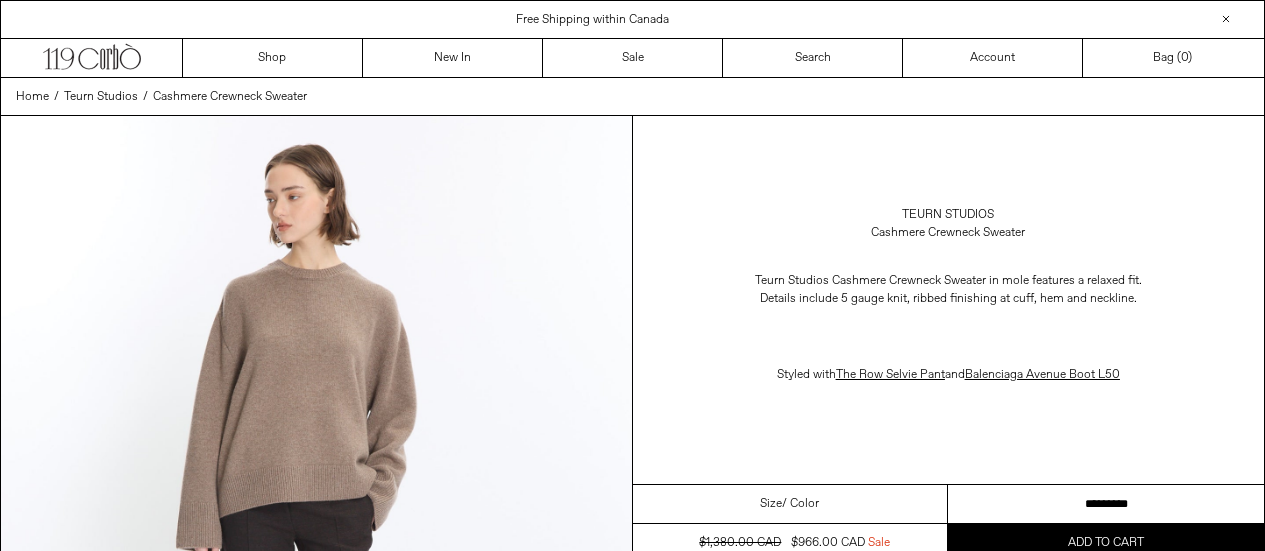 scroll, scrollTop: 0, scrollLeft: 0, axis: both 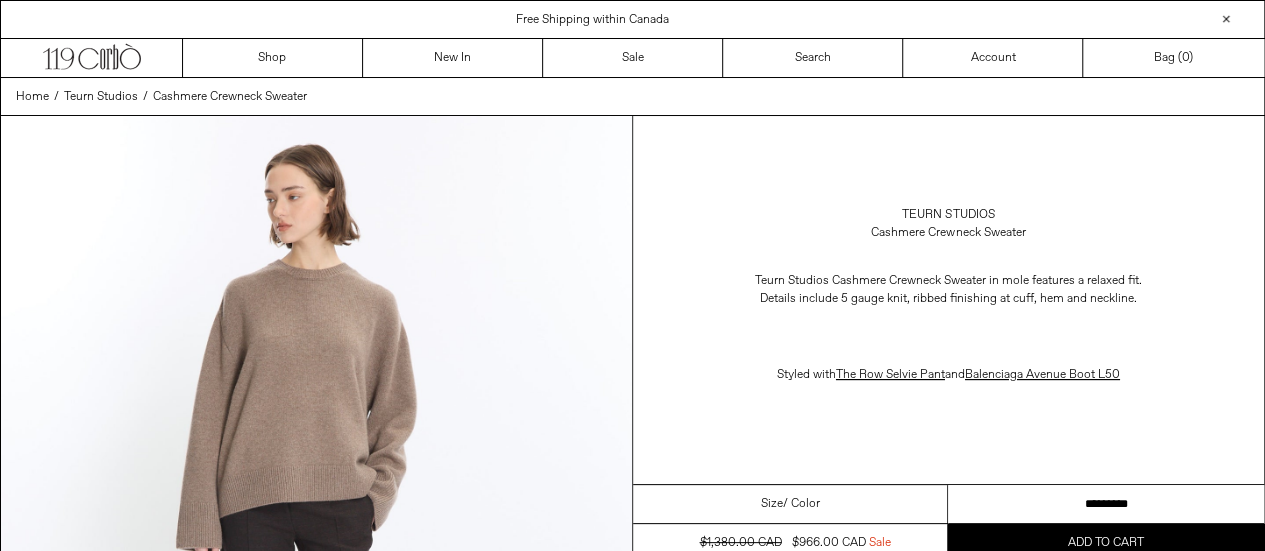click on "*********
********" at bounding box center [1106, 504] 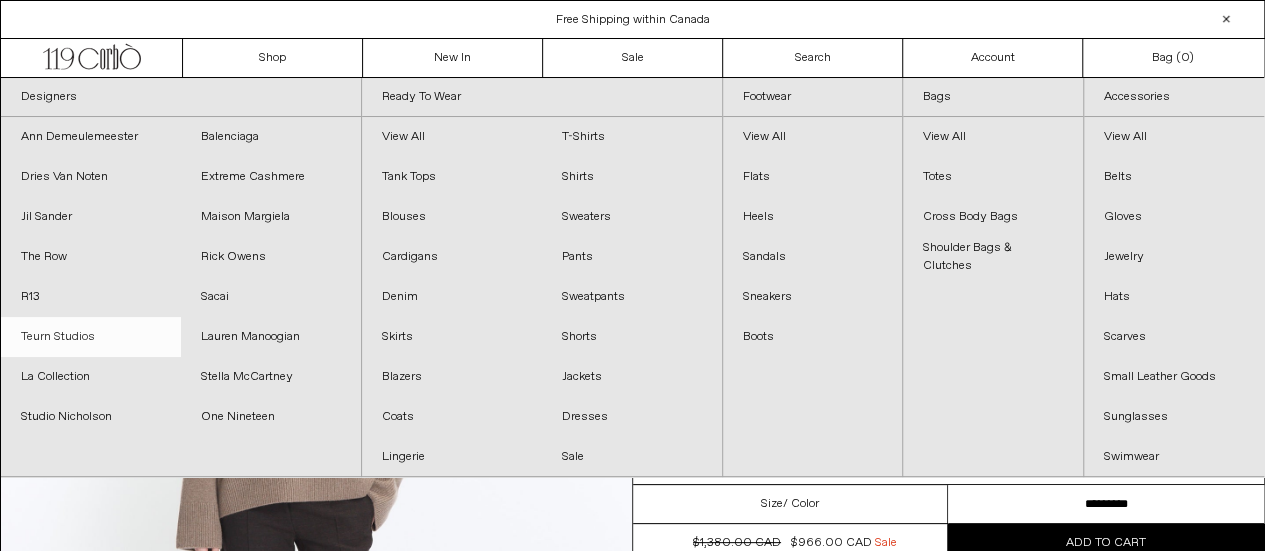 scroll, scrollTop: 0, scrollLeft: 0, axis: both 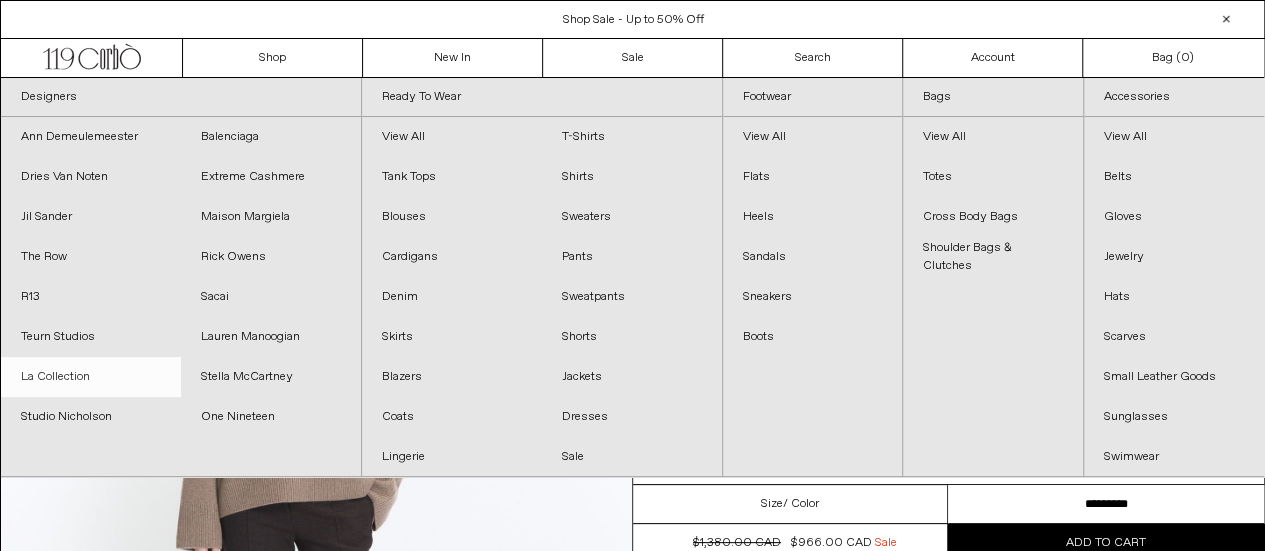 click on "La Collection" at bounding box center (91, 377) 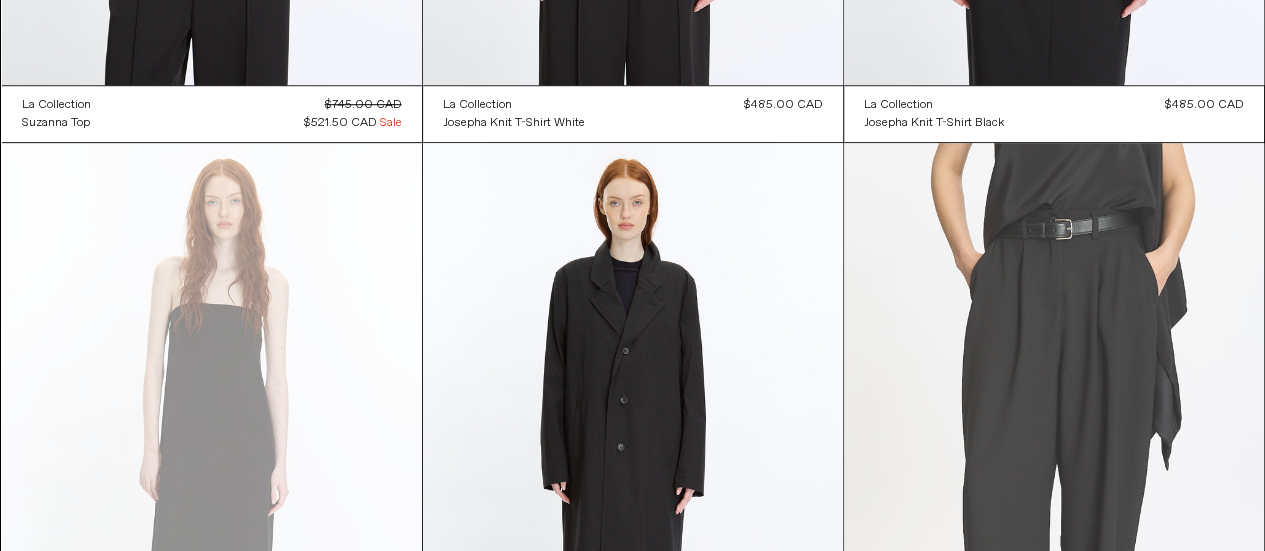 scroll, scrollTop: 800, scrollLeft: 0, axis: vertical 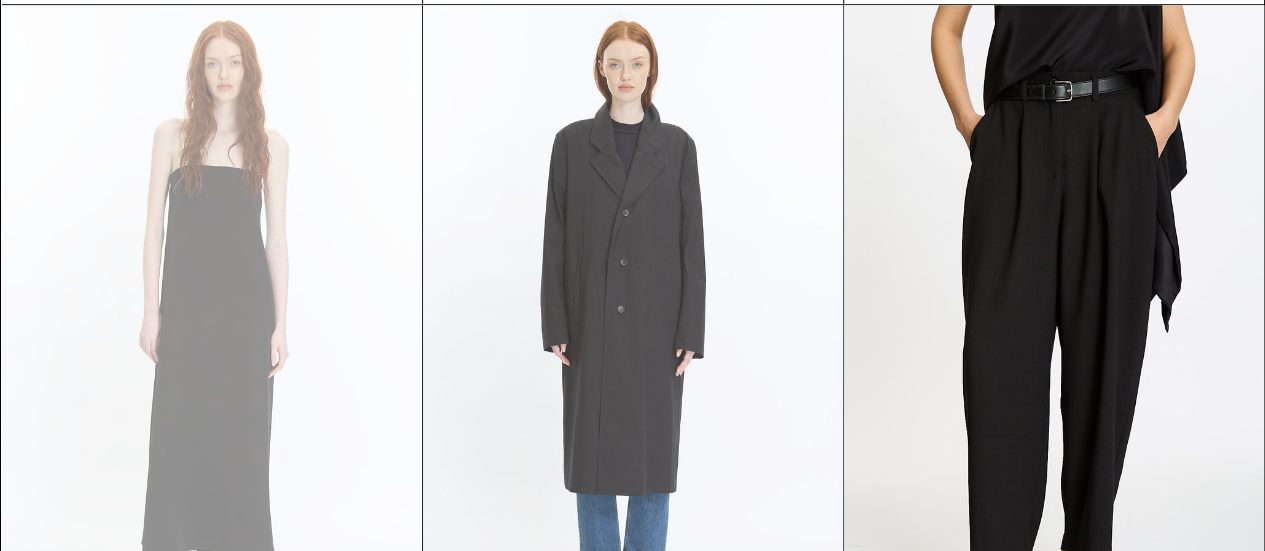 click at bounding box center [633, 320] 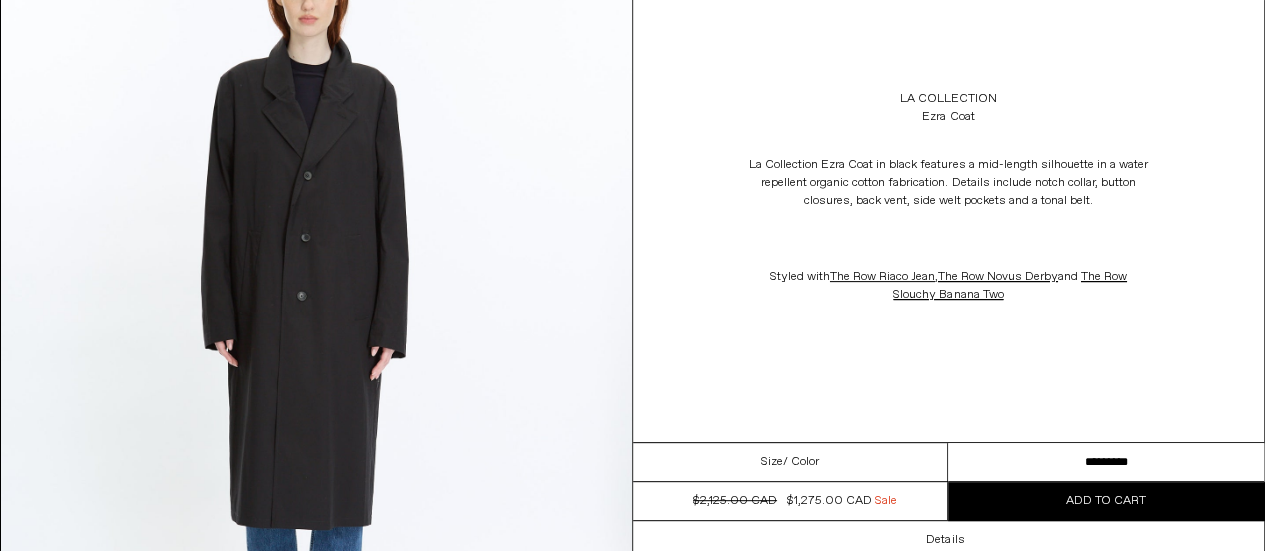 scroll, scrollTop: 0, scrollLeft: 0, axis: both 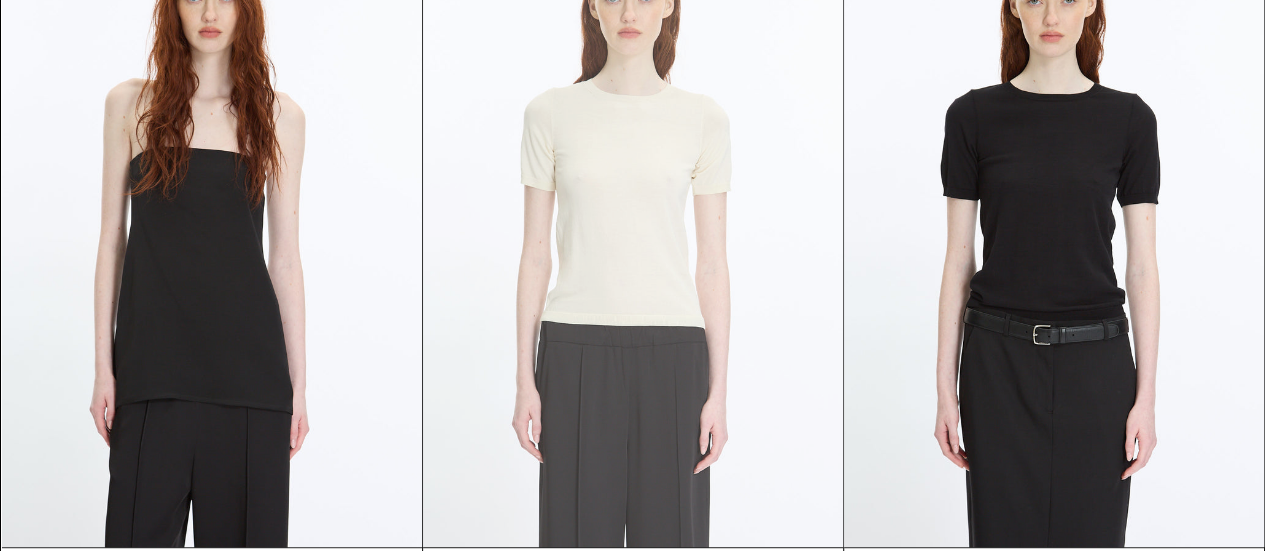 click at bounding box center [633, 232] 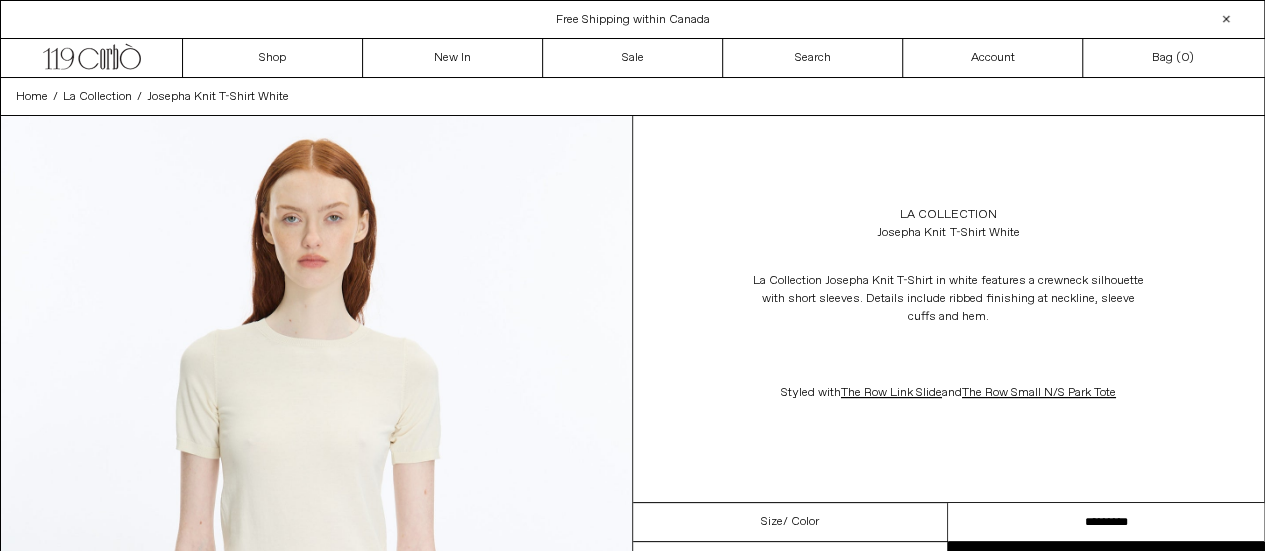 scroll, scrollTop: 0, scrollLeft: 0, axis: both 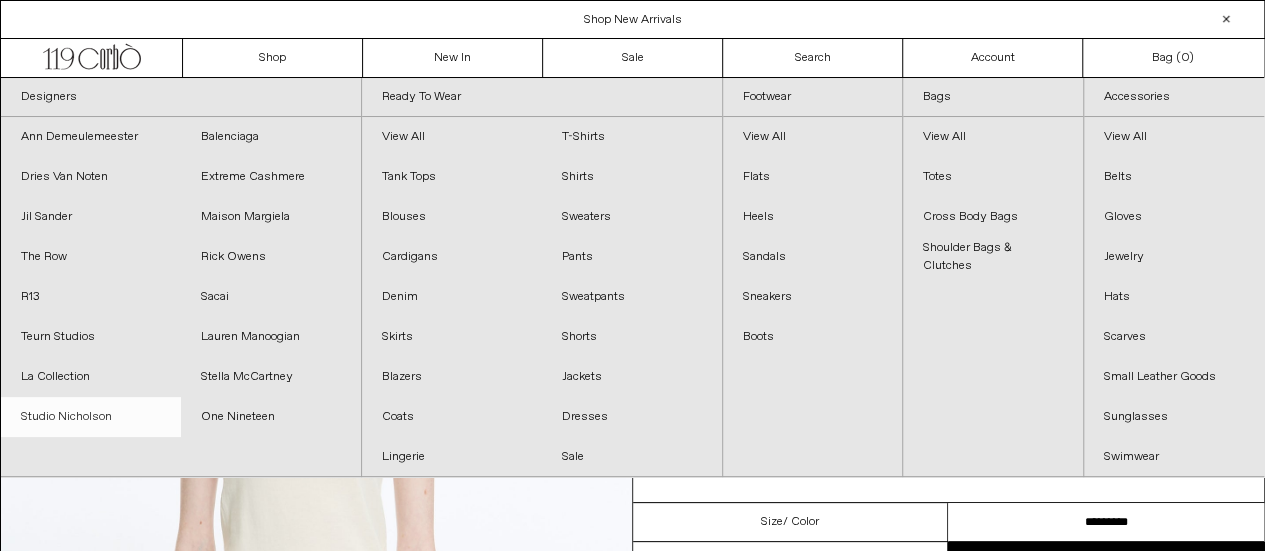 click on "Studio Nicholson" at bounding box center (91, 417) 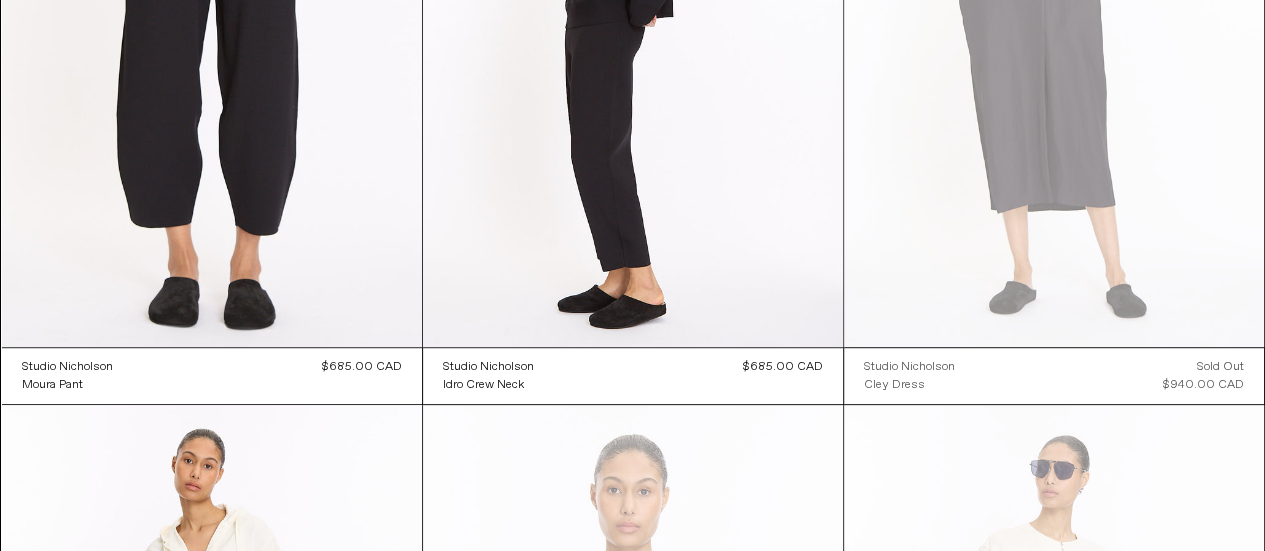 scroll, scrollTop: 0, scrollLeft: 0, axis: both 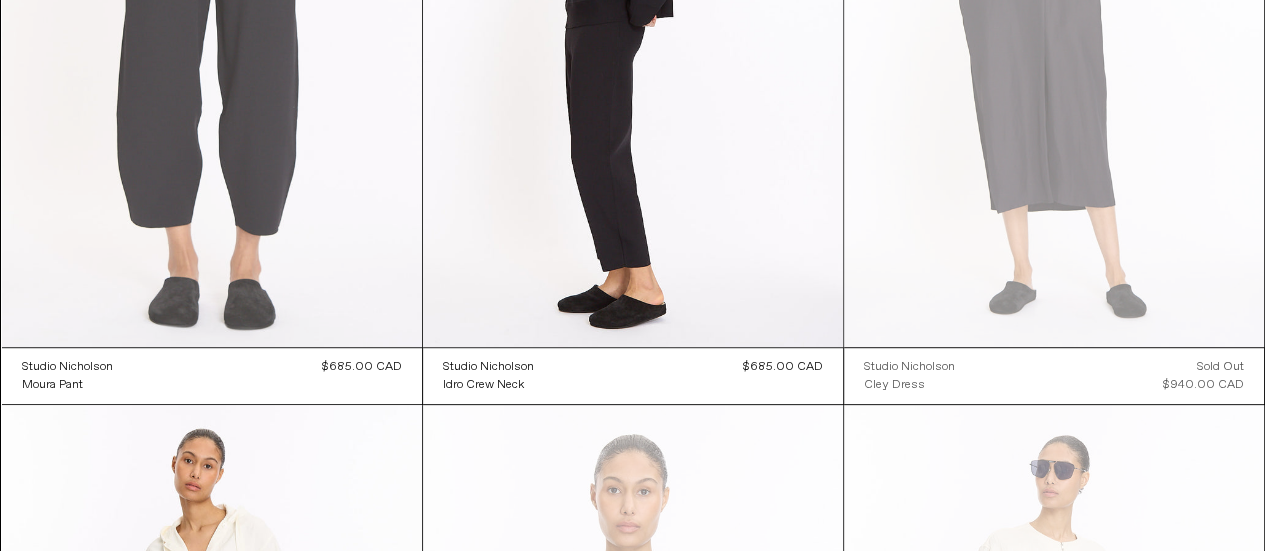 click at bounding box center [212, 32] 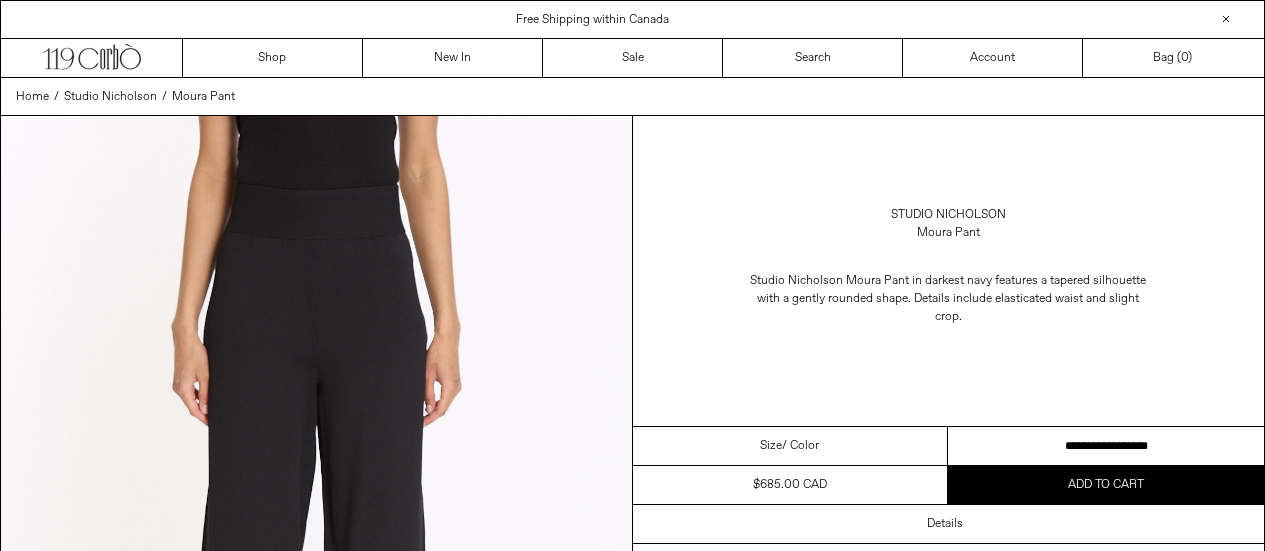 scroll, scrollTop: 0, scrollLeft: 0, axis: both 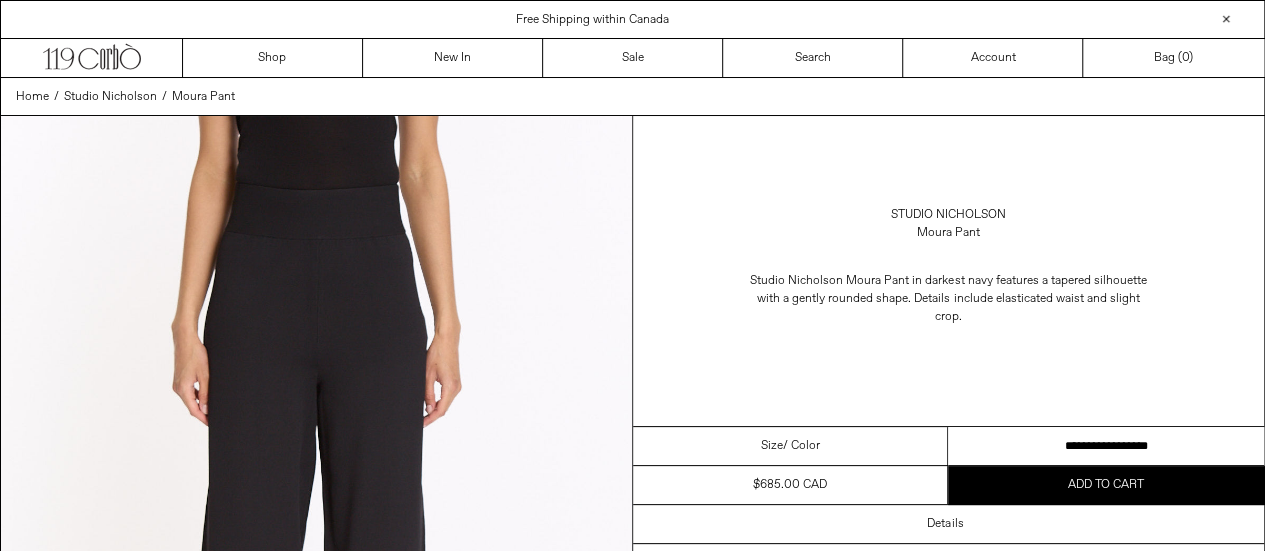 drag, startPoint x: 1124, startPoint y: 444, endPoint x: 1279, endPoint y: 411, distance: 158.47397 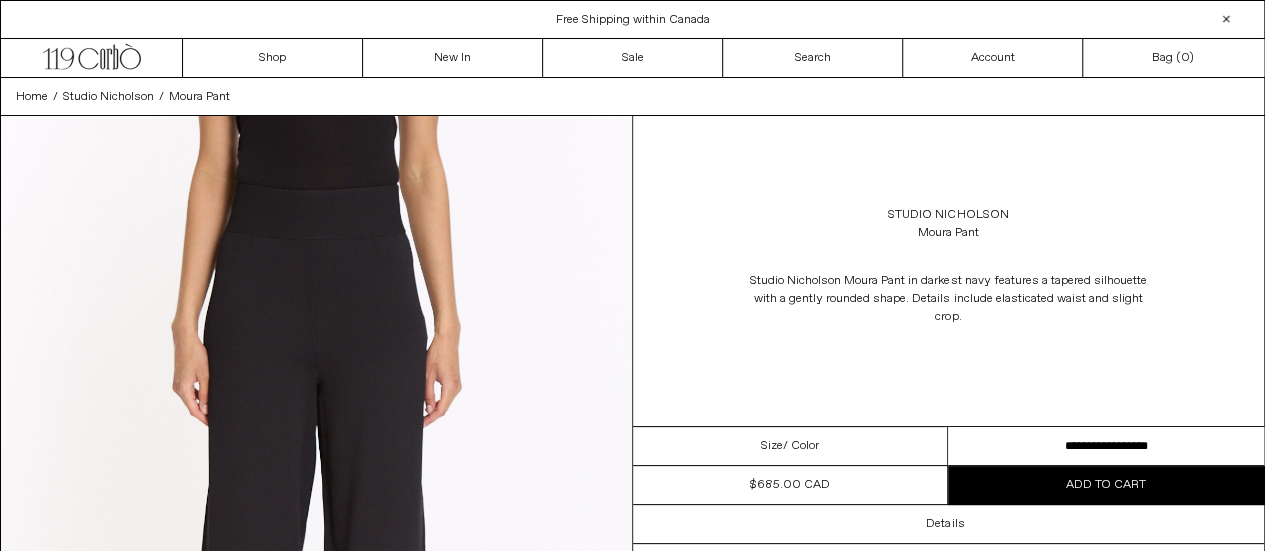 scroll, scrollTop: 0, scrollLeft: 0, axis: both 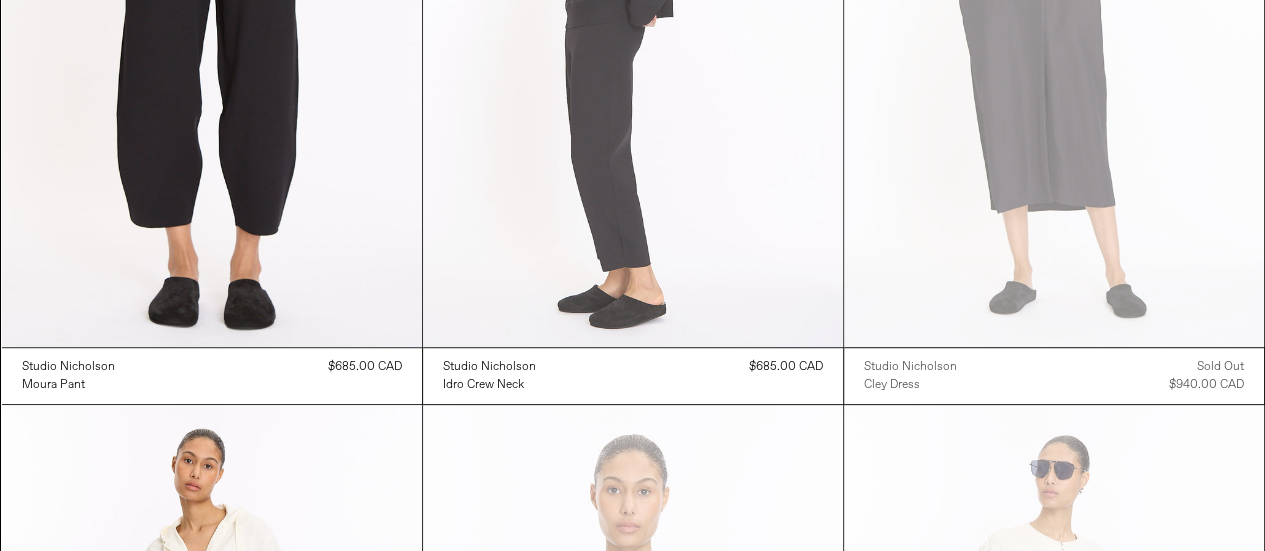 click at bounding box center (633, 32) 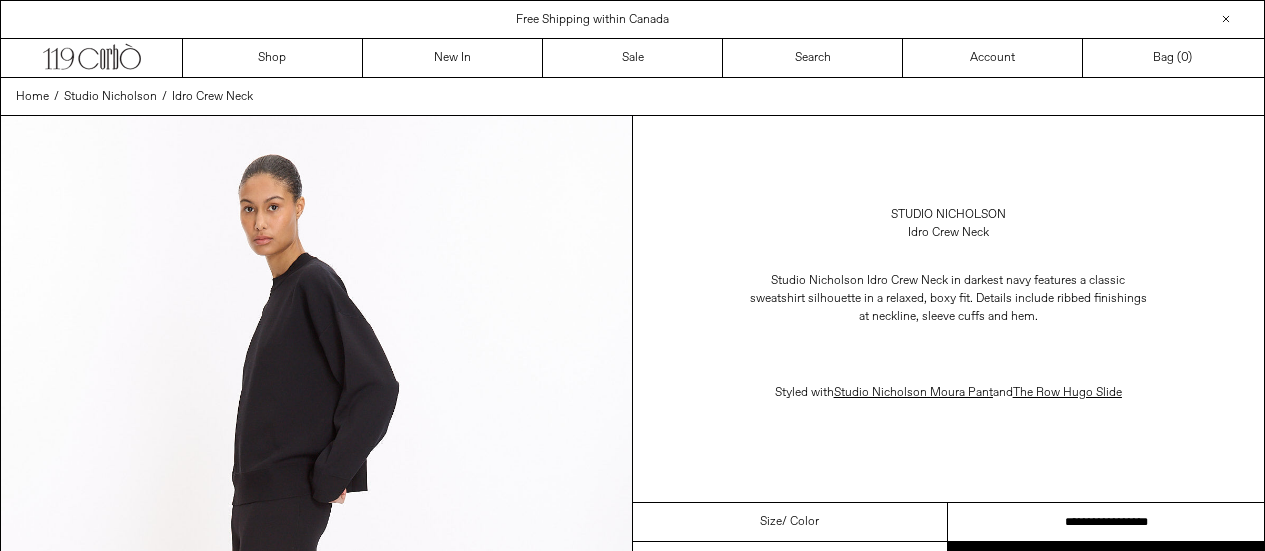scroll, scrollTop: 0, scrollLeft: 0, axis: both 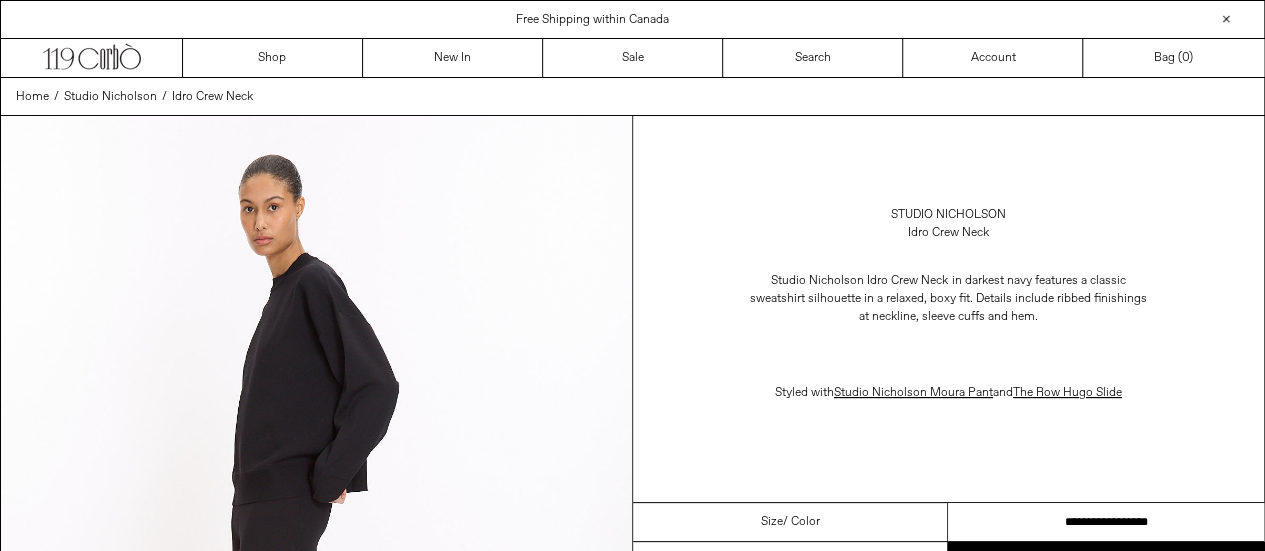 click on "**********" at bounding box center (1106, 522) 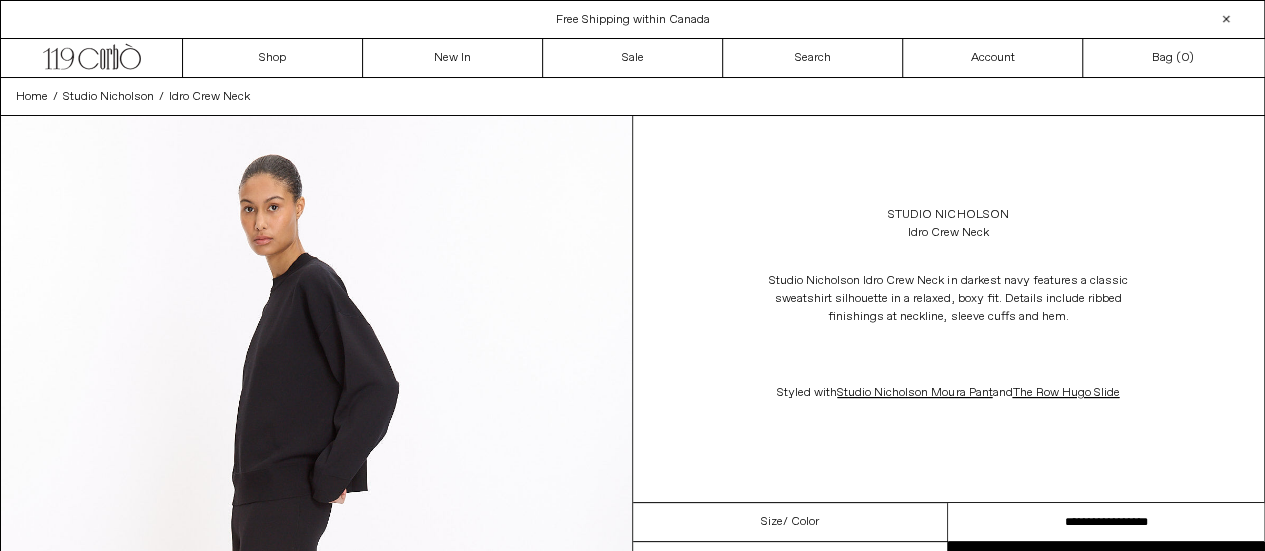 scroll, scrollTop: 0, scrollLeft: 0, axis: both 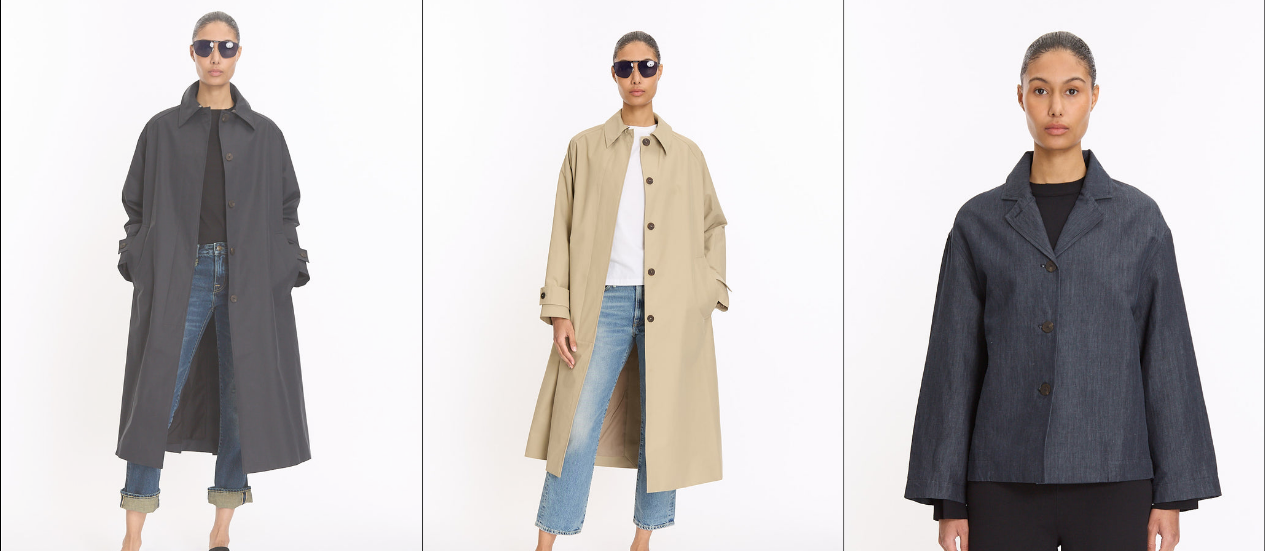 click at bounding box center [212, 308] 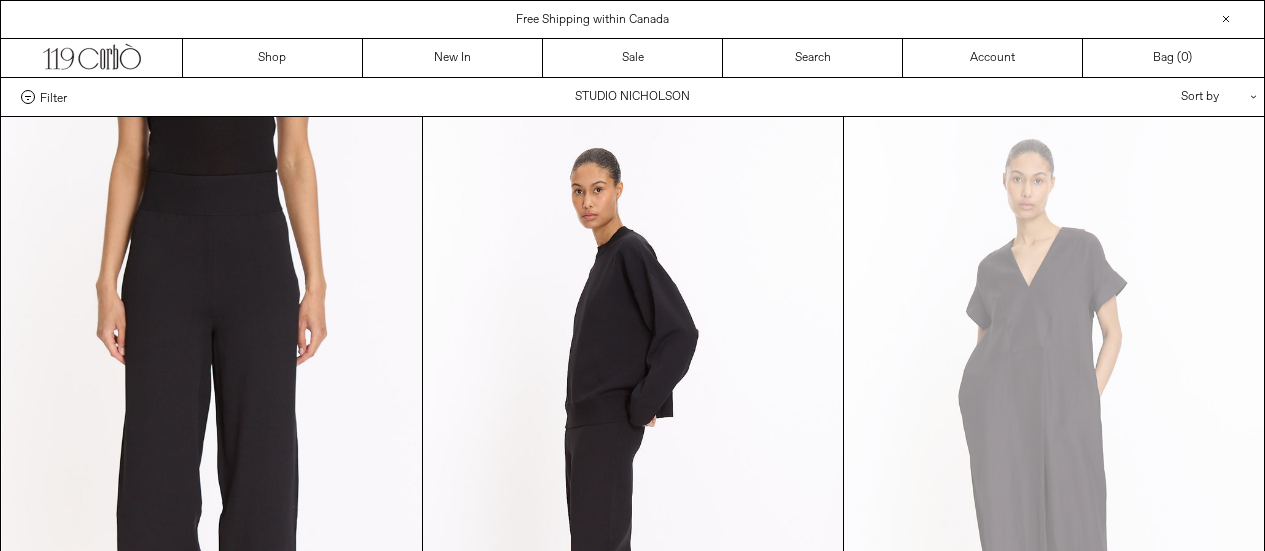 scroll, scrollTop: 1500, scrollLeft: 0, axis: vertical 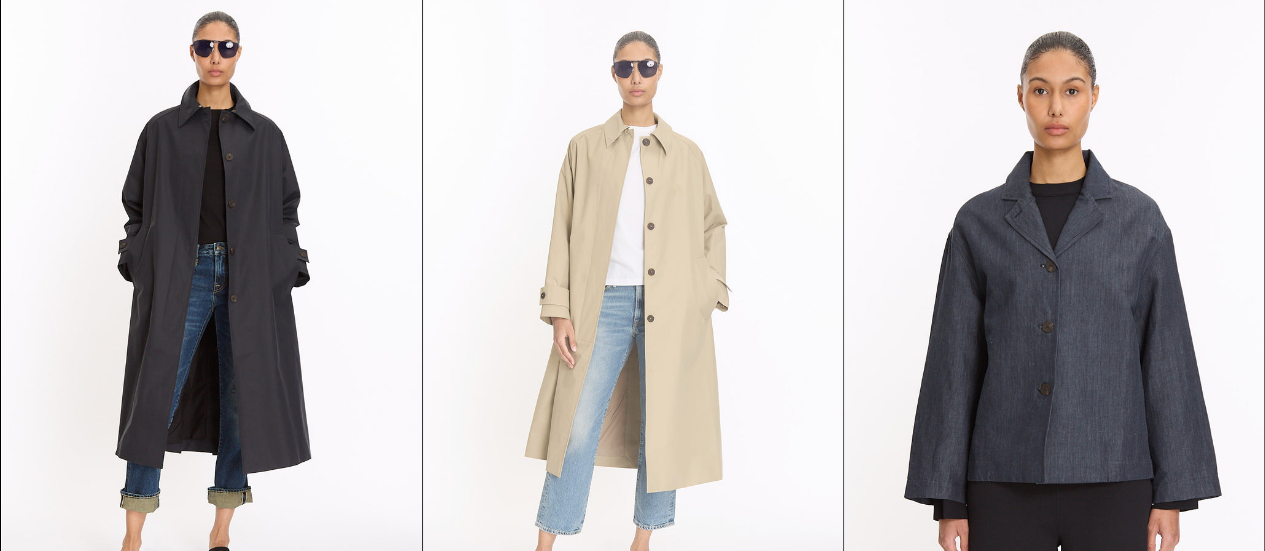 click at bounding box center [633, 308] 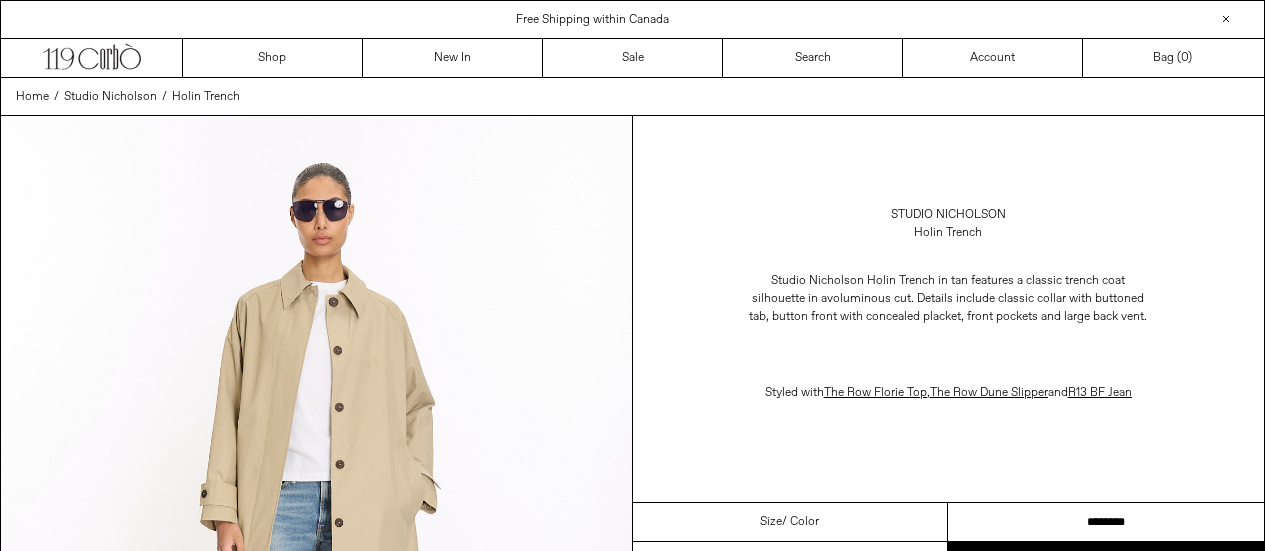 drag, startPoint x: 0, startPoint y: 0, endPoint x: 1279, endPoint y: 455, distance: 1357.522 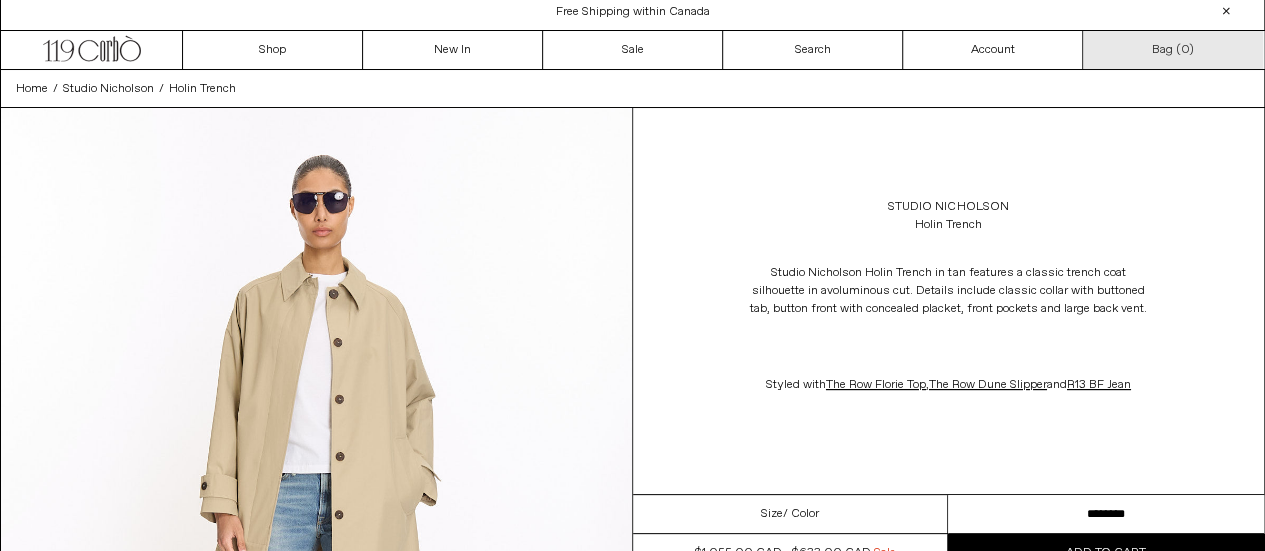 scroll, scrollTop: 0, scrollLeft: 0, axis: both 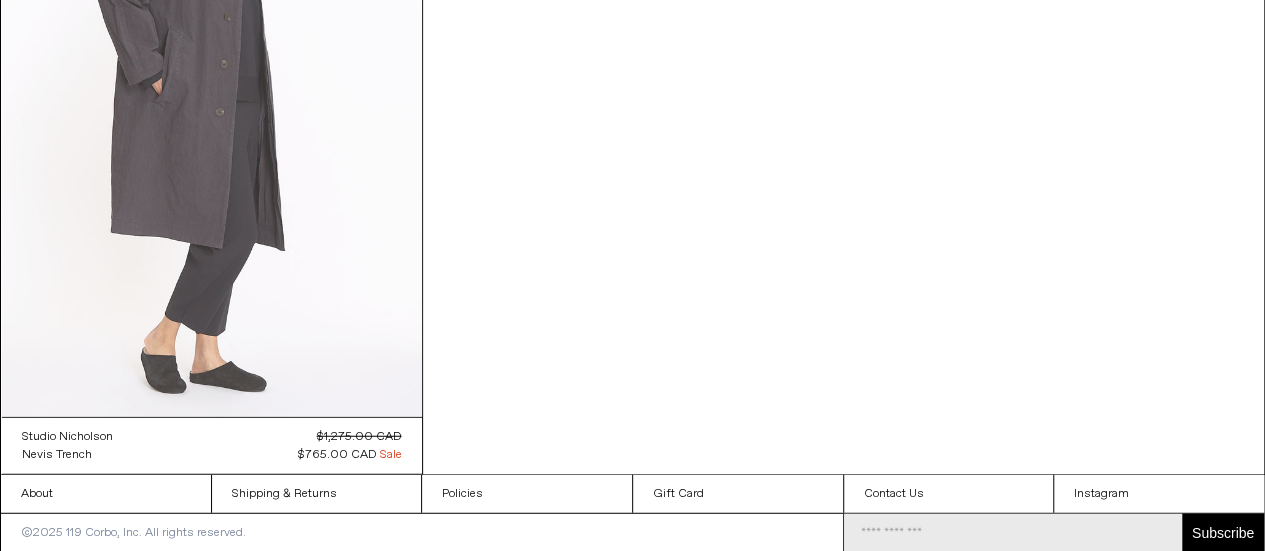 click at bounding box center [212, 102] 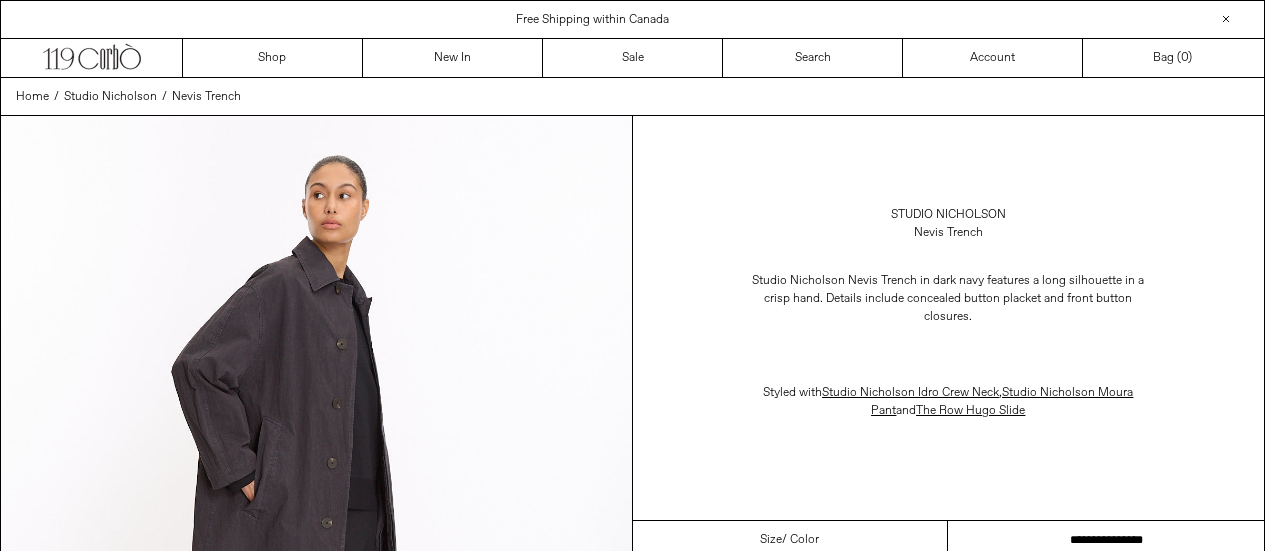 scroll, scrollTop: 0, scrollLeft: 0, axis: both 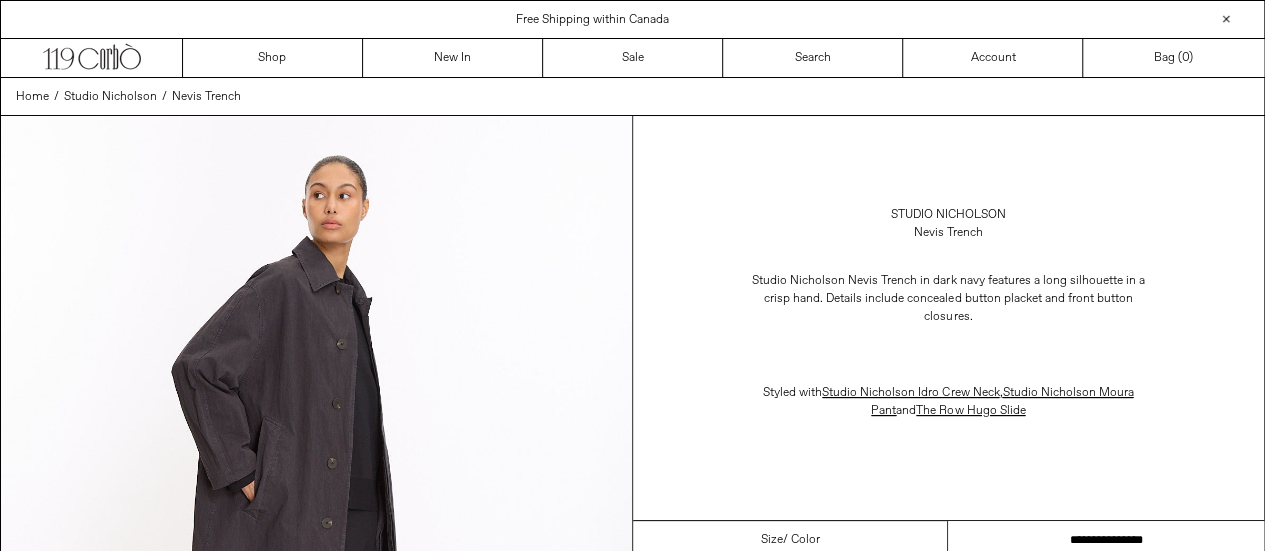 drag, startPoint x: 1134, startPoint y: 537, endPoint x: 1159, endPoint y: 518, distance: 31.400637 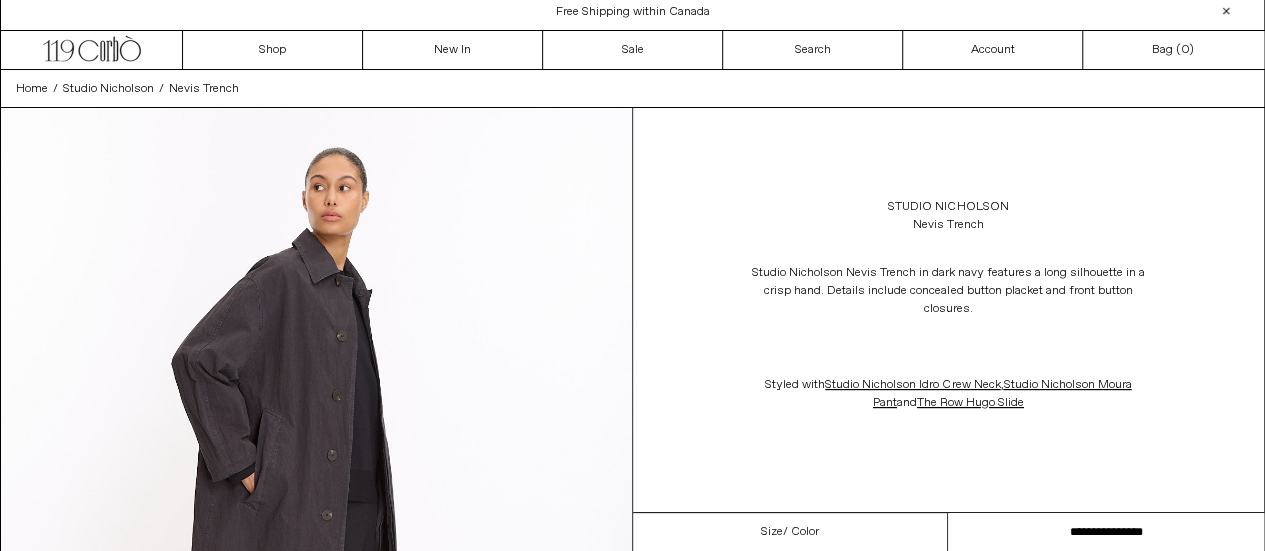 scroll, scrollTop: 0, scrollLeft: 0, axis: both 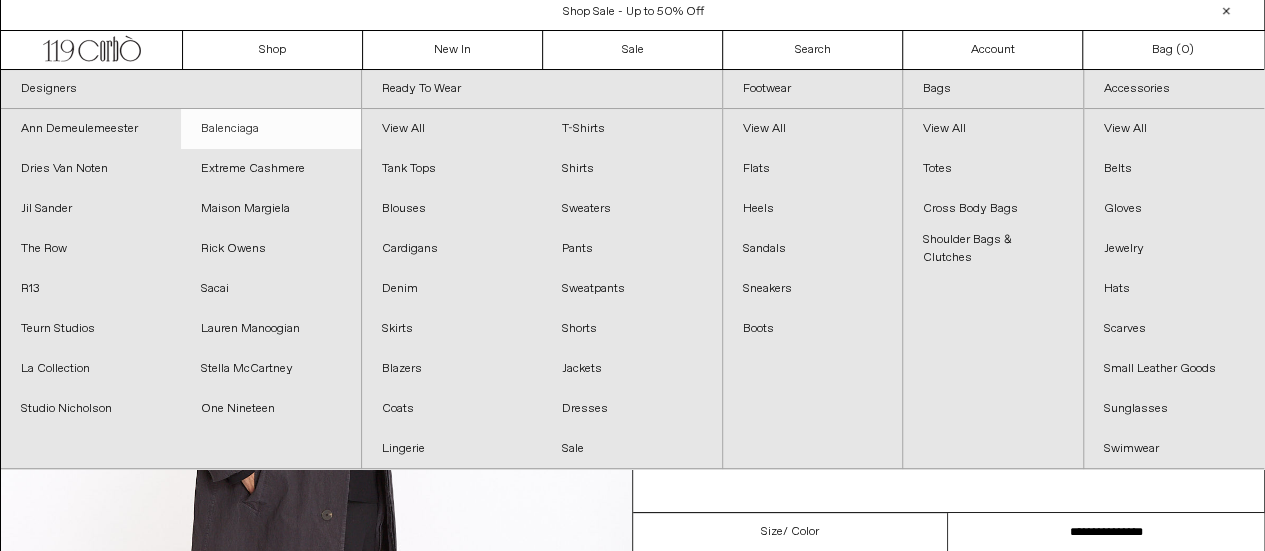 click on "Balenciaga" at bounding box center [271, 129] 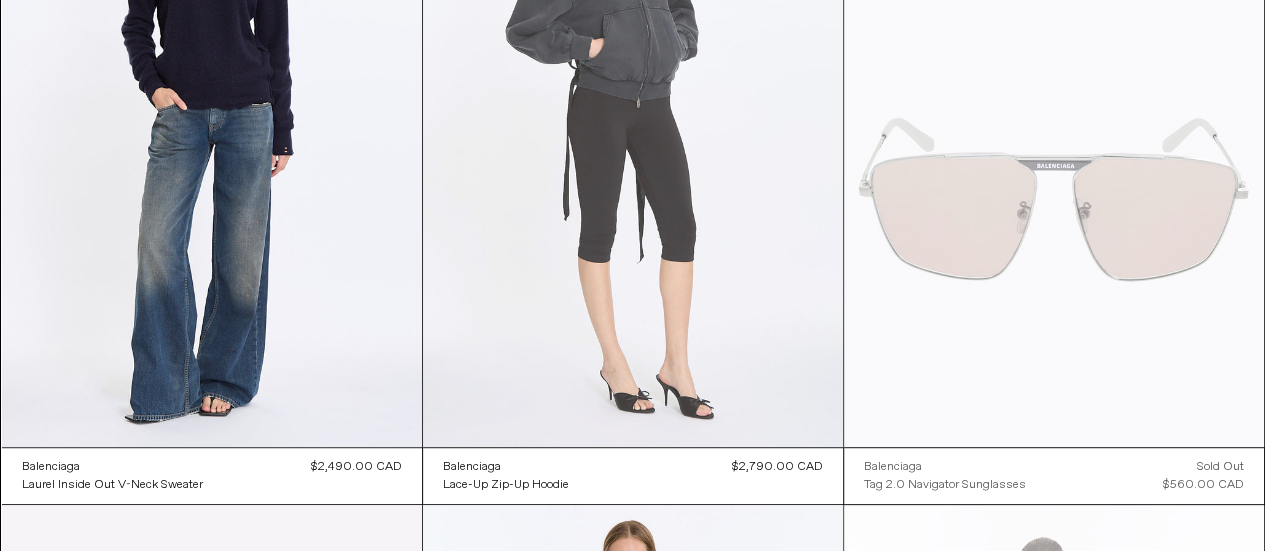 scroll, scrollTop: 0, scrollLeft: 0, axis: both 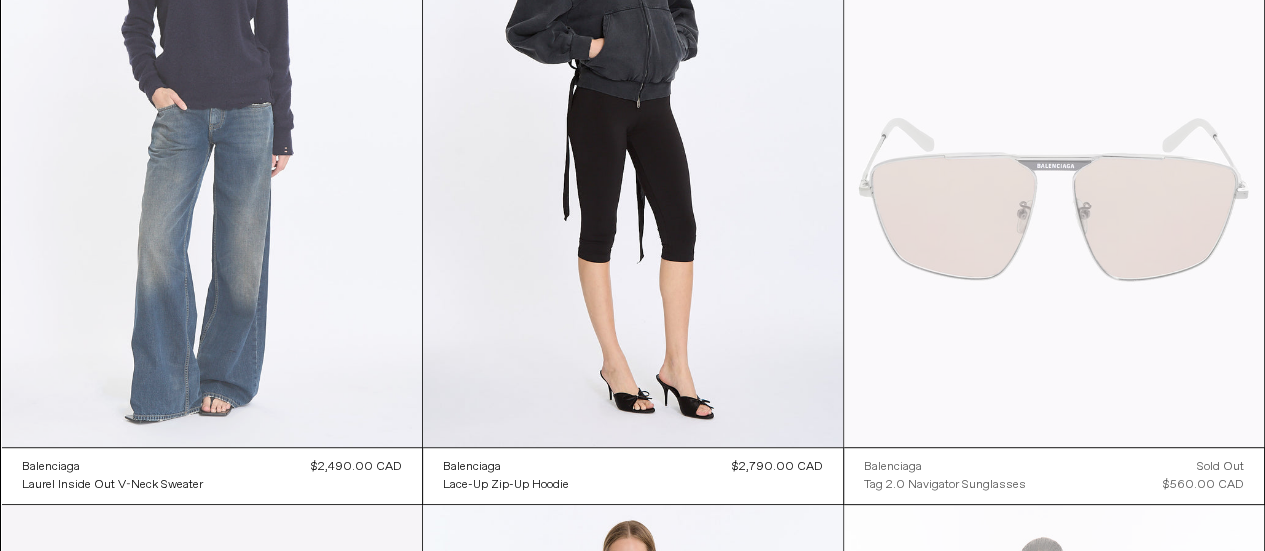 click at bounding box center [212, 132] 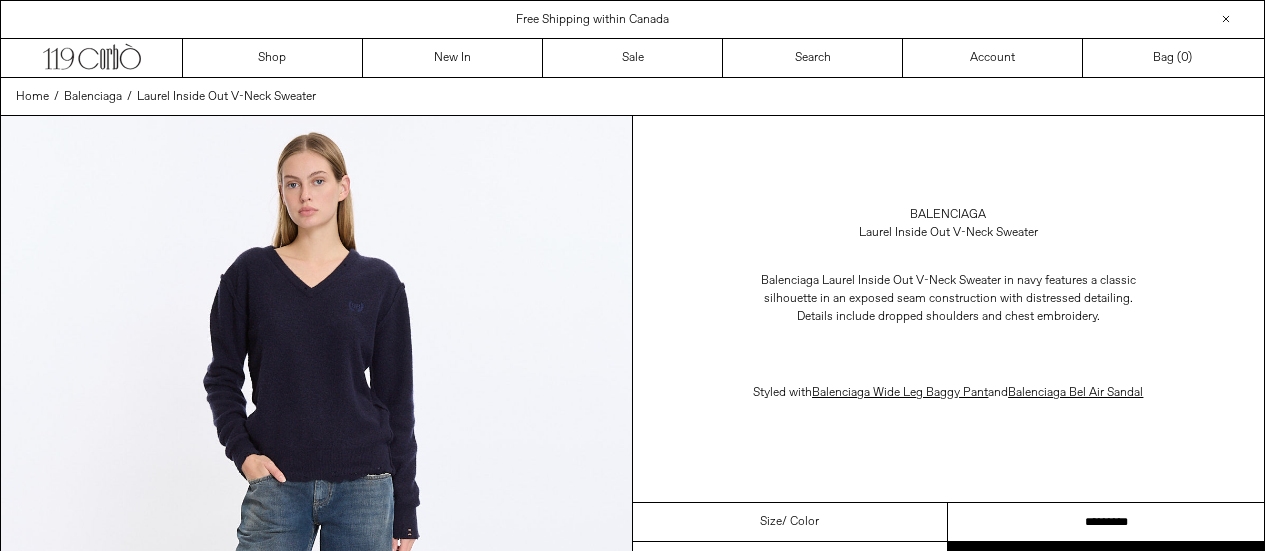 scroll, scrollTop: 0, scrollLeft: 0, axis: both 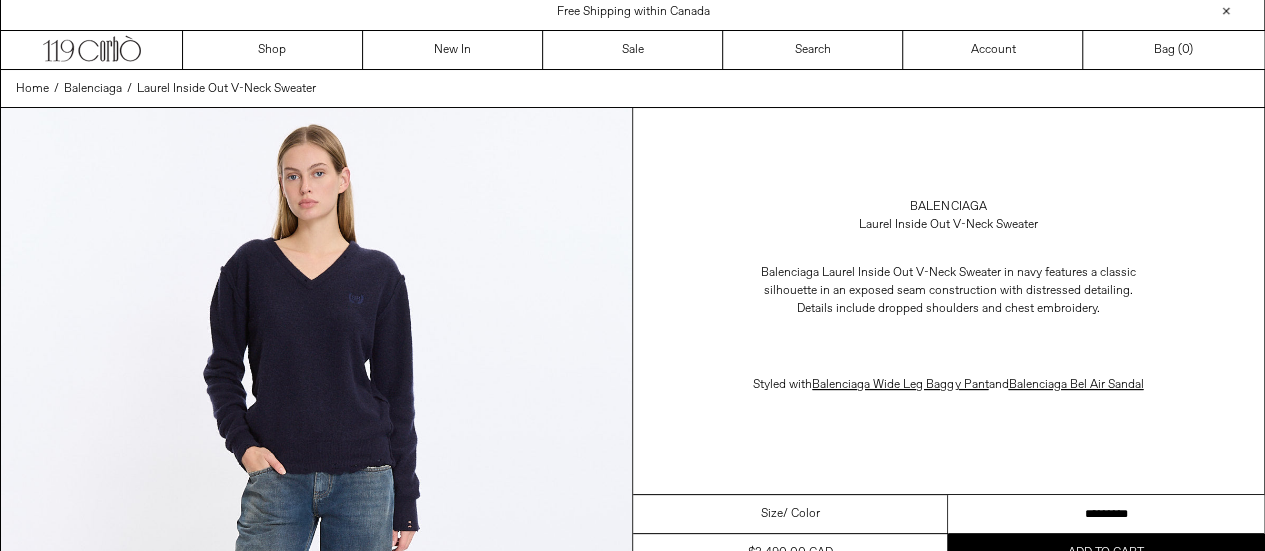 drag, startPoint x: 1014, startPoint y: 531, endPoint x: 1050, endPoint y: 337, distance: 197.31194 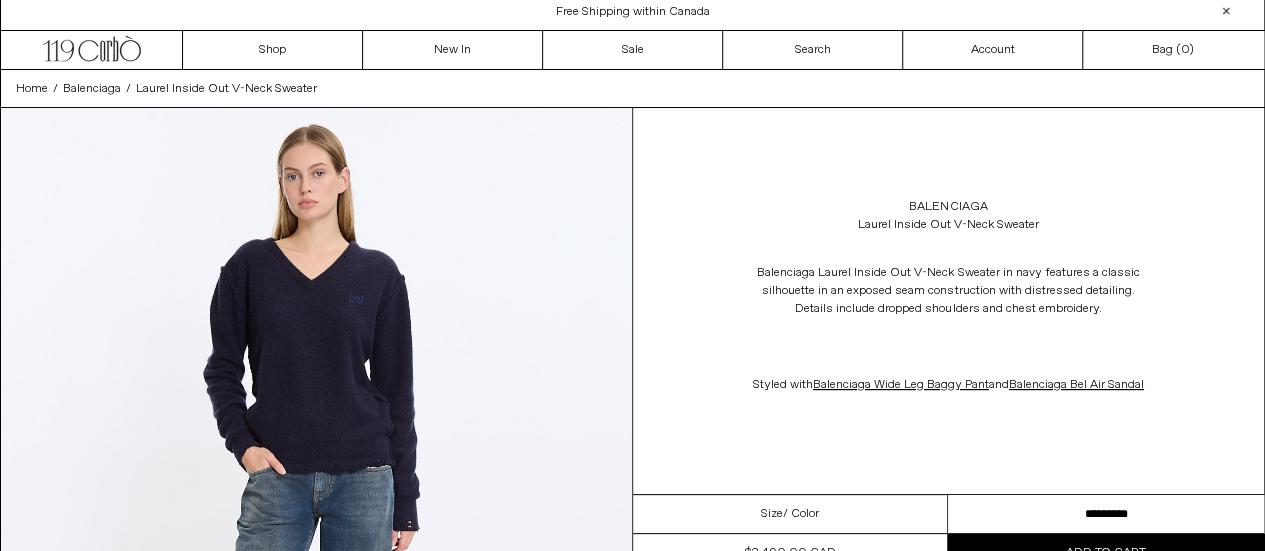 scroll, scrollTop: 0, scrollLeft: 0, axis: both 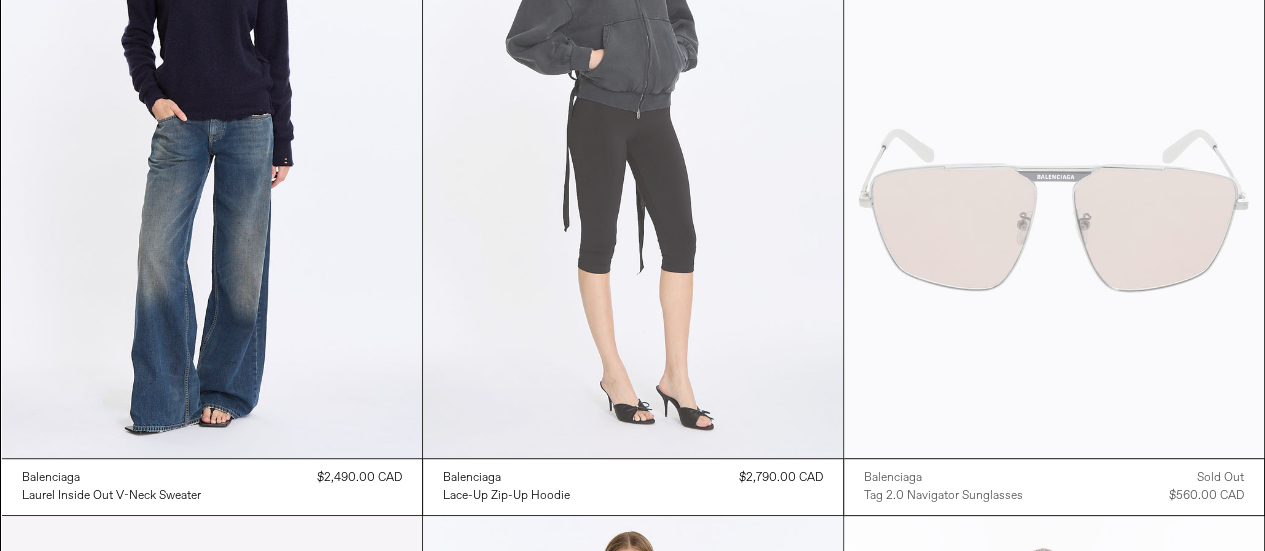 click at bounding box center (633, 143) 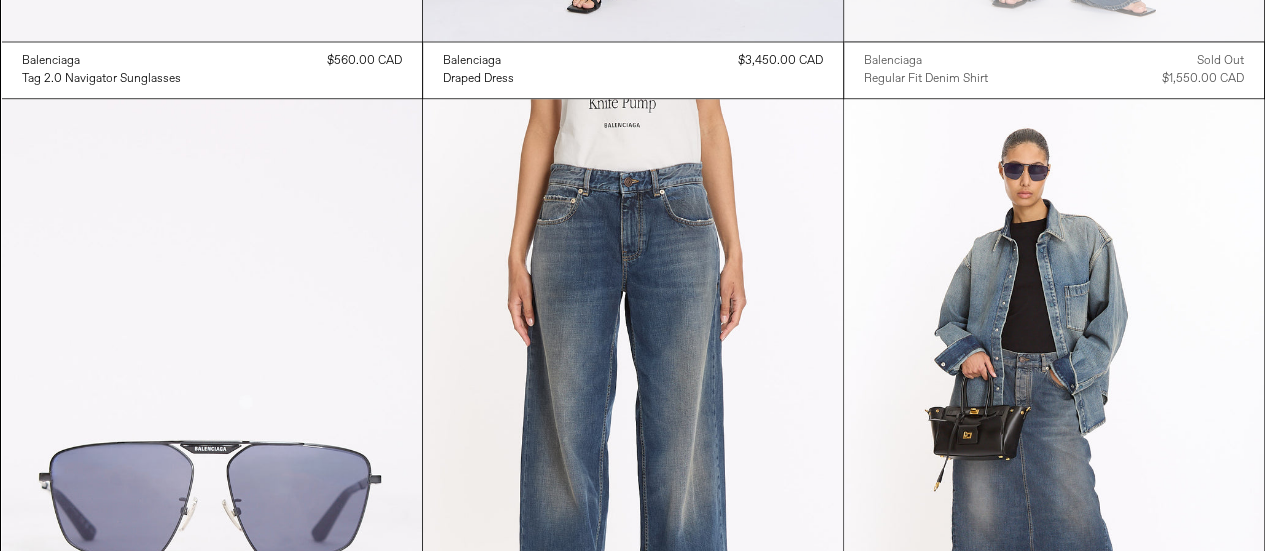 scroll, scrollTop: 1500, scrollLeft: 0, axis: vertical 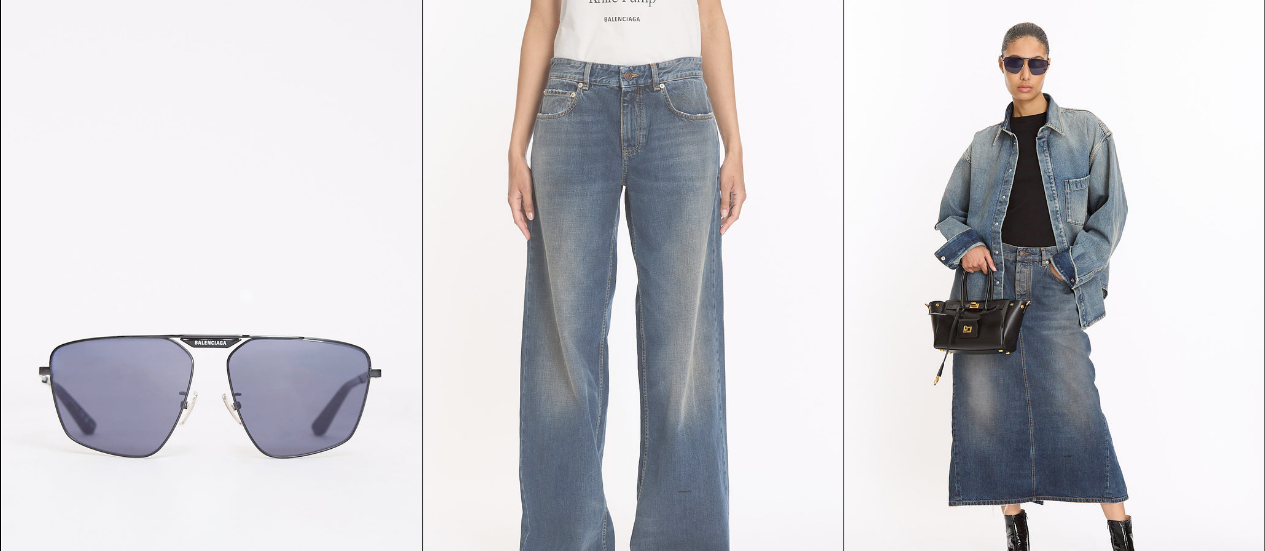 click at bounding box center [633, 308] 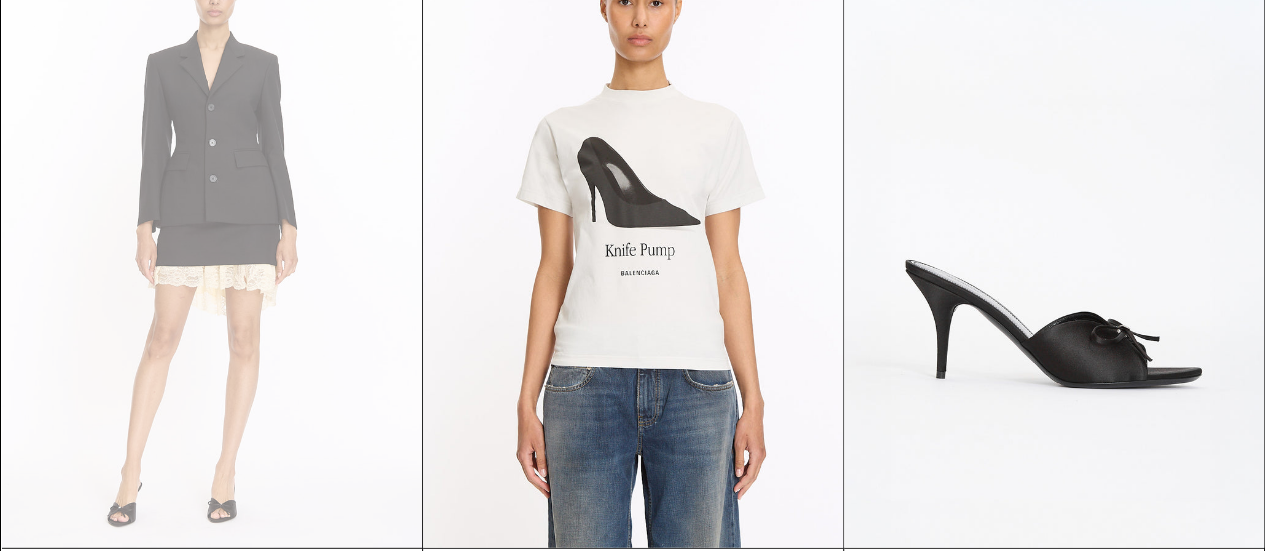 scroll, scrollTop: 2500, scrollLeft: 0, axis: vertical 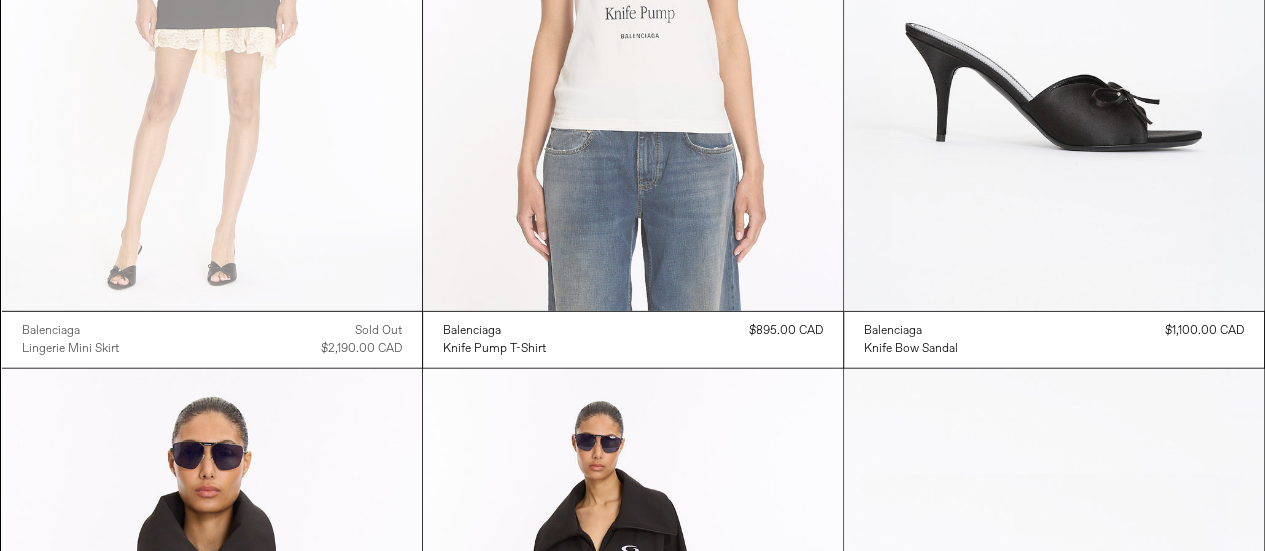 click at bounding box center (633, -4) 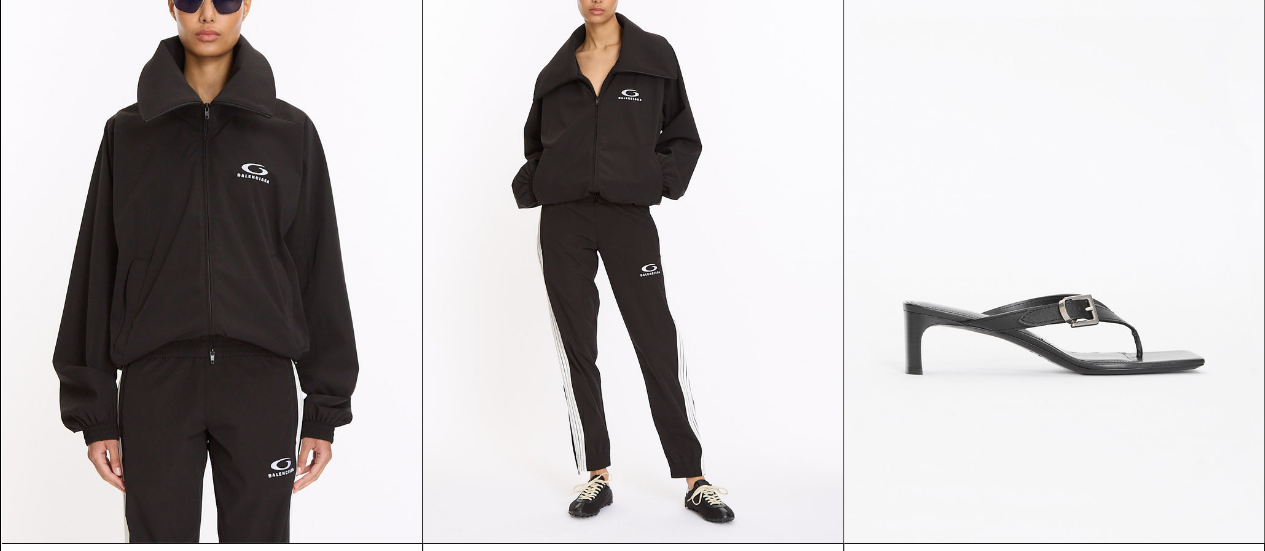 scroll, scrollTop: 3000, scrollLeft: 0, axis: vertical 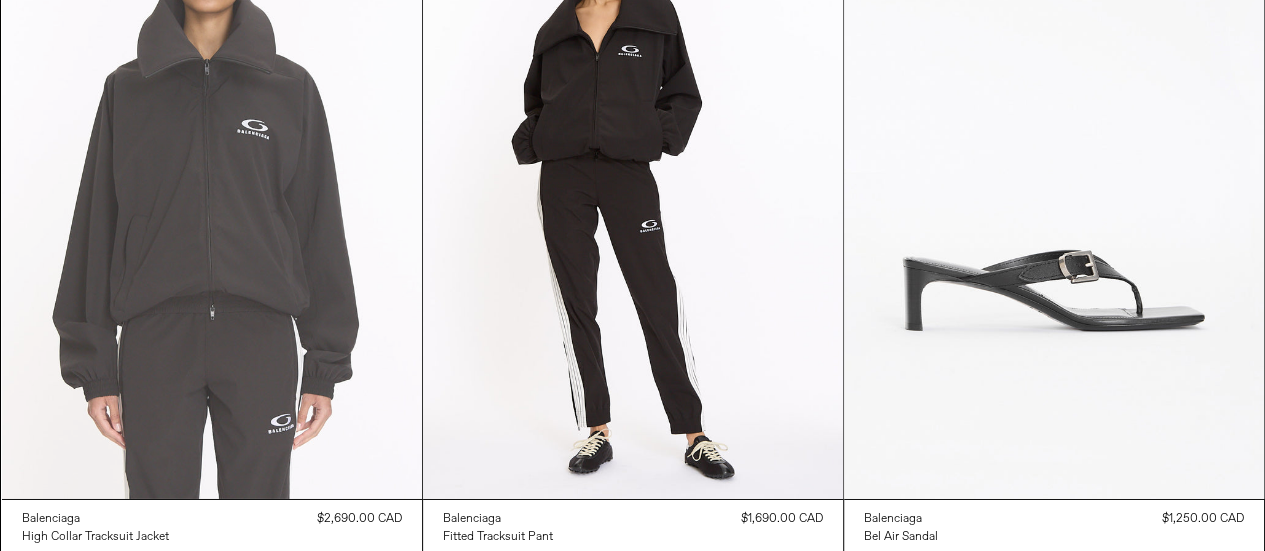 click at bounding box center (212, 184) 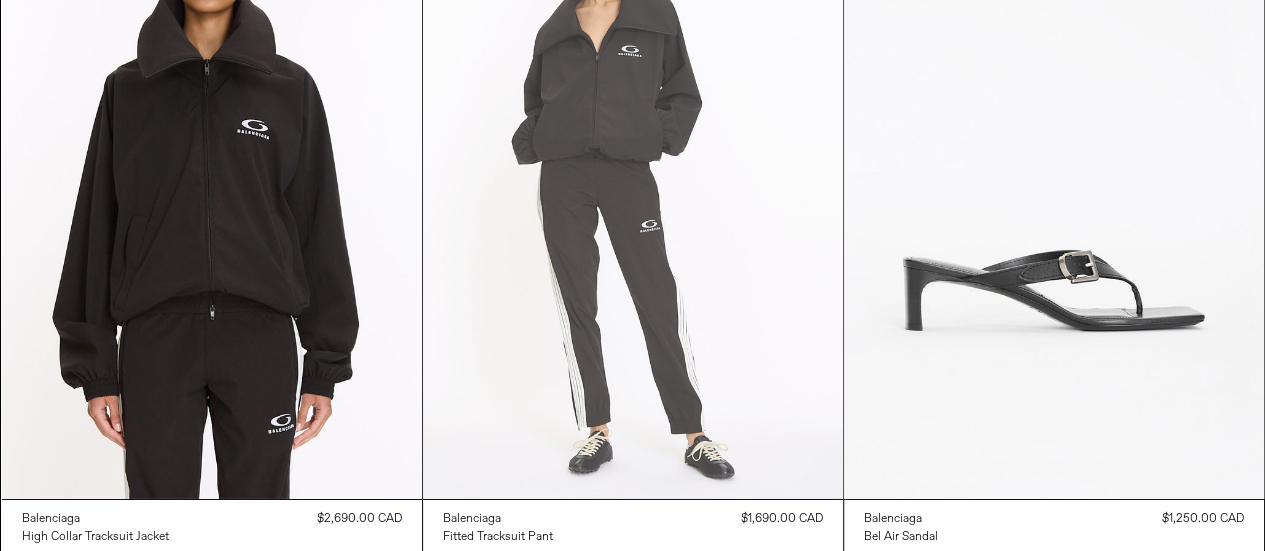 click at bounding box center [633, 184] 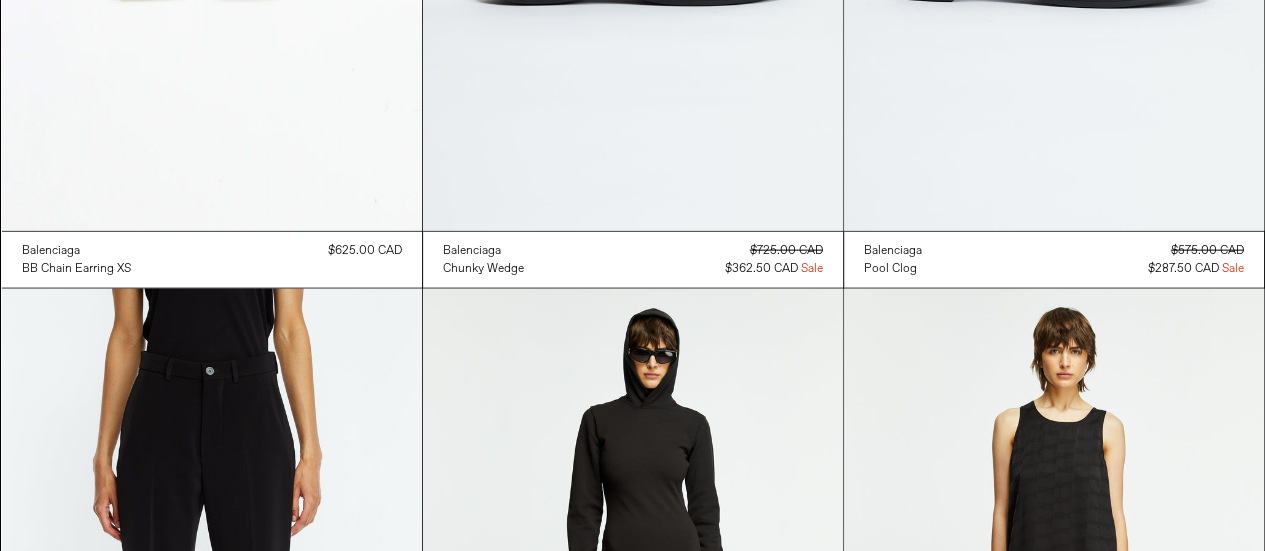 scroll, scrollTop: 14088, scrollLeft: 0, axis: vertical 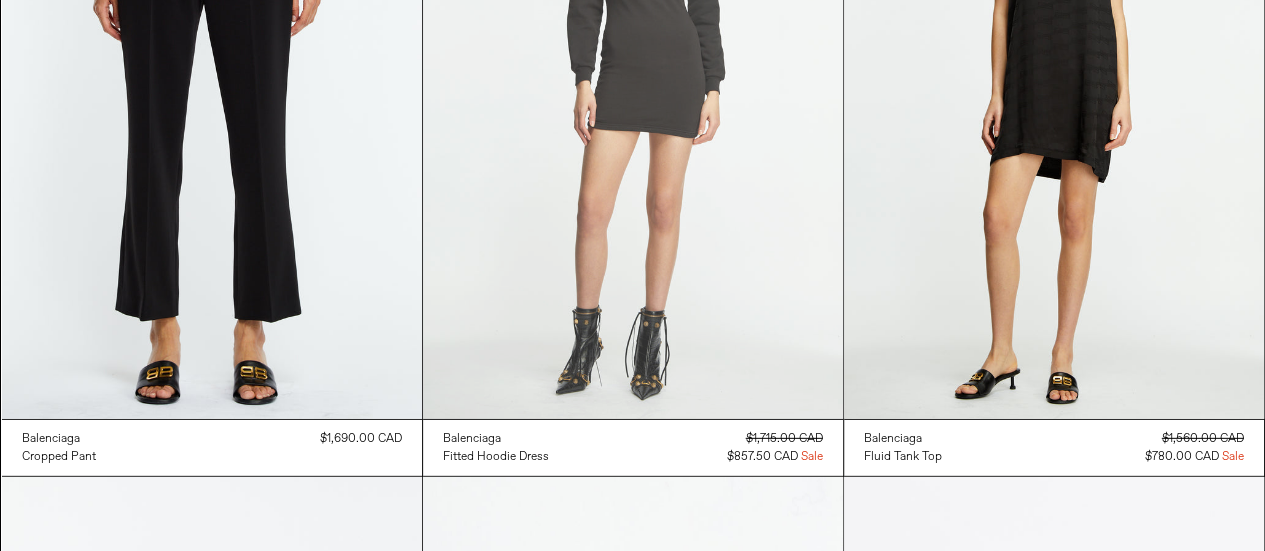 click at bounding box center [633, 104] 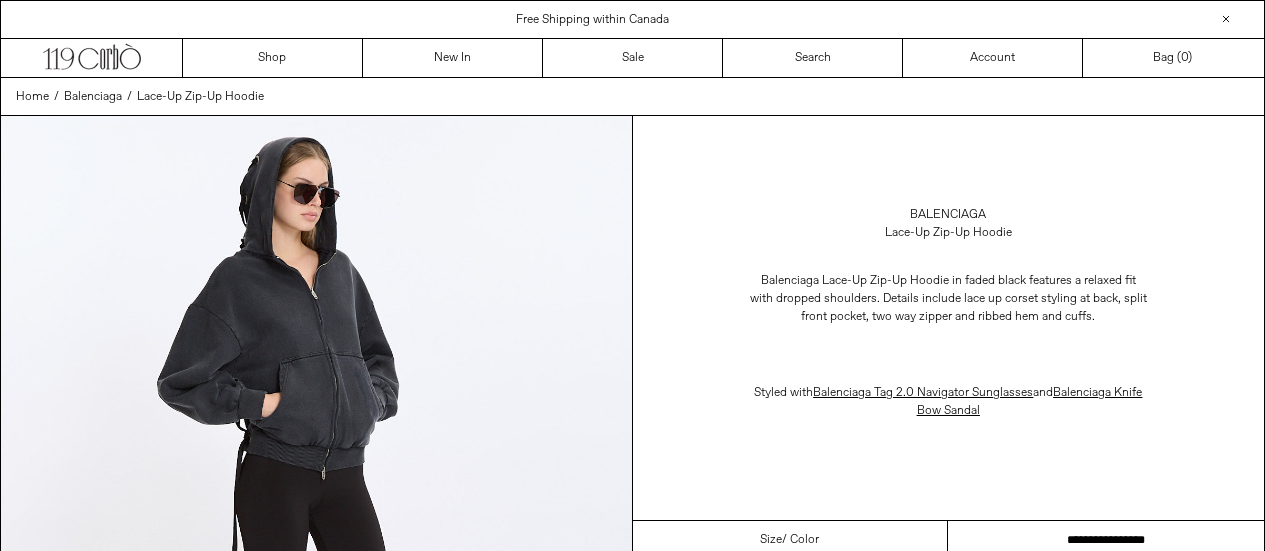 drag, startPoint x: 0, startPoint y: 0, endPoint x: 1276, endPoint y: 215, distance: 1293.9865 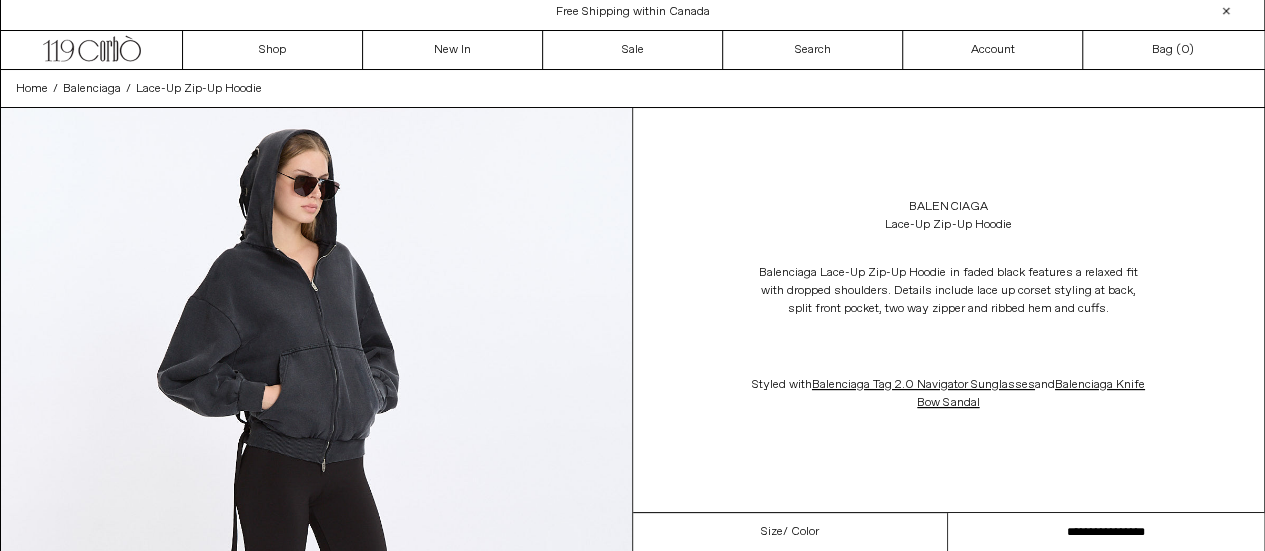 scroll, scrollTop: 0, scrollLeft: 0, axis: both 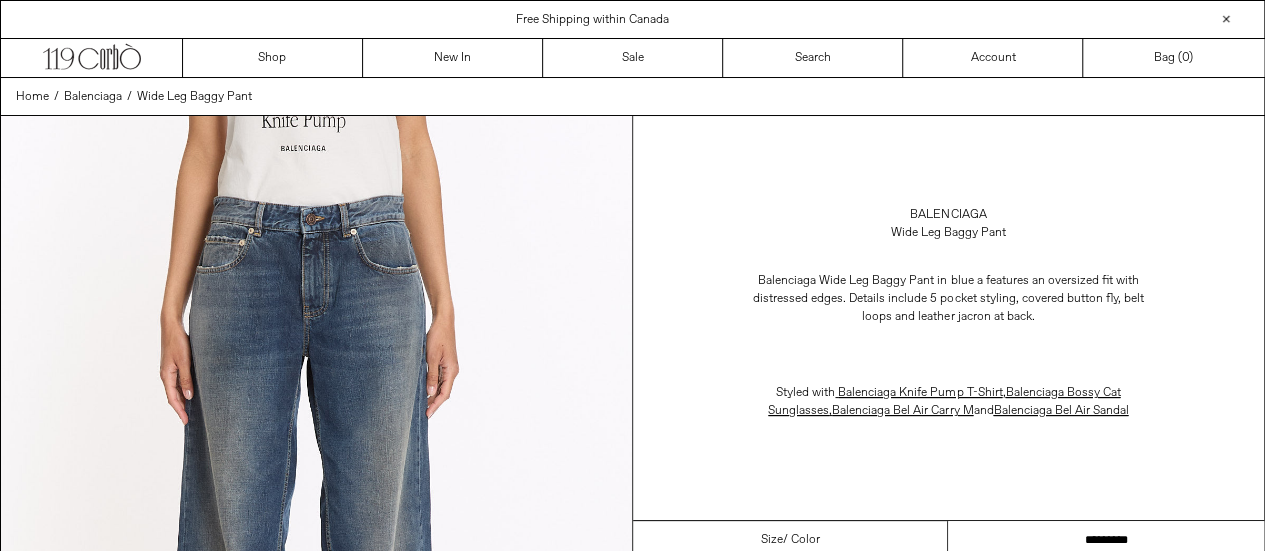 click on "**********" at bounding box center [1106, 540] 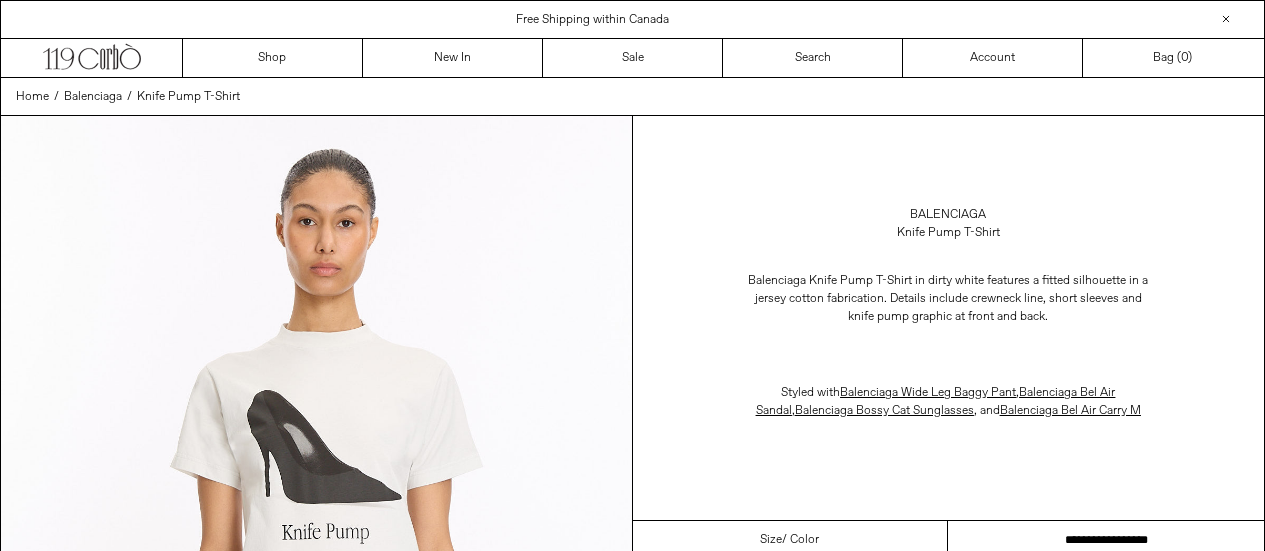 drag, startPoint x: 0, startPoint y: 0, endPoint x: 1279, endPoint y: 466, distance: 1361.2483 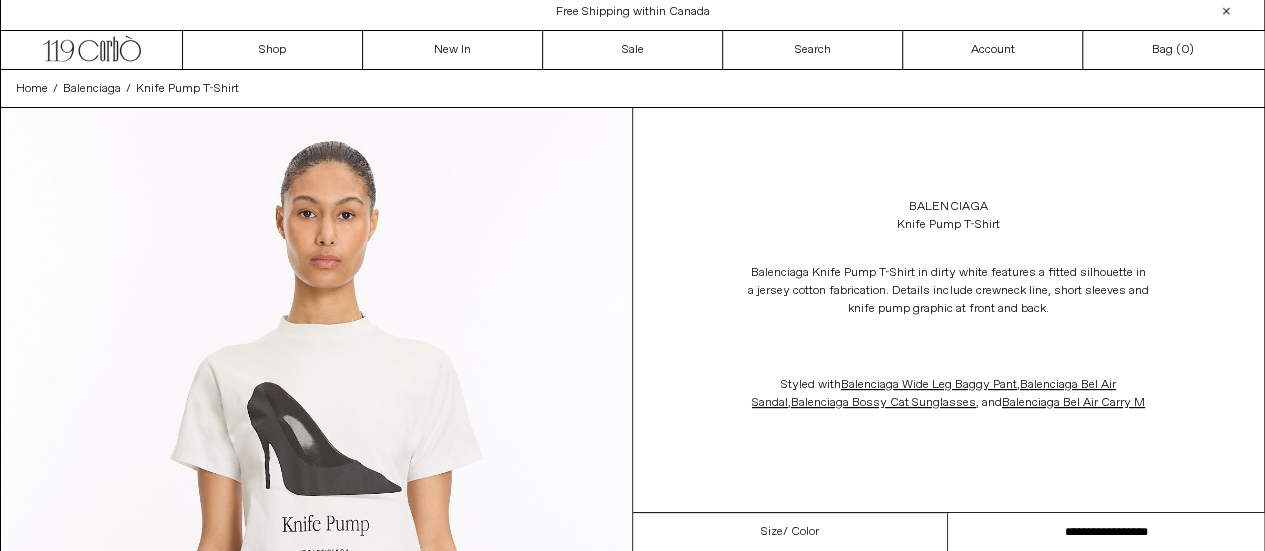 scroll, scrollTop: 0, scrollLeft: 0, axis: both 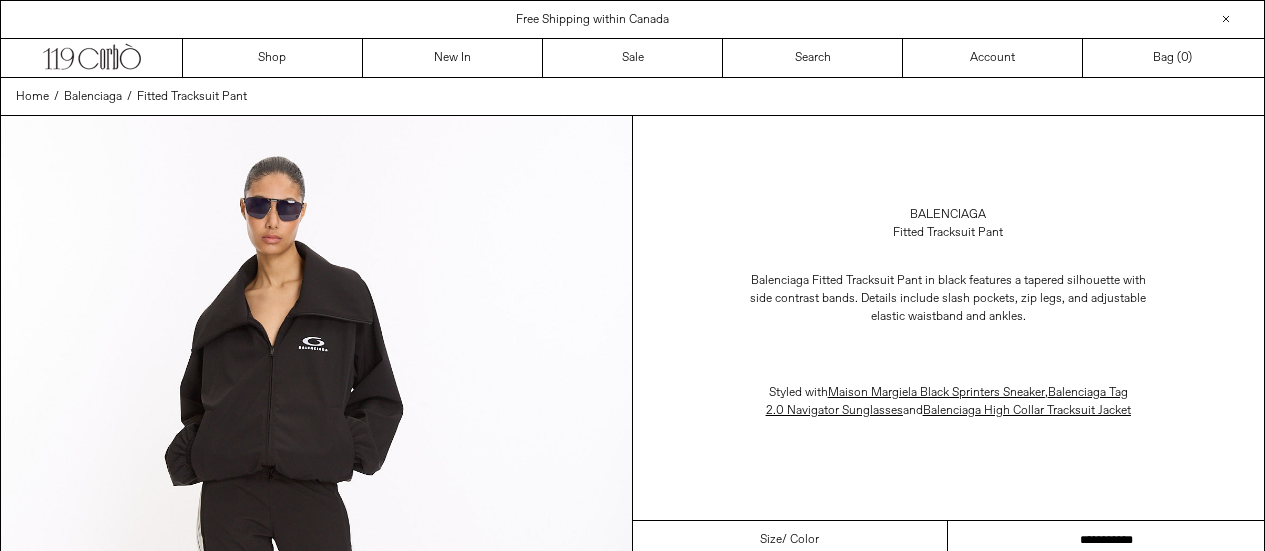 drag, startPoint x: 0, startPoint y: 0, endPoint x: 1278, endPoint y: 135, distance: 1285.1105 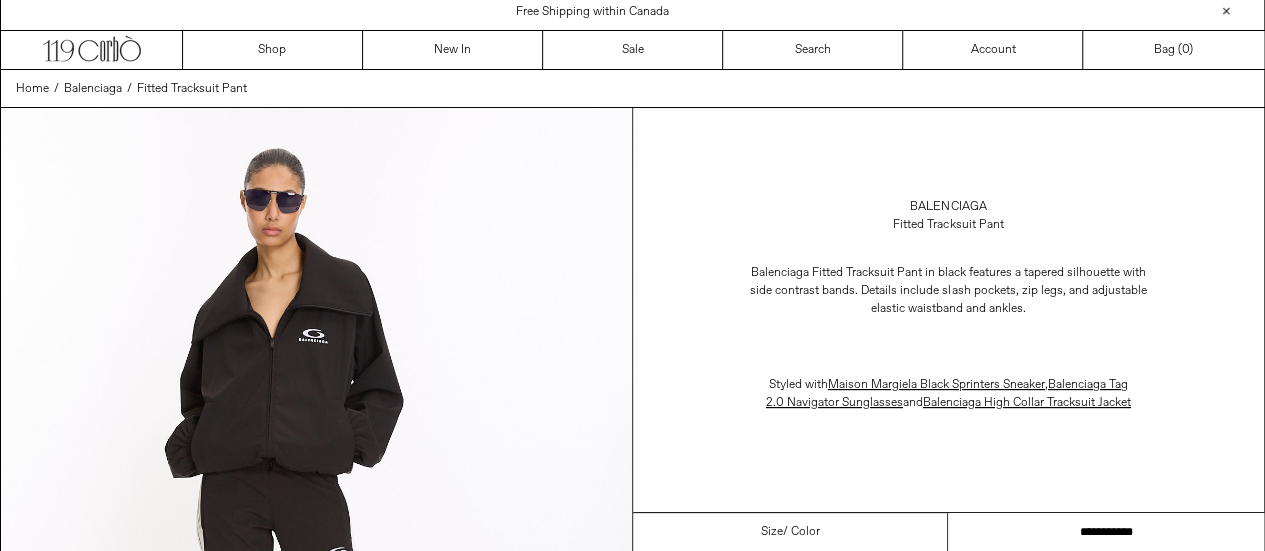 scroll, scrollTop: 8, scrollLeft: 0, axis: vertical 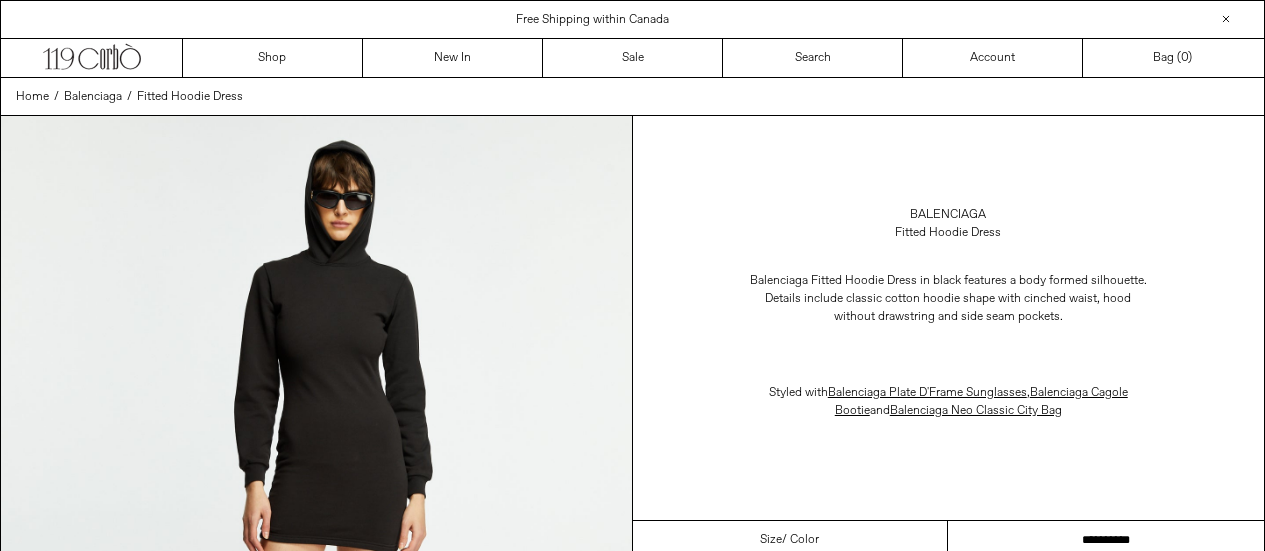 drag, startPoint x: 0, startPoint y: 0, endPoint x: 1126, endPoint y: 524, distance: 1241.955 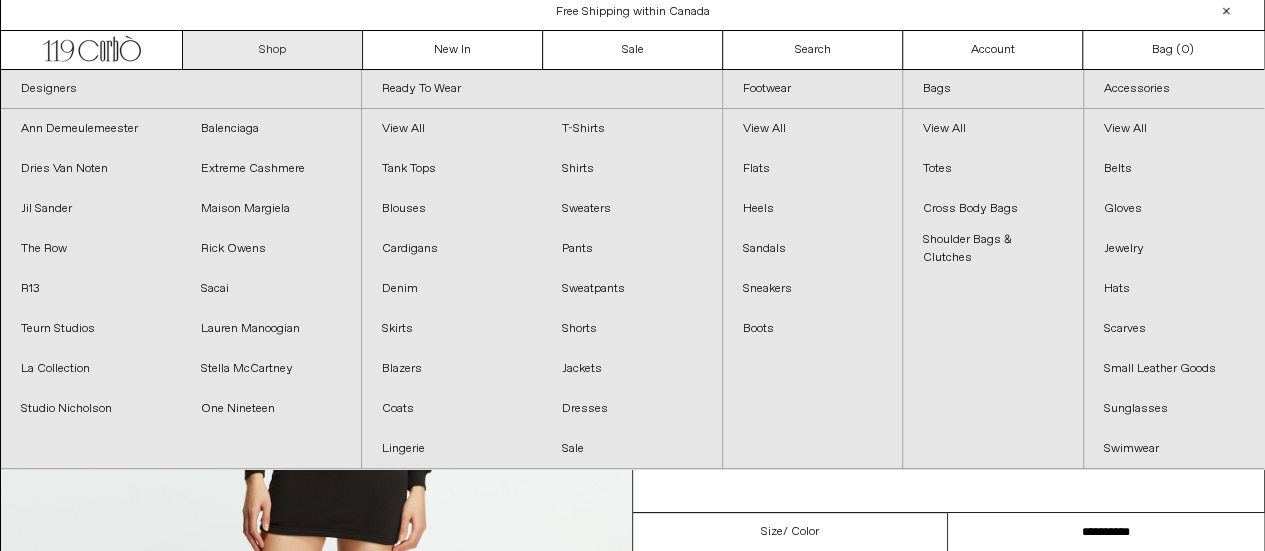scroll, scrollTop: 0, scrollLeft: 0, axis: both 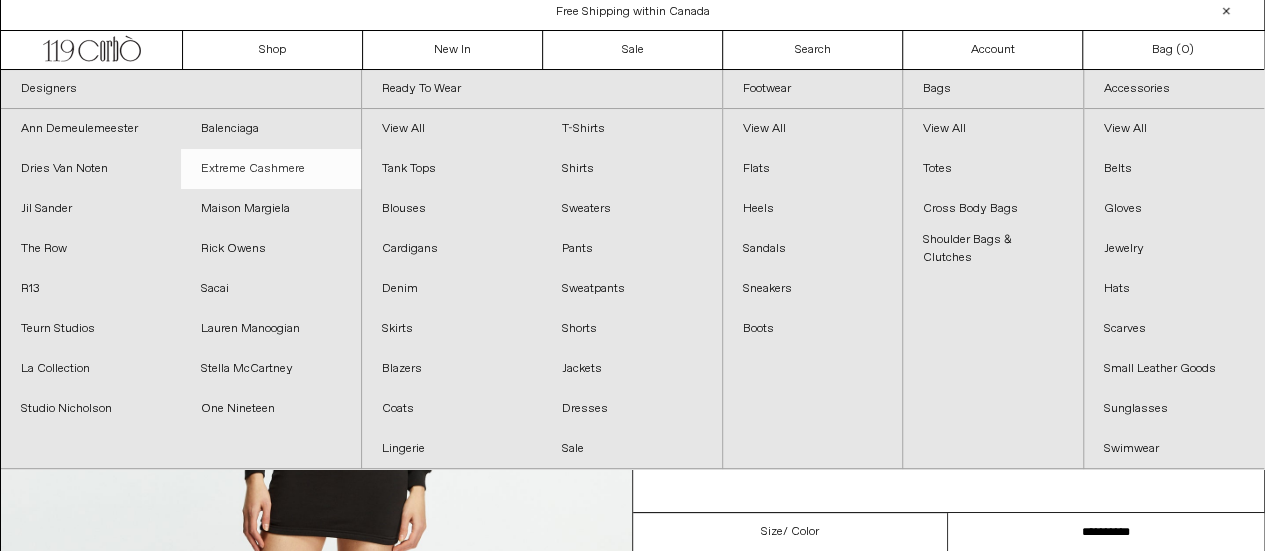 click on "Extreme Cashmere" at bounding box center (271, 169) 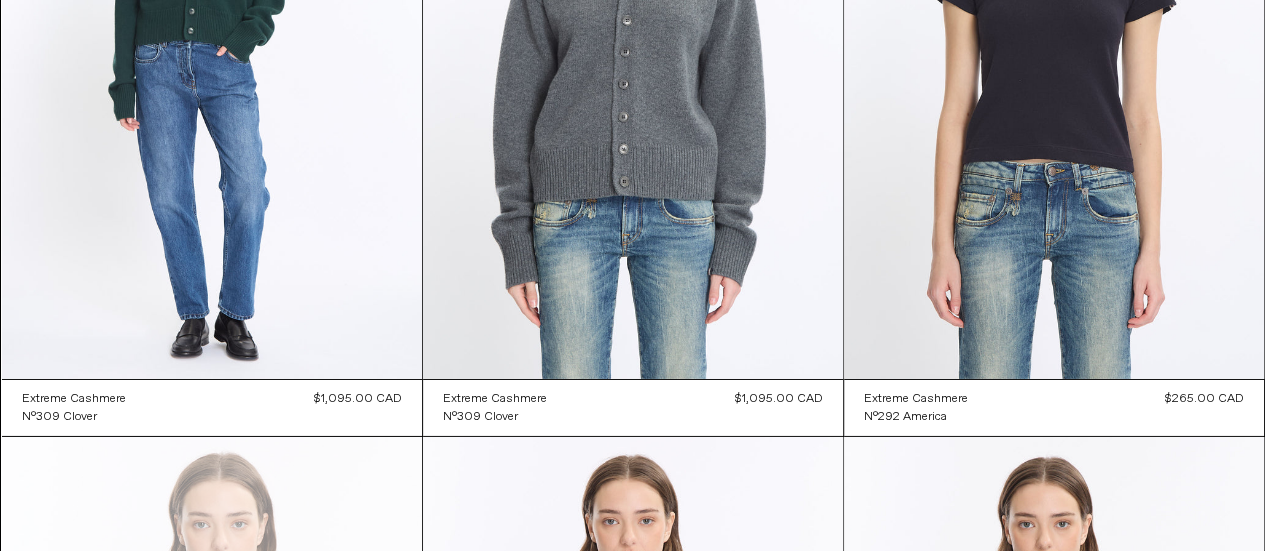 scroll, scrollTop: 11188, scrollLeft: 0, axis: vertical 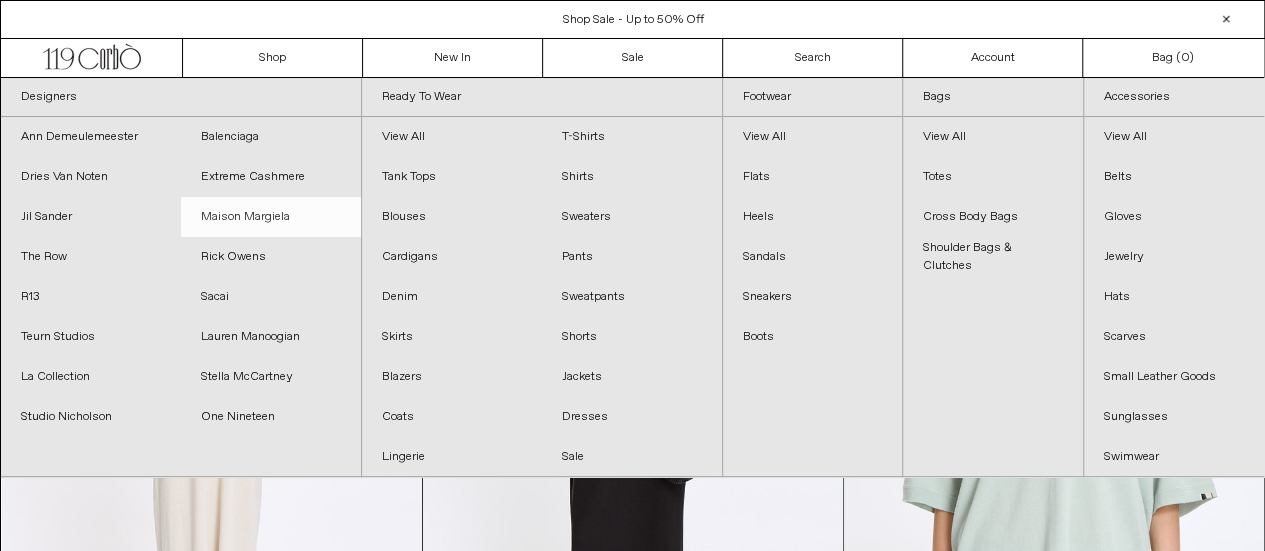 click on "Maison Margiela" at bounding box center [271, 217] 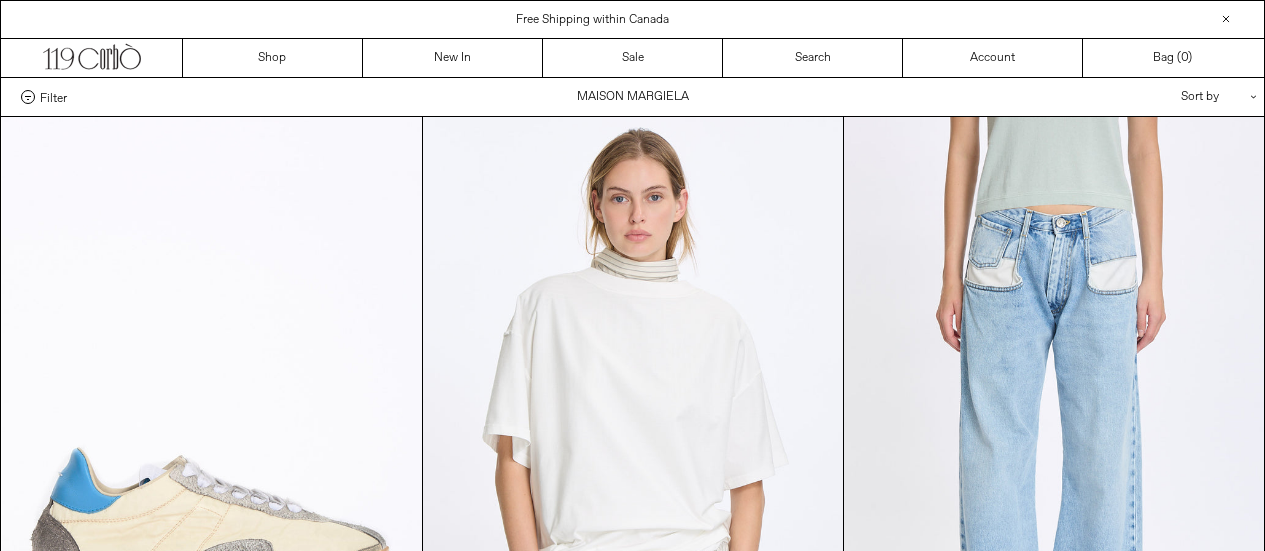 scroll, scrollTop: 0, scrollLeft: 0, axis: both 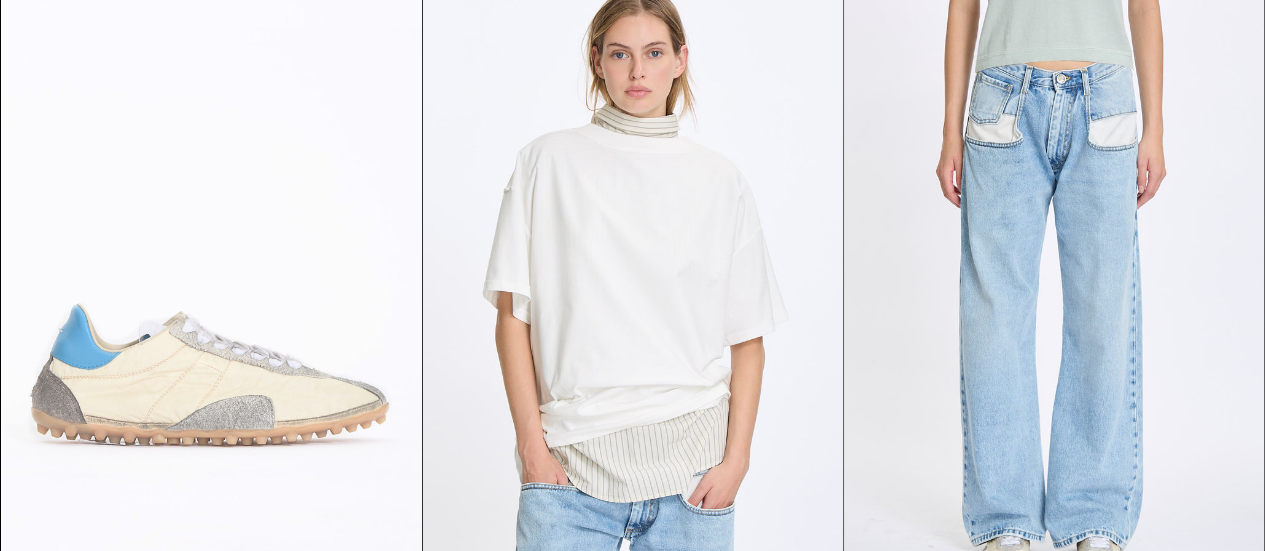 click at bounding box center (212, 288) 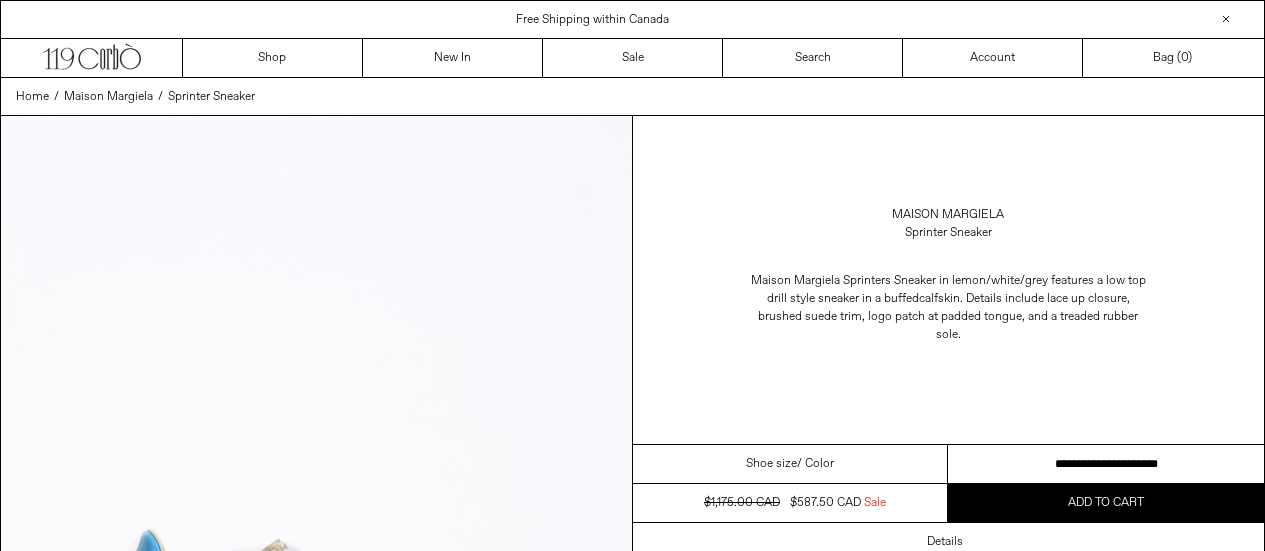 click on "**********" at bounding box center (1106, 464) 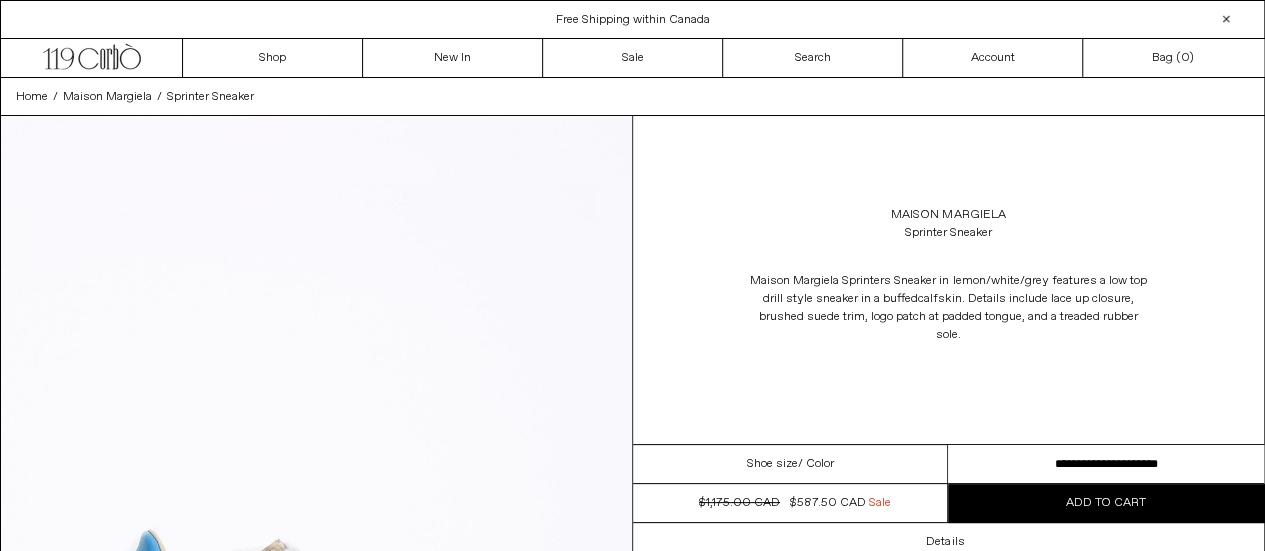 scroll, scrollTop: 0, scrollLeft: 0, axis: both 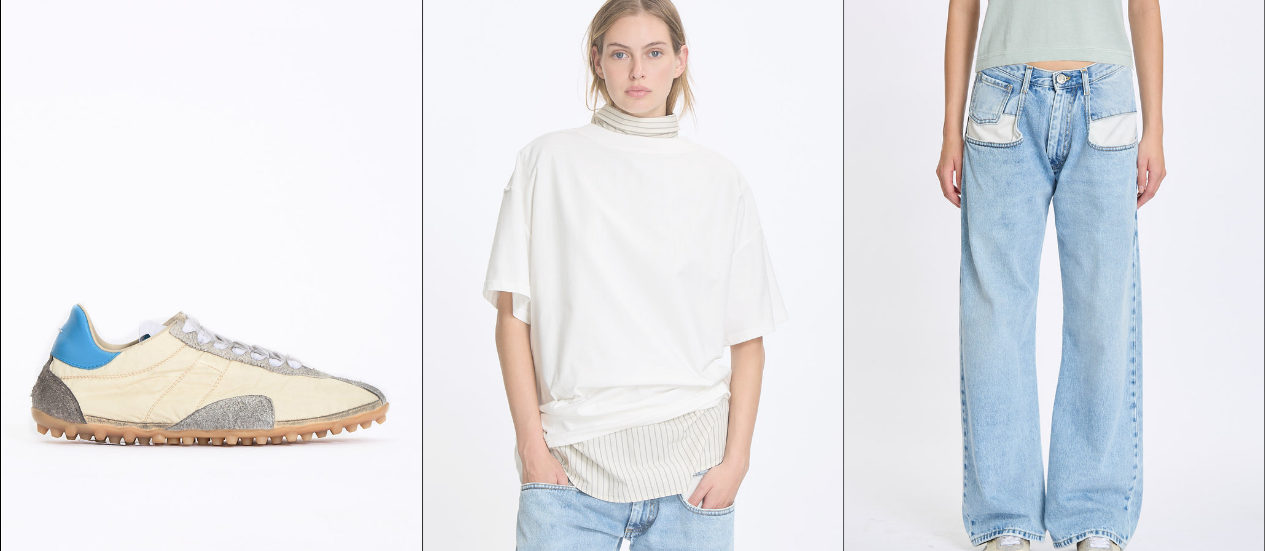 click at bounding box center [633, 288] 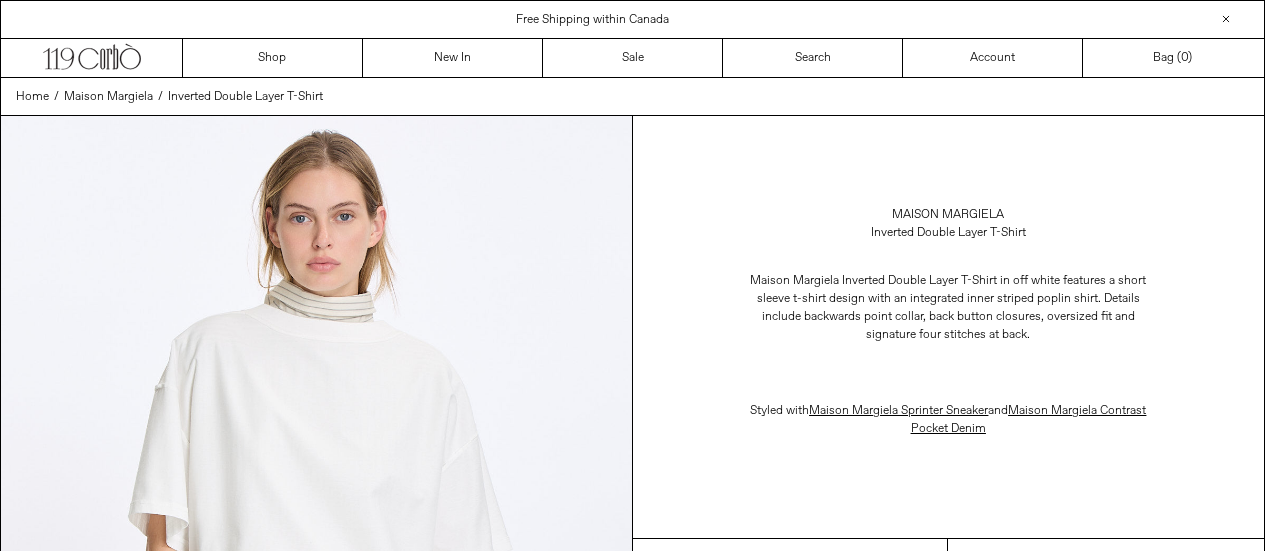 scroll, scrollTop: 0, scrollLeft: 0, axis: both 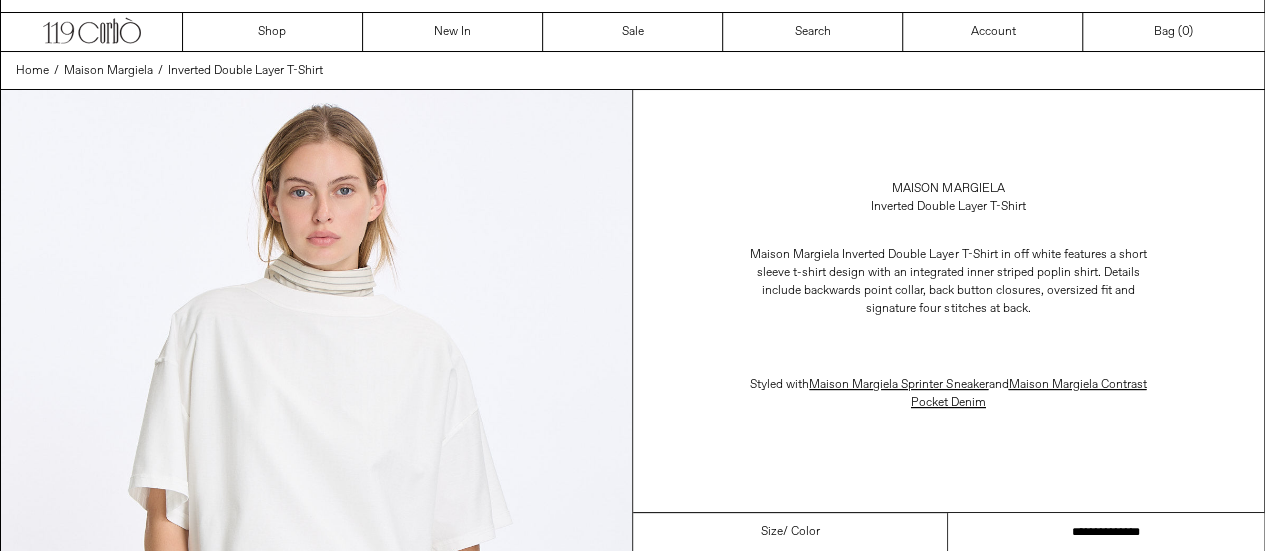 click on "**********" at bounding box center [1106, 532] 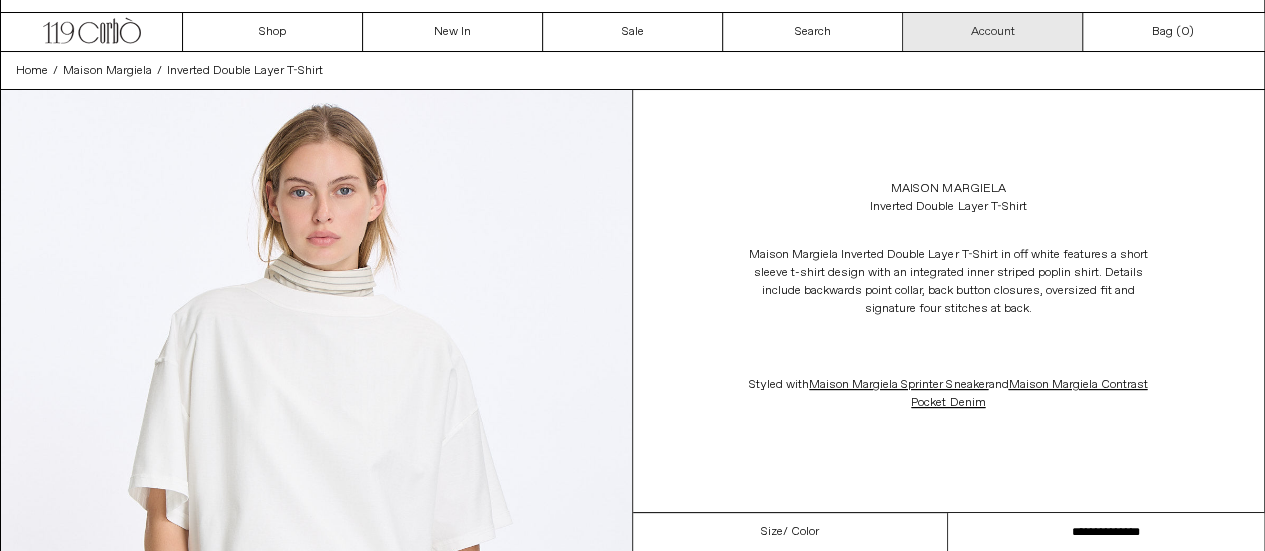 scroll, scrollTop: 0, scrollLeft: 0, axis: both 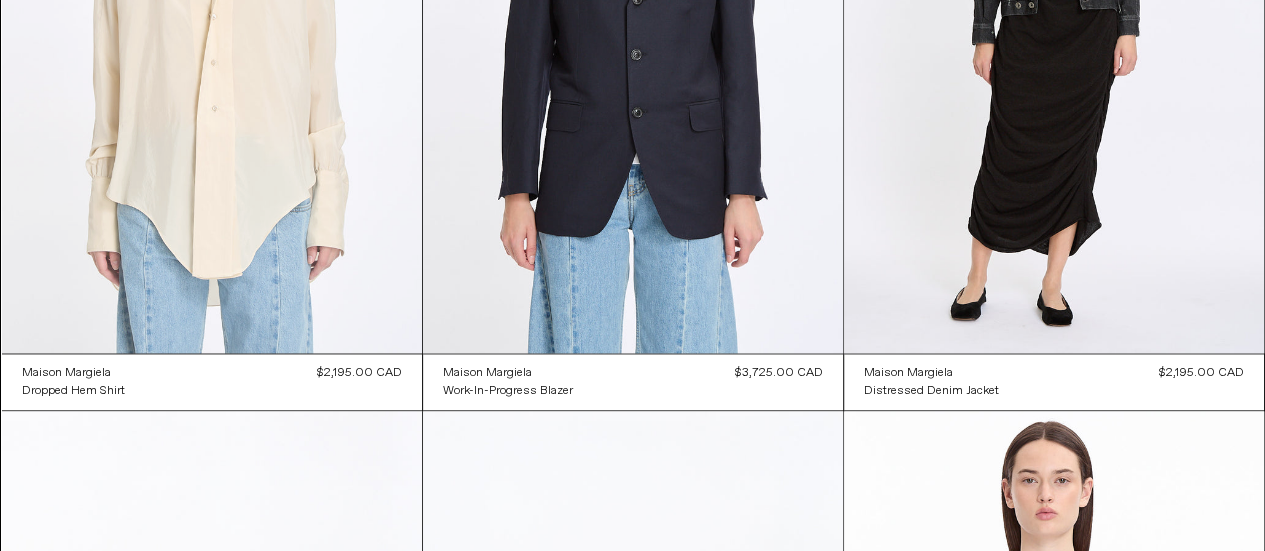 click at bounding box center [212, 38] 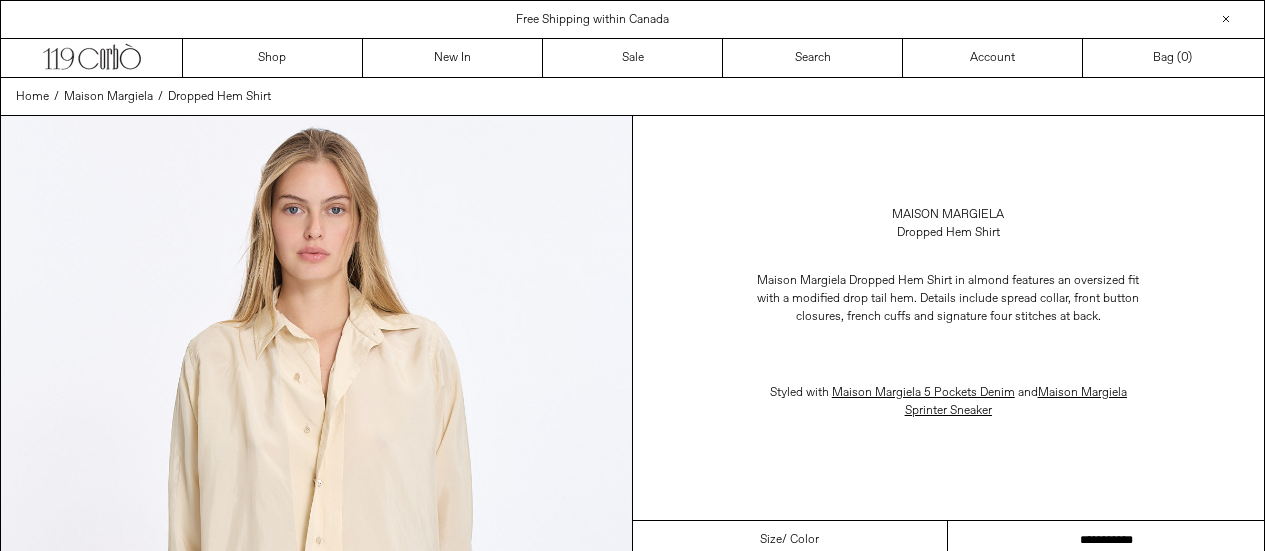 scroll, scrollTop: 0, scrollLeft: 0, axis: both 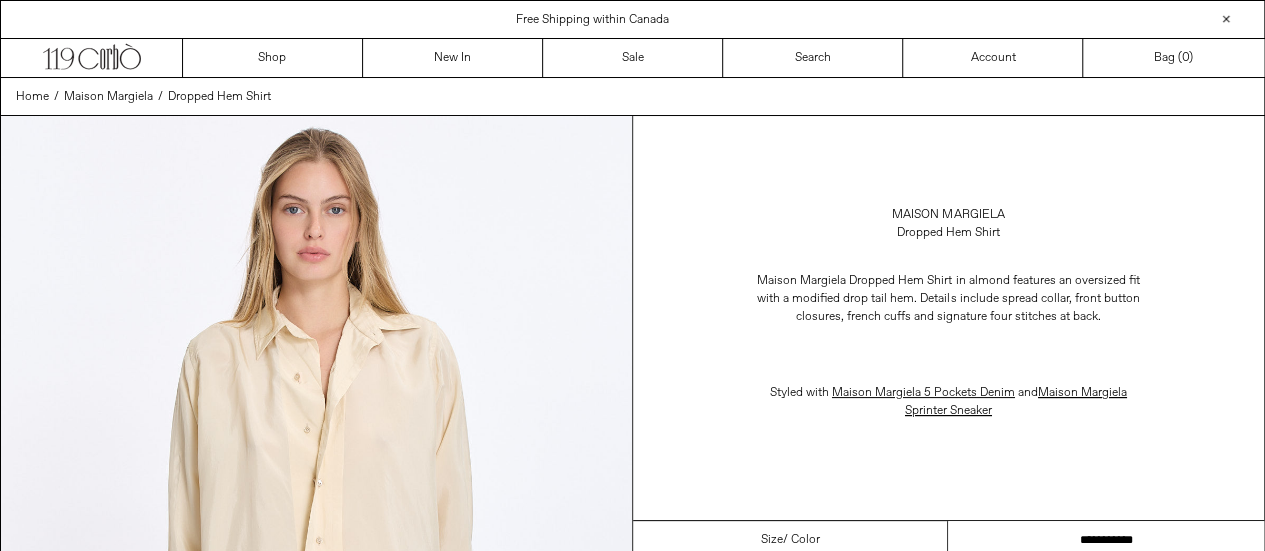 drag, startPoint x: 1043, startPoint y: 536, endPoint x: 1064, endPoint y: 529, distance: 22.135944 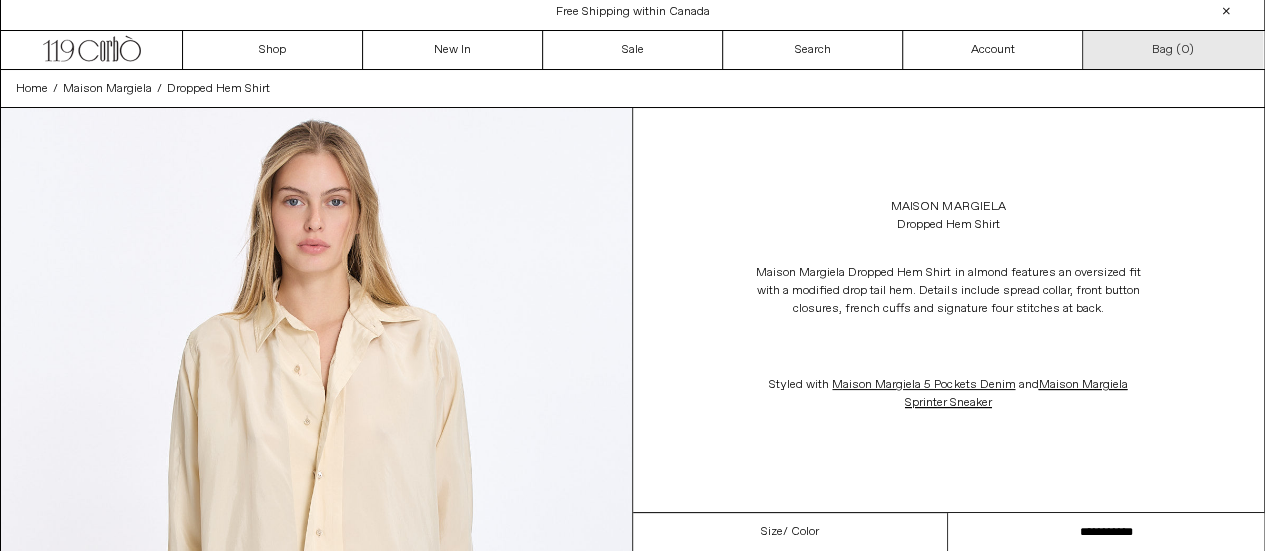 scroll, scrollTop: 0, scrollLeft: 0, axis: both 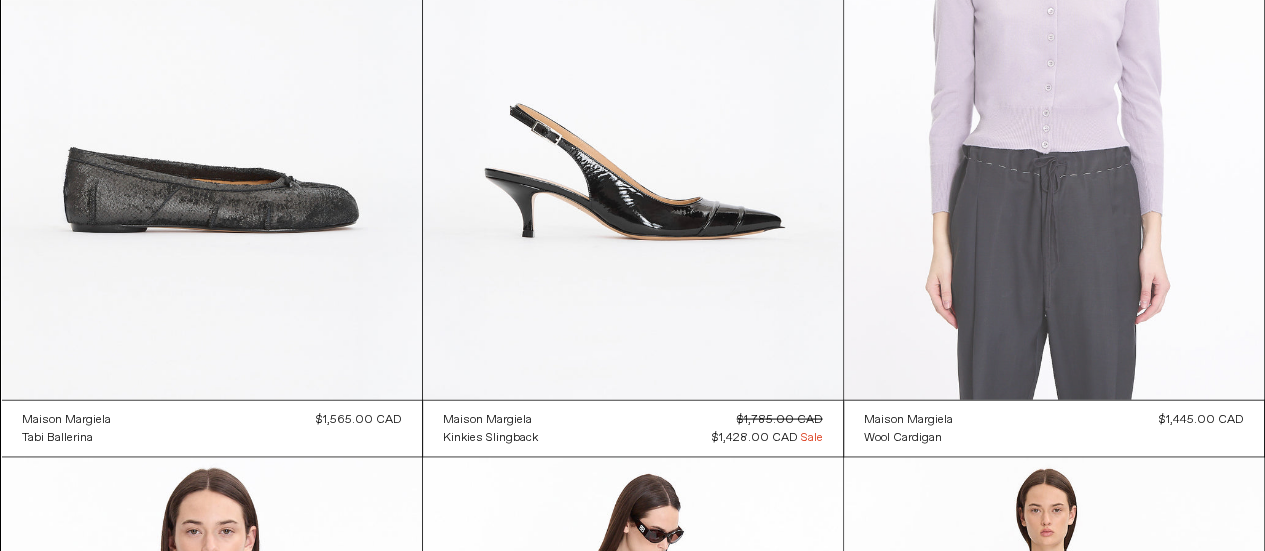 click at bounding box center [1054, 84] 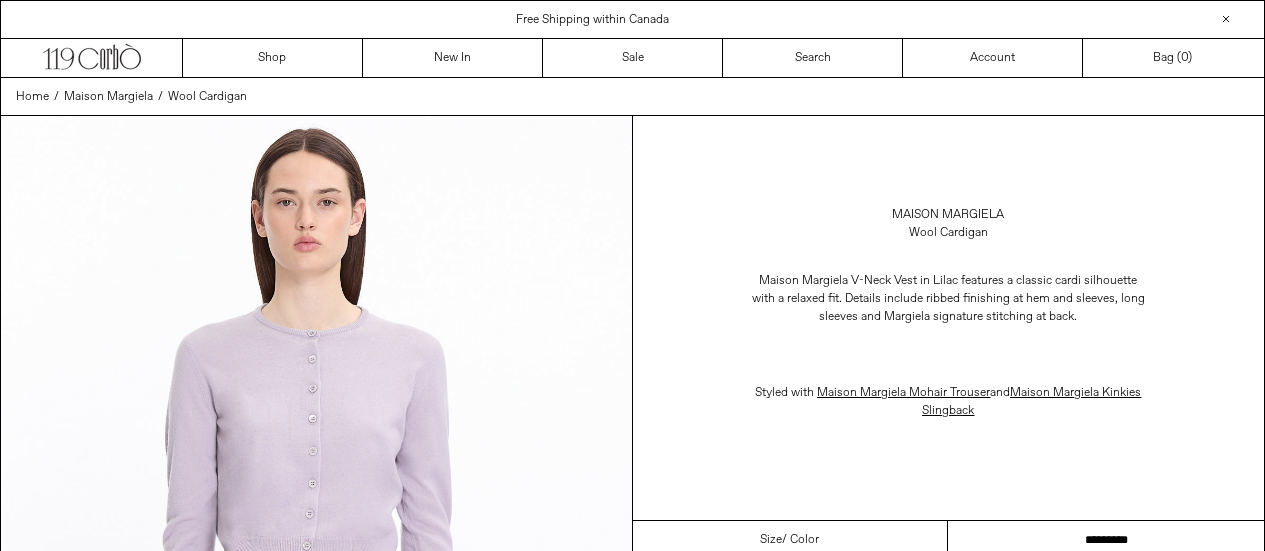scroll, scrollTop: 0, scrollLeft: 0, axis: both 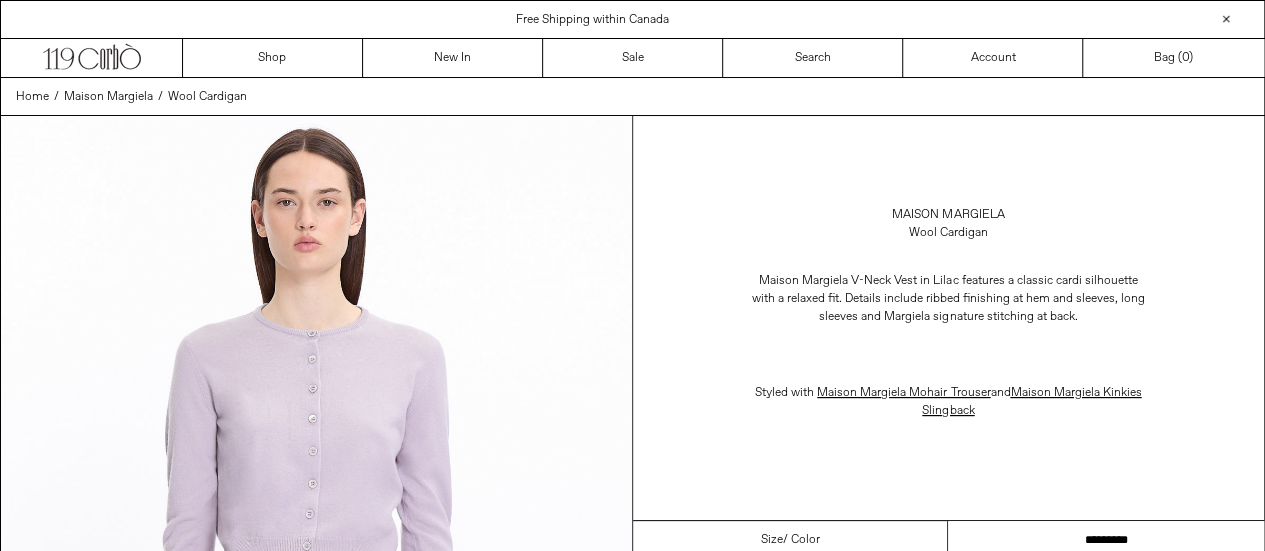 drag, startPoint x: 1127, startPoint y: 526, endPoint x: 1154, endPoint y: 523, distance: 27.166155 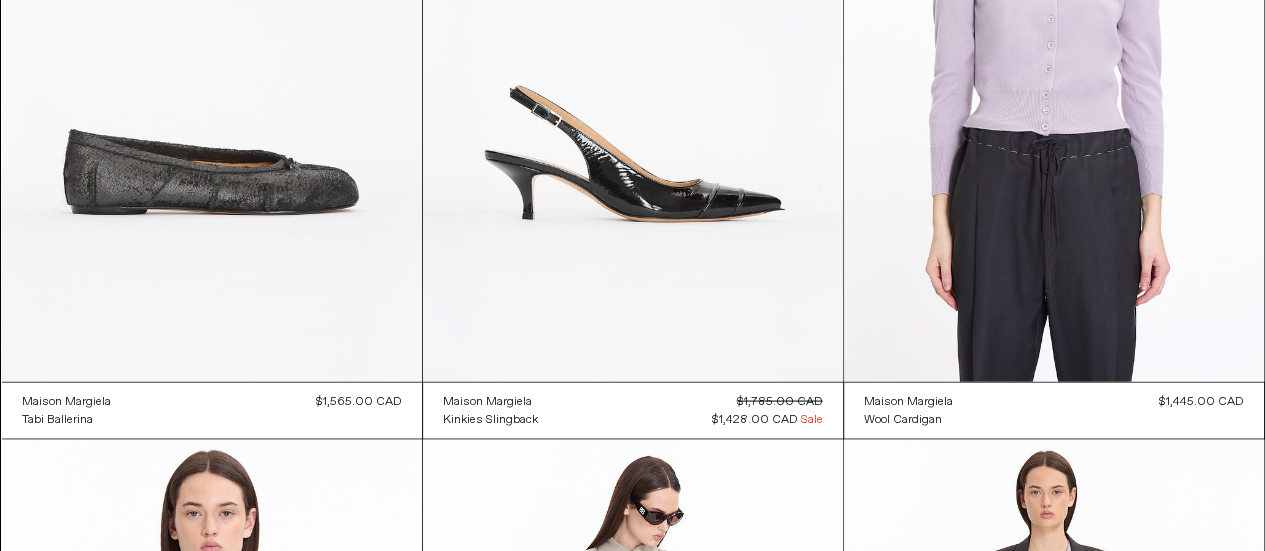 scroll, scrollTop: 1980, scrollLeft: 0, axis: vertical 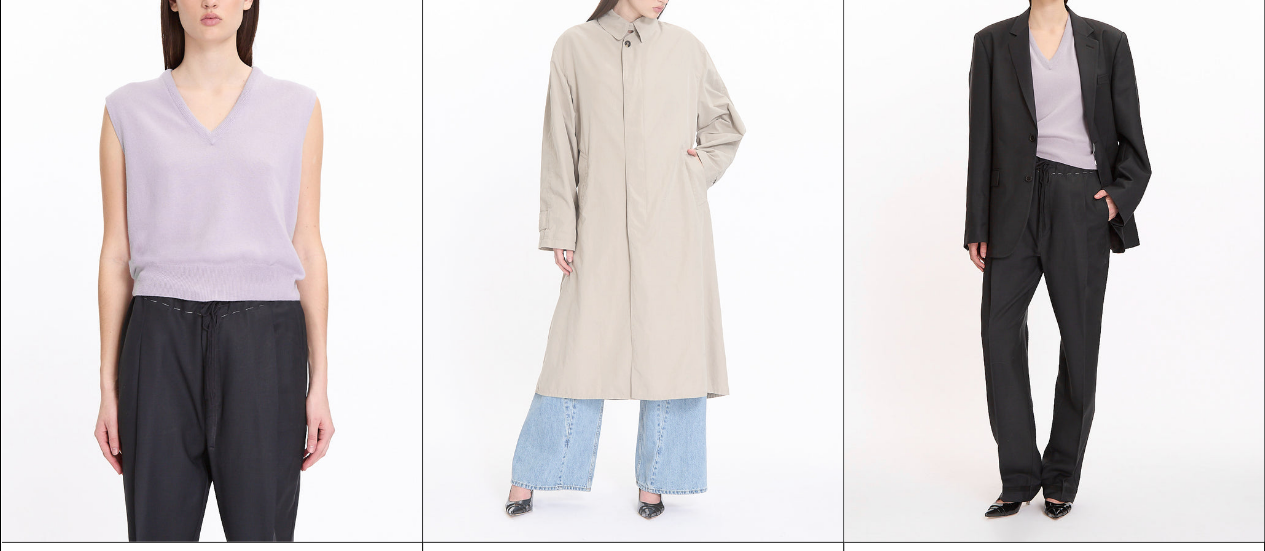 click at bounding box center [633, 227] 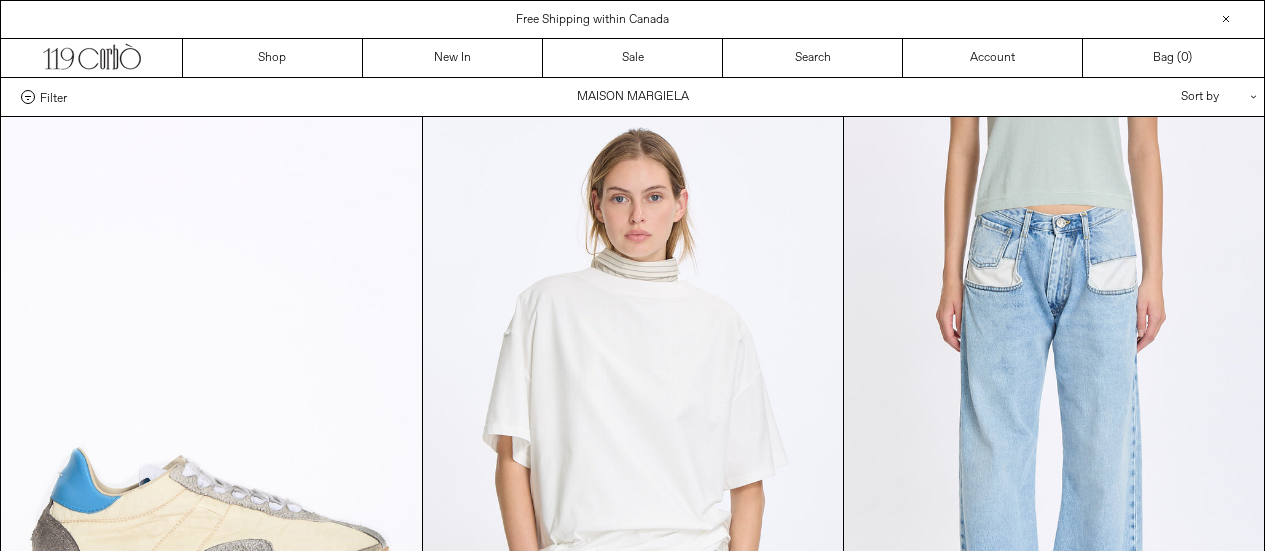 scroll, scrollTop: 2269, scrollLeft: 0, axis: vertical 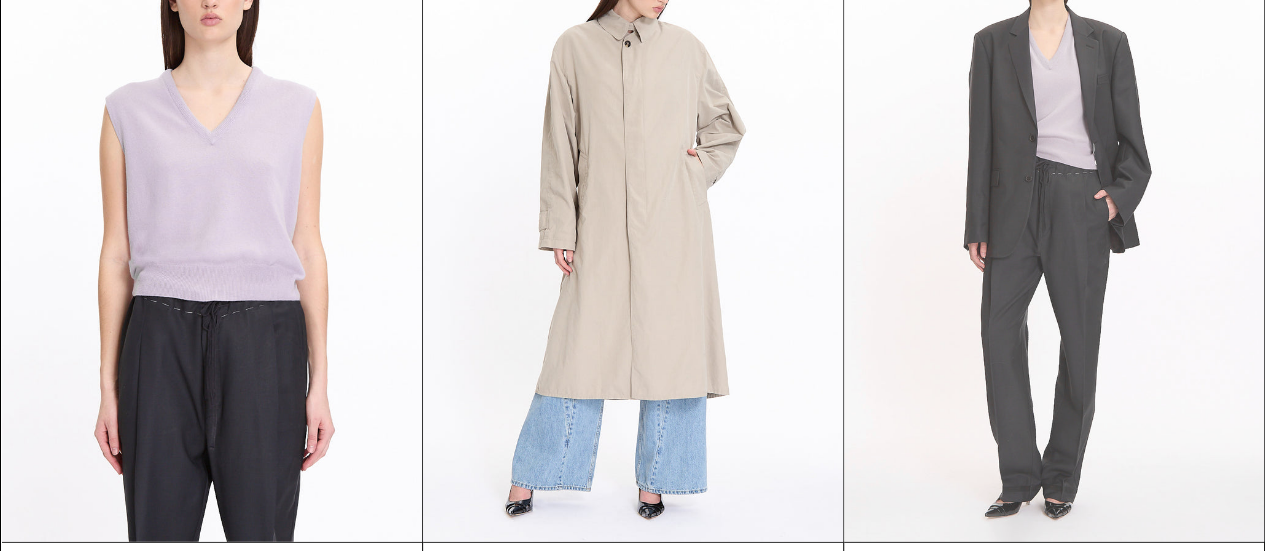 click at bounding box center (1054, 227) 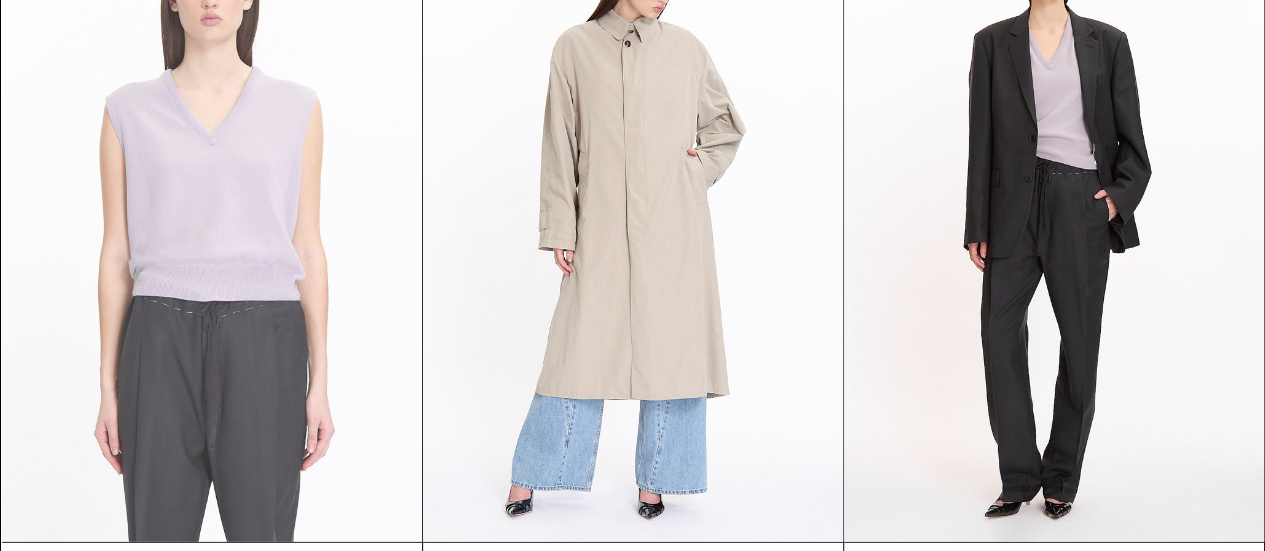 scroll, scrollTop: 0, scrollLeft: 0, axis: both 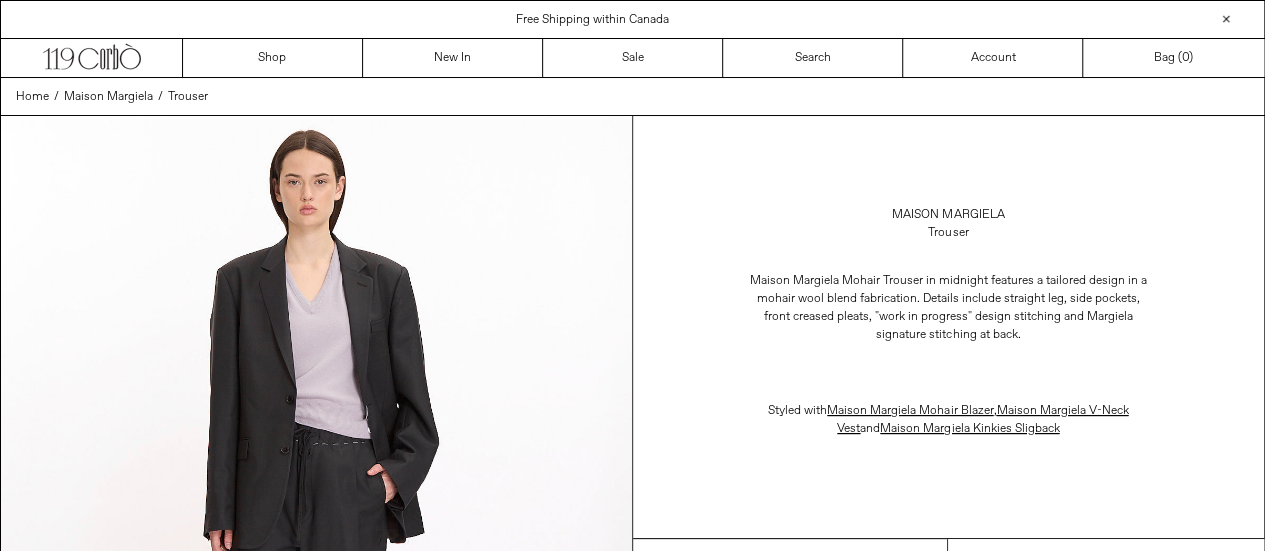 click on "**********" at bounding box center (1106, 558) 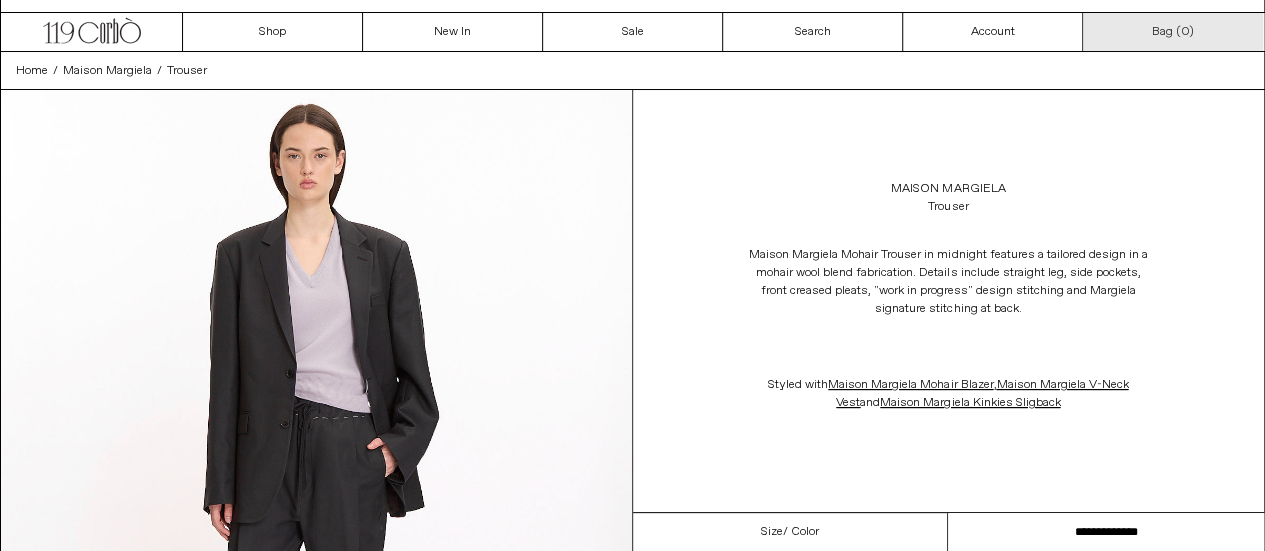 scroll, scrollTop: 0, scrollLeft: 0, axis: both 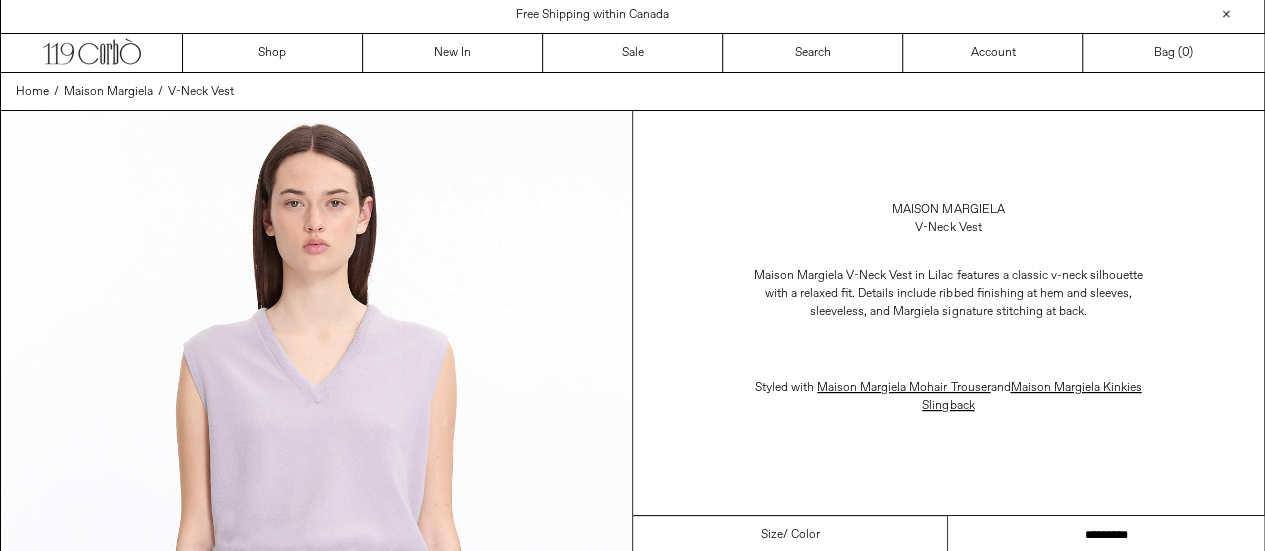 drag, startPoint x: 0, startPoint y: 0, endPoint x: 1136, endPoint y: 525, distance: 1251.4475 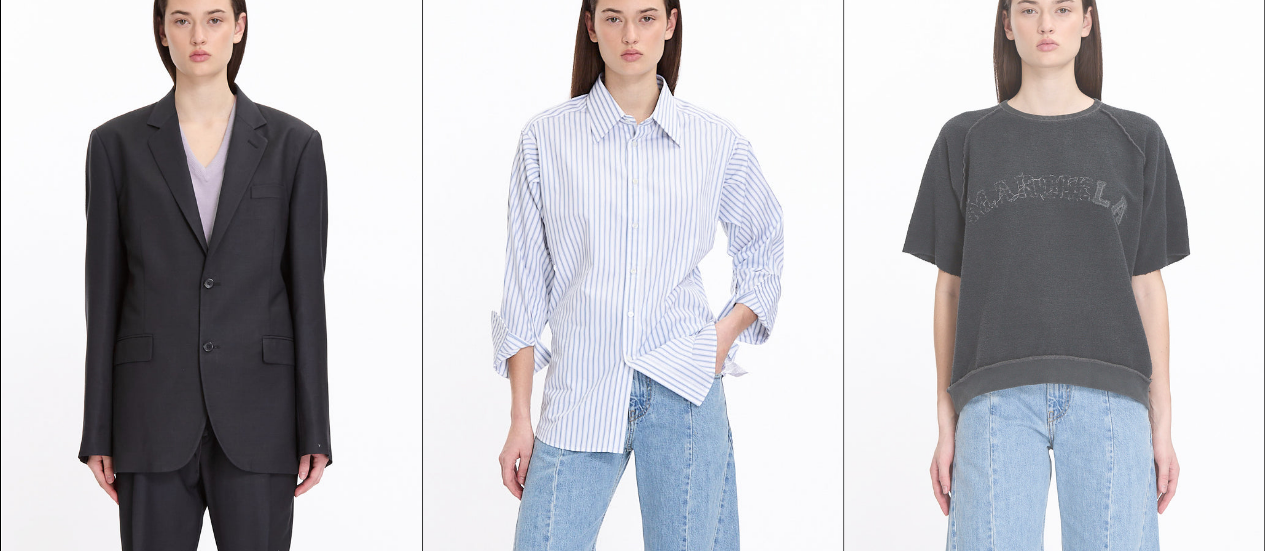 scroll, scrollTop: 3069, scrollLeft: 0, axis: vertical 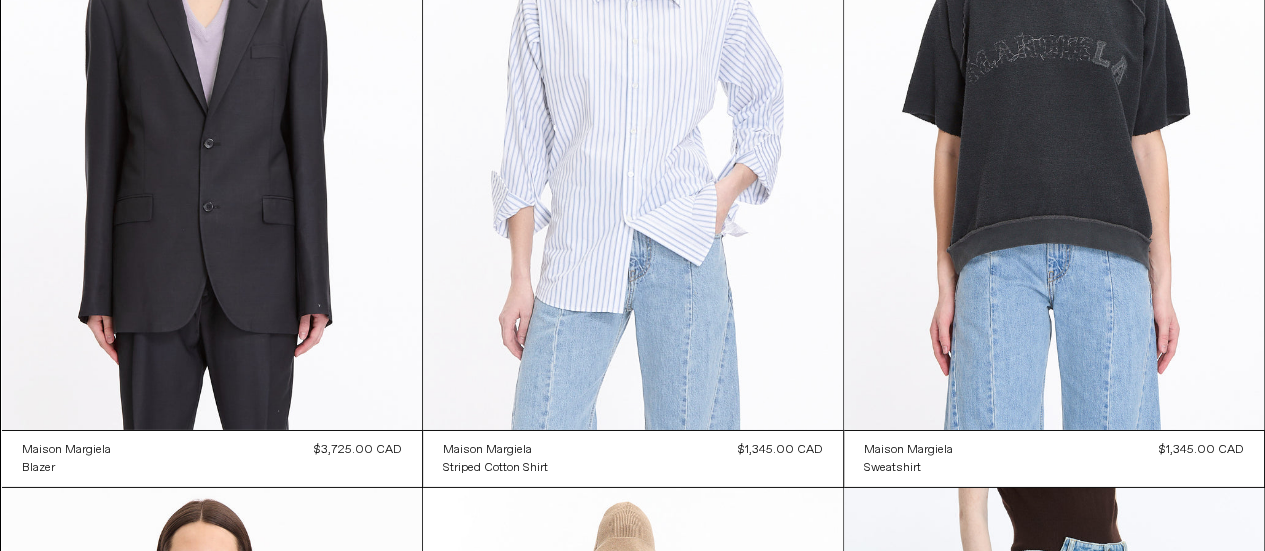 click at bounding box center [633, 115] 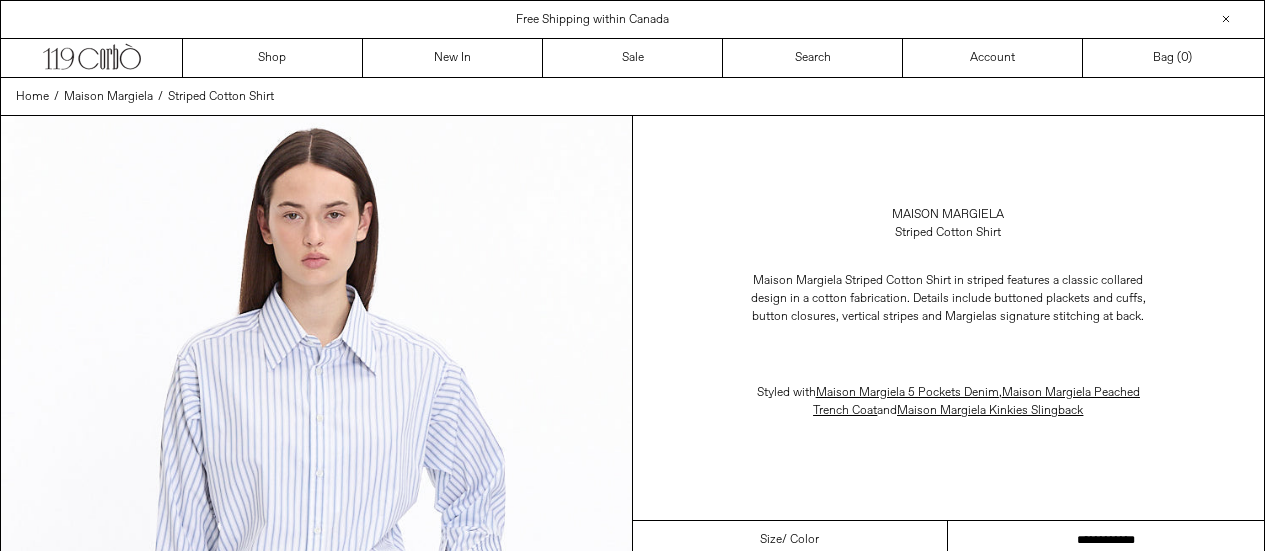 scroll, scrollTop: 0, scrollLeft: 0, axis: both 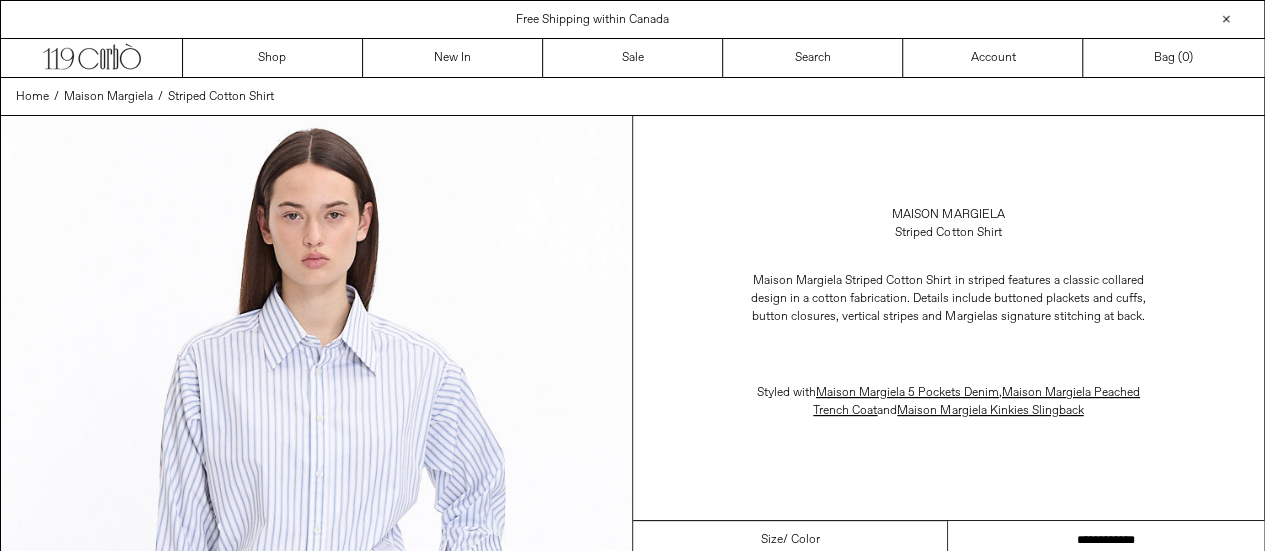 click on "**********" at bounding box center [1106, 540] 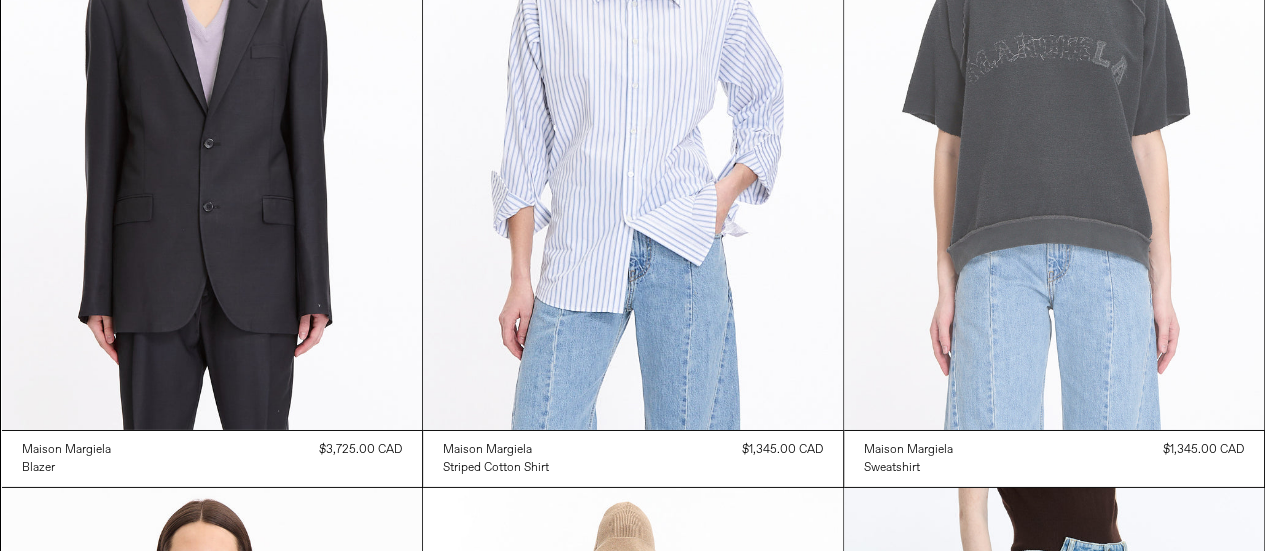 scroll, scrollTop: 3069, scrollLeft: 0, axis: vertical 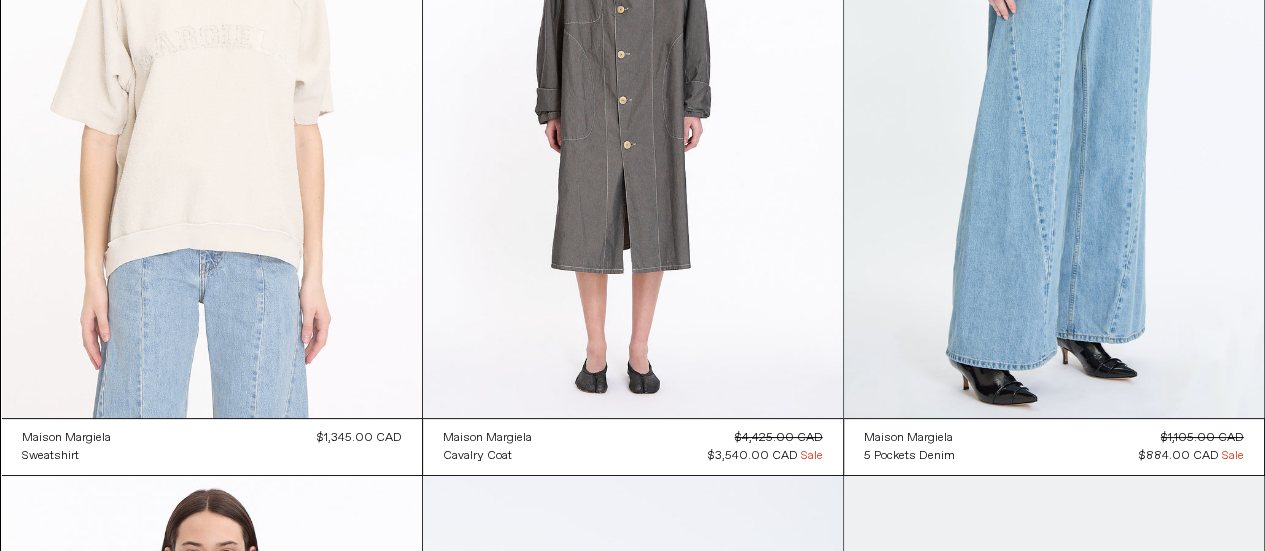 click at bounding box center (212, 103) 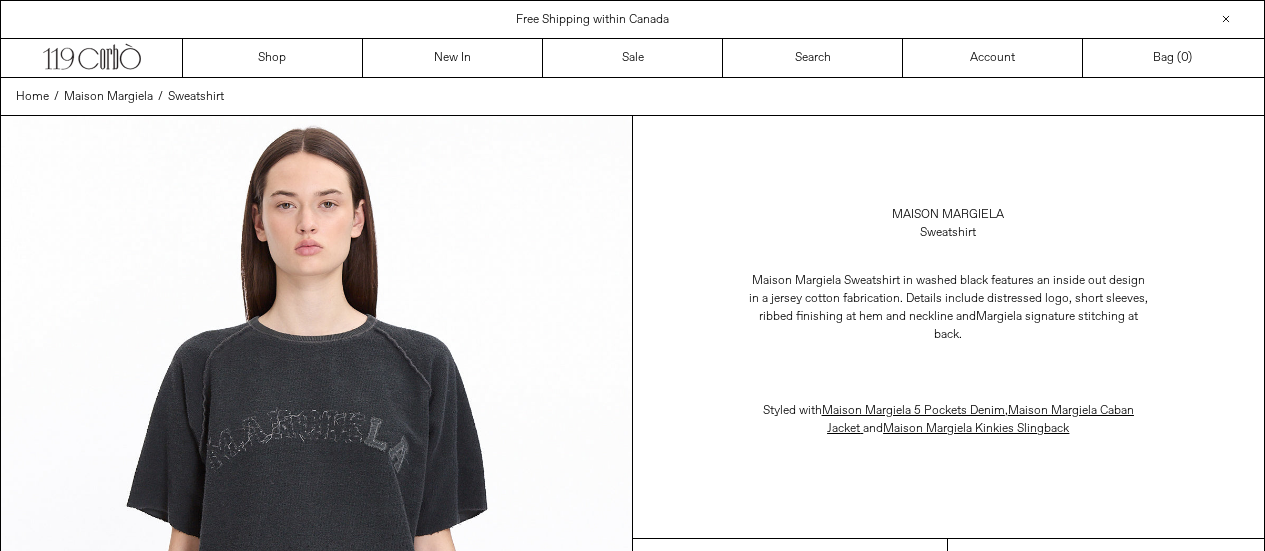 scroll, scrollTop: 0, scrollLeft: 0, axis: both 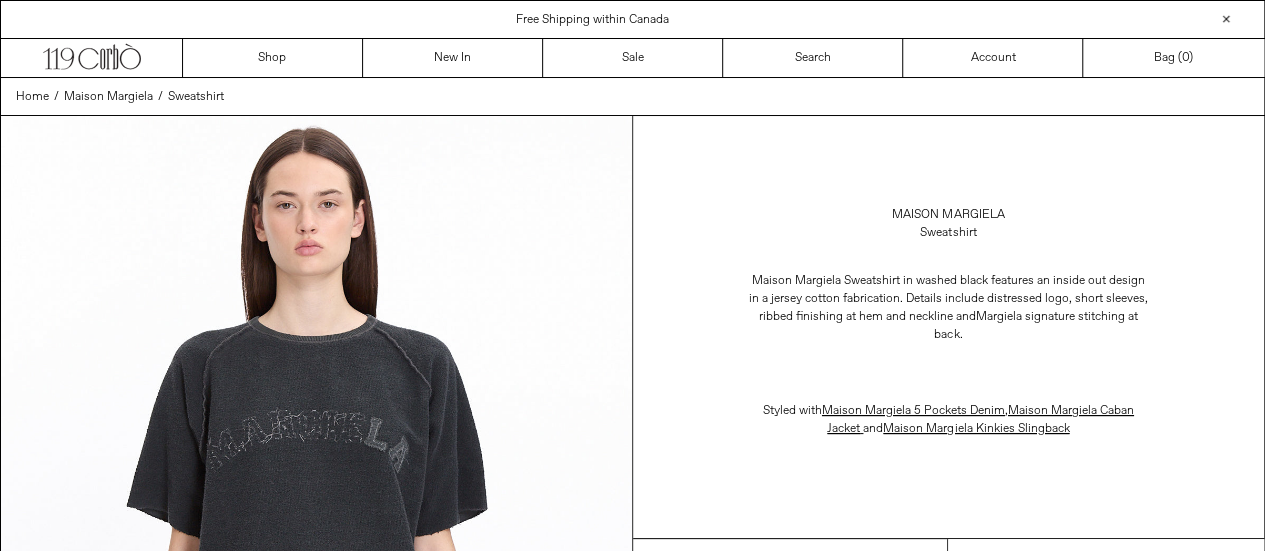 click on "**********" at bounding box center (1106, 558) 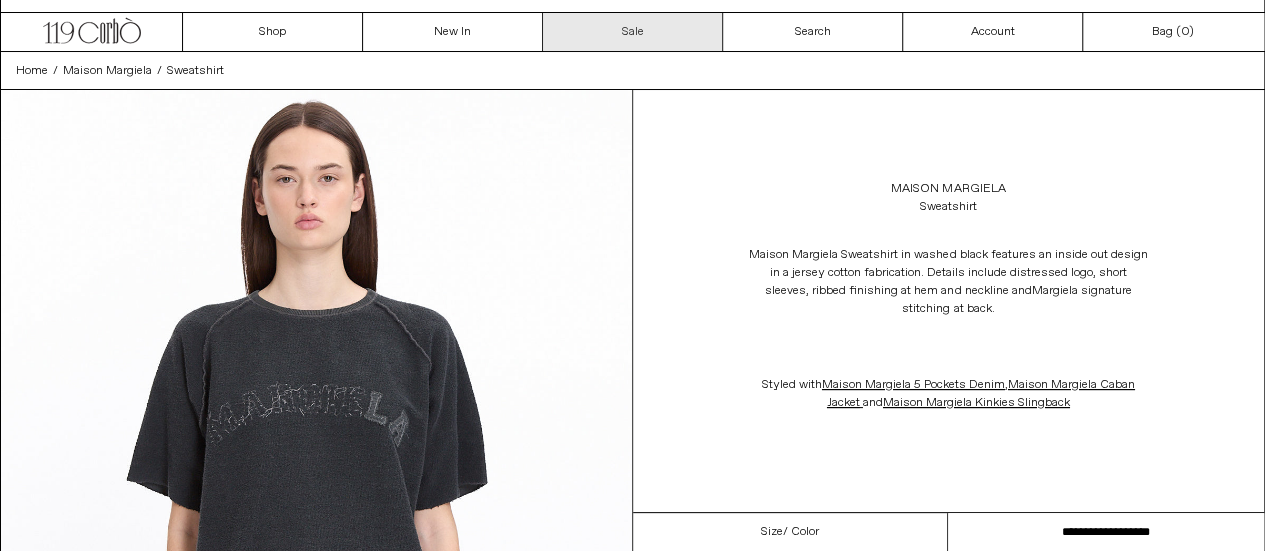 scroll, scrollTop: 0, scrollLeft: 0, axis: both 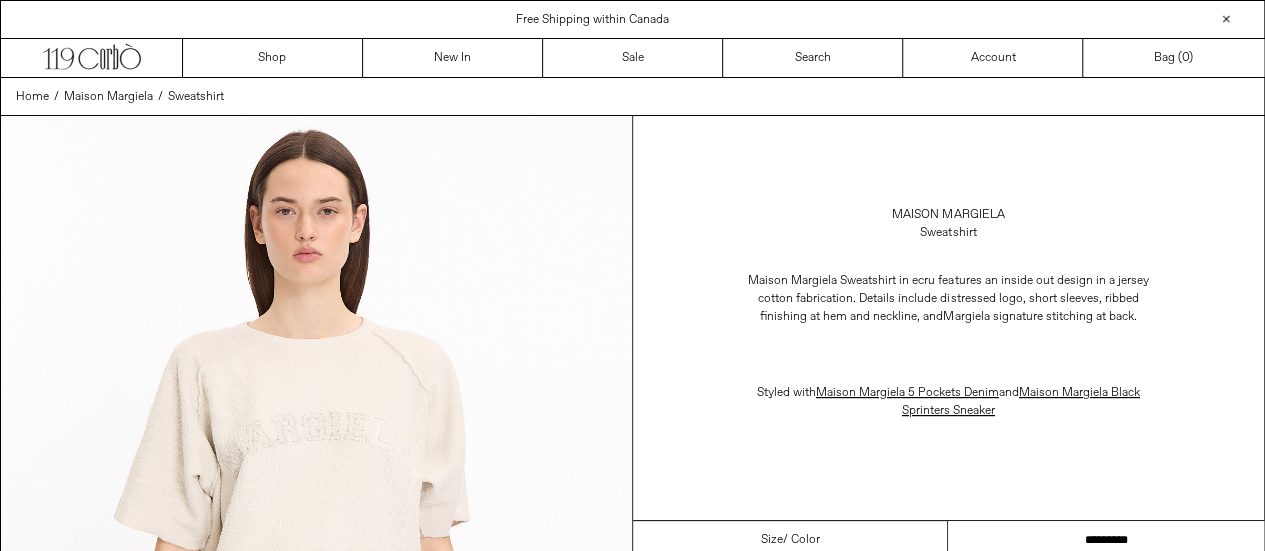 drag, startPoint x: 0, startPoint y: 0, endPoint x: 1156, endPoint y: 530, distance: 1271.7059 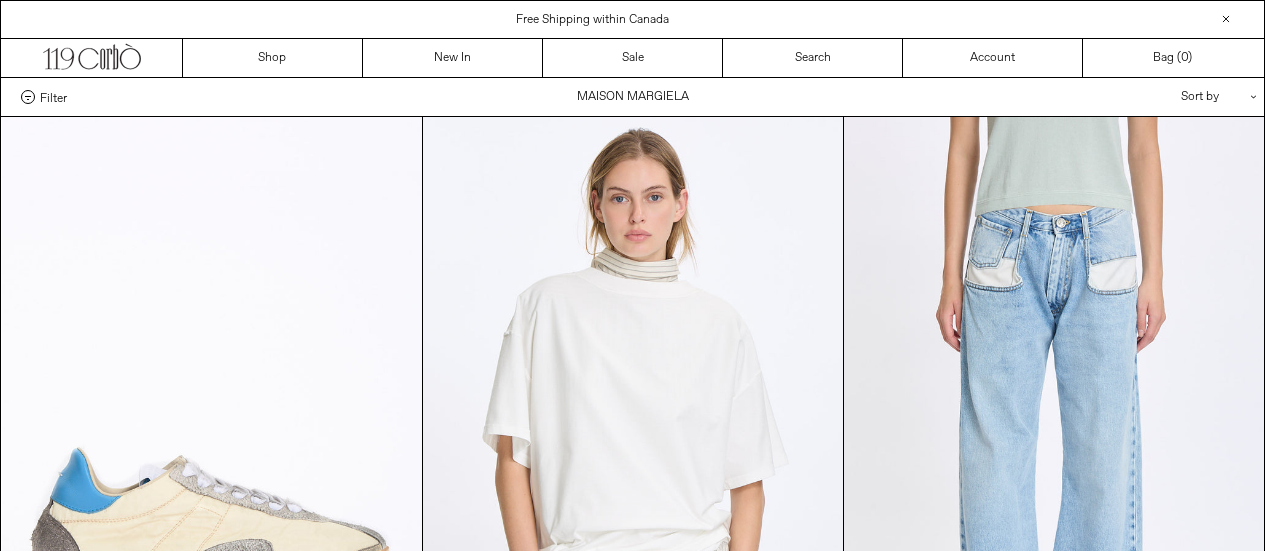 scroll, scrollTop: 3769, scrollLeft: 0, axis: vertical 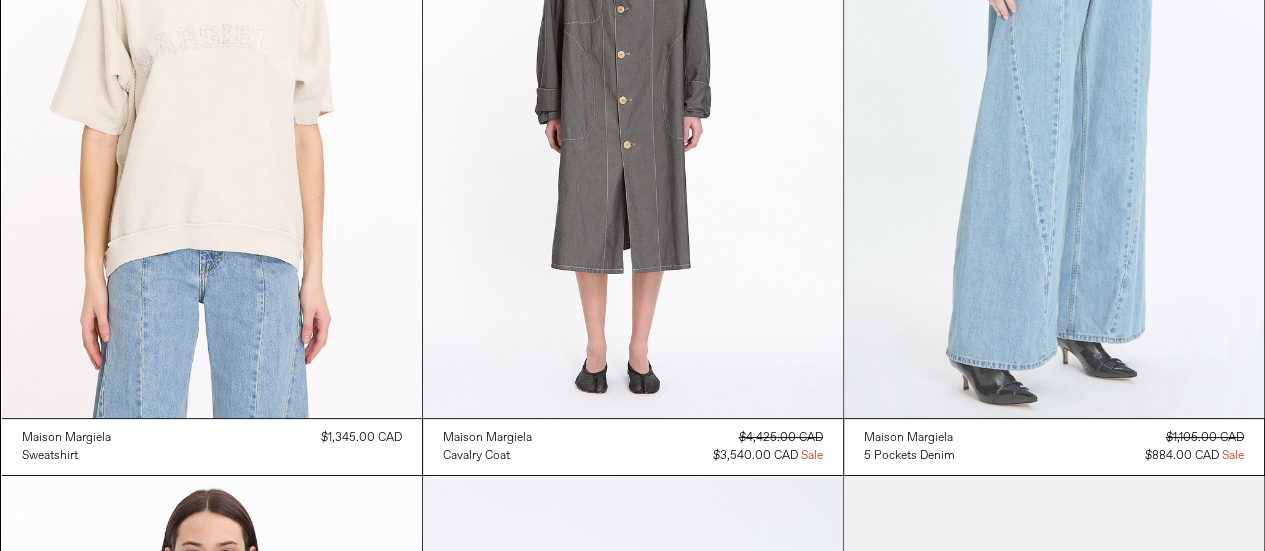 click at bounding box center [1054, 103] 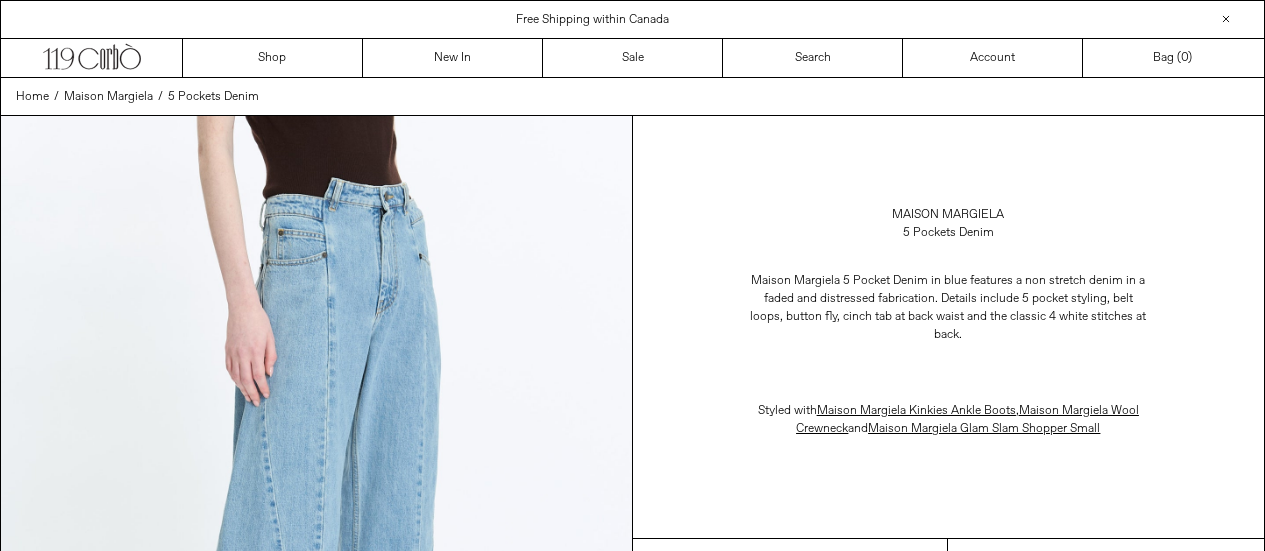 scroll, scrollTop: 0, scrollLeft: 0, axis: both 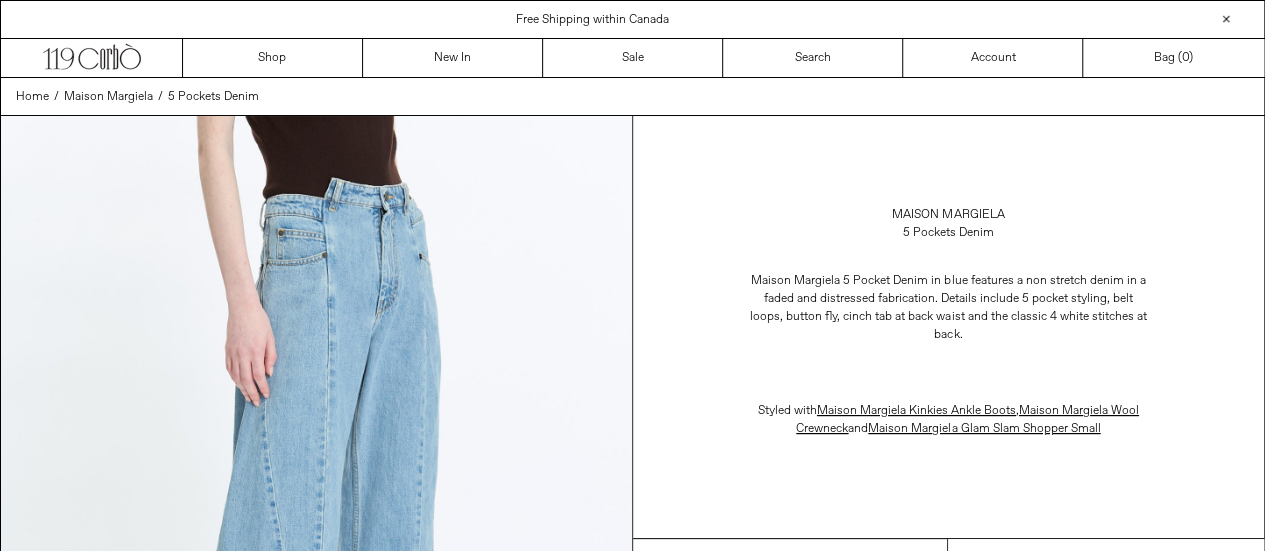 click on "**********" at bounding box center [1106, 558] 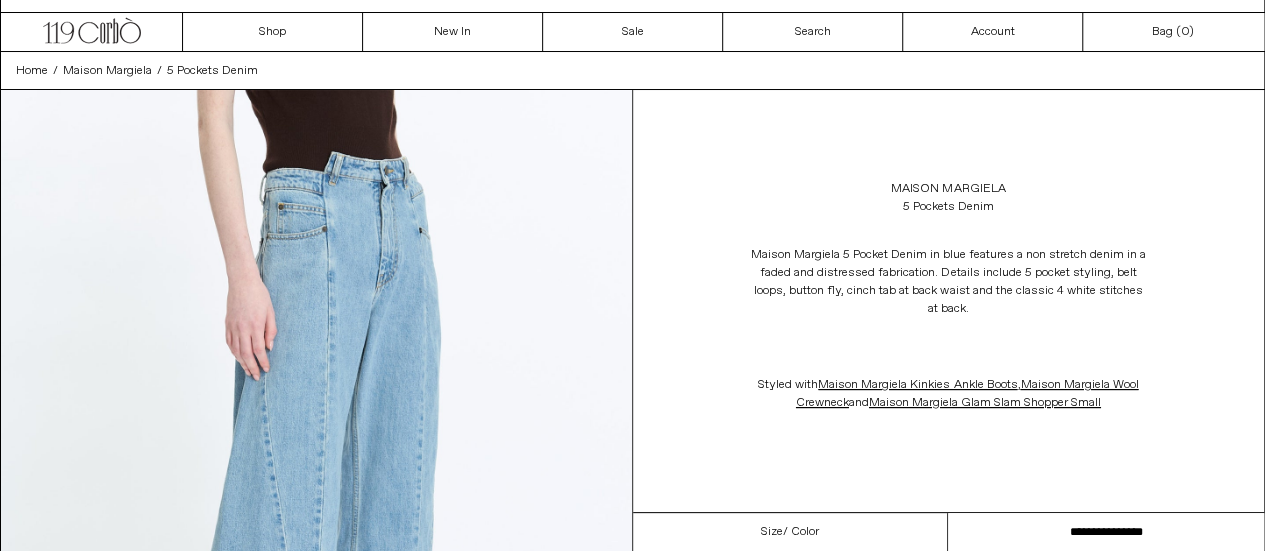 scroll, scrollTop: 0, scrollLeft: 0, axis: both 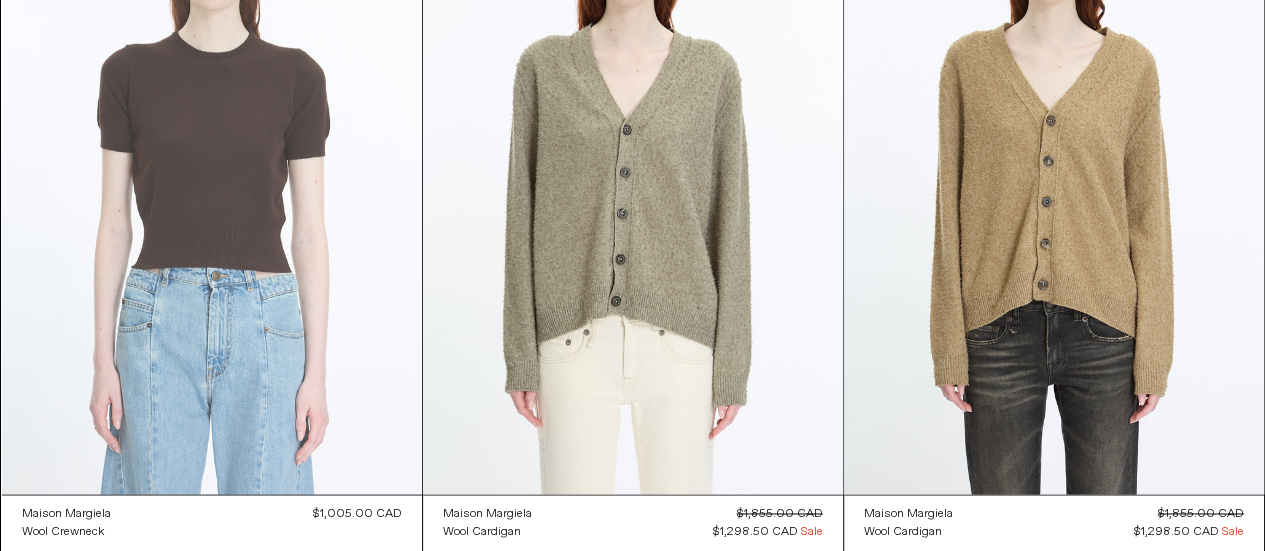 click at bounding box center (212, 179) 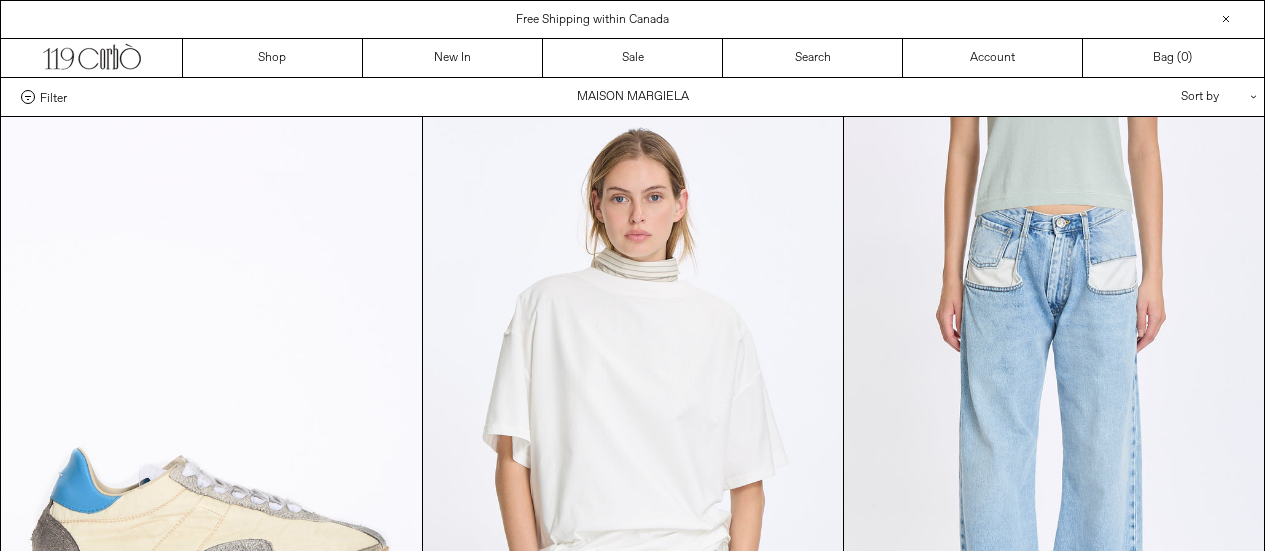 scroll, scrollTop: 5069, scrollLeft: 0, axis: vertical 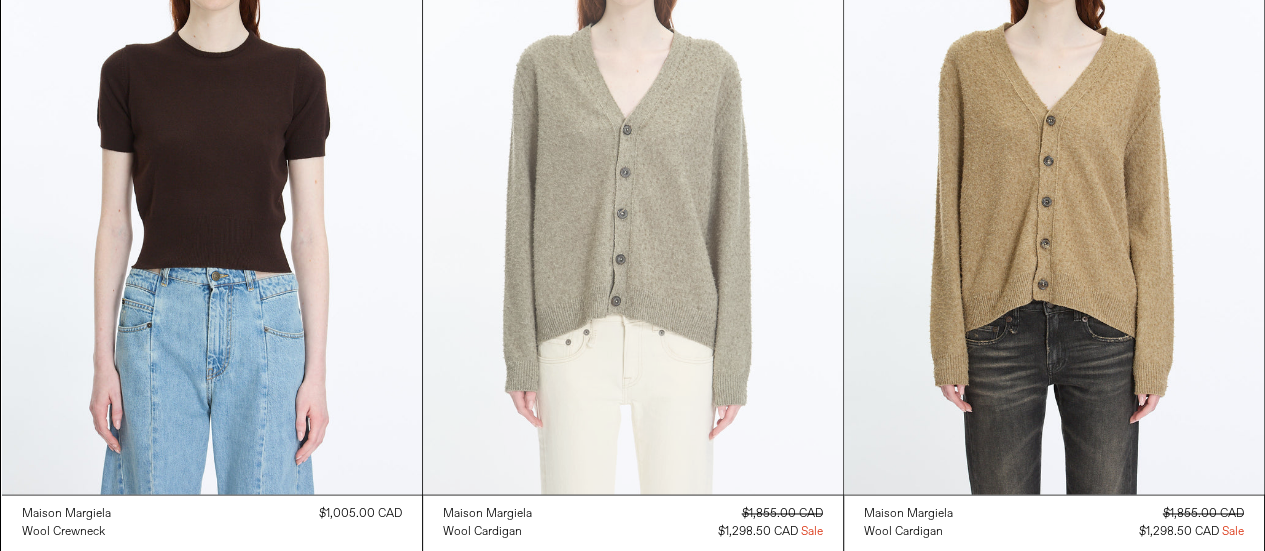 click at bounding box center (633, 179) 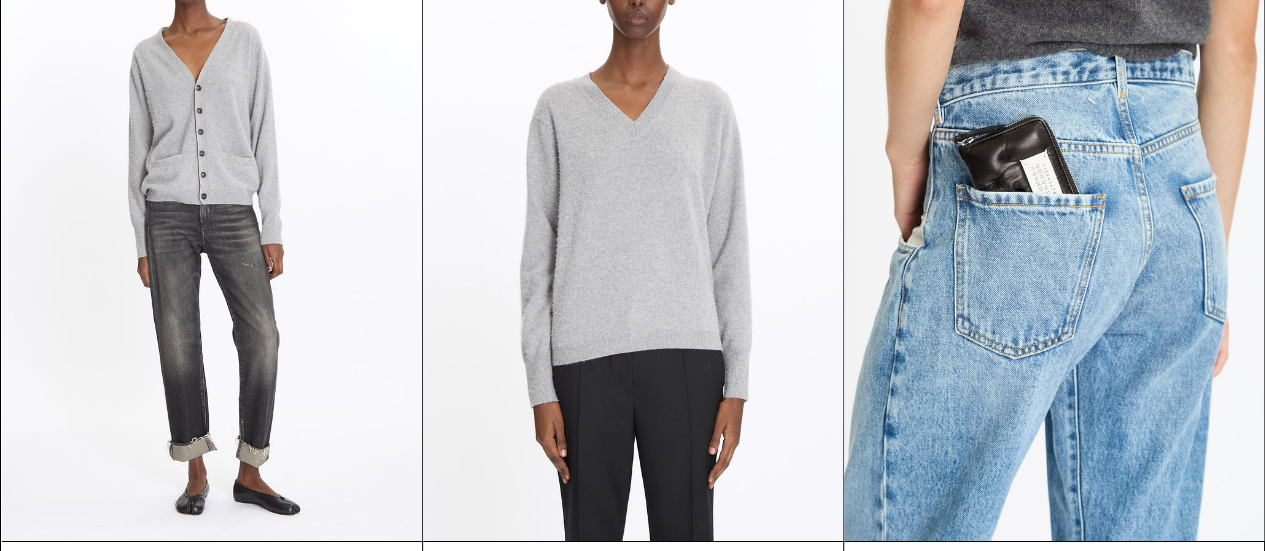 scroll, scrollTop: 7269, scrollLeft: 0, axis: vertical 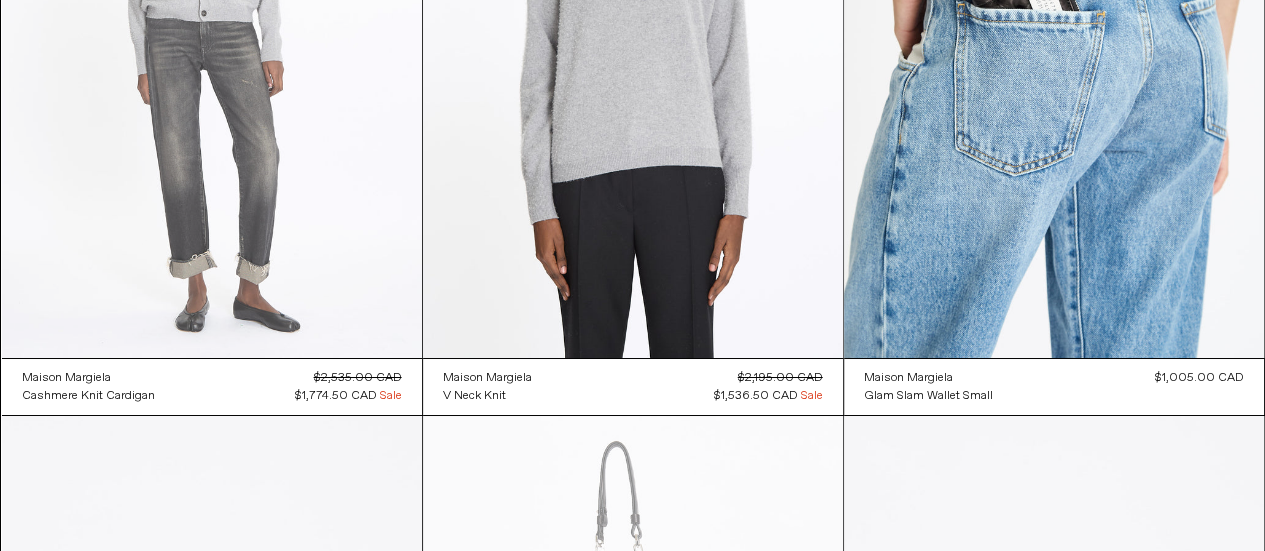 click at bounding box center [212, 43] 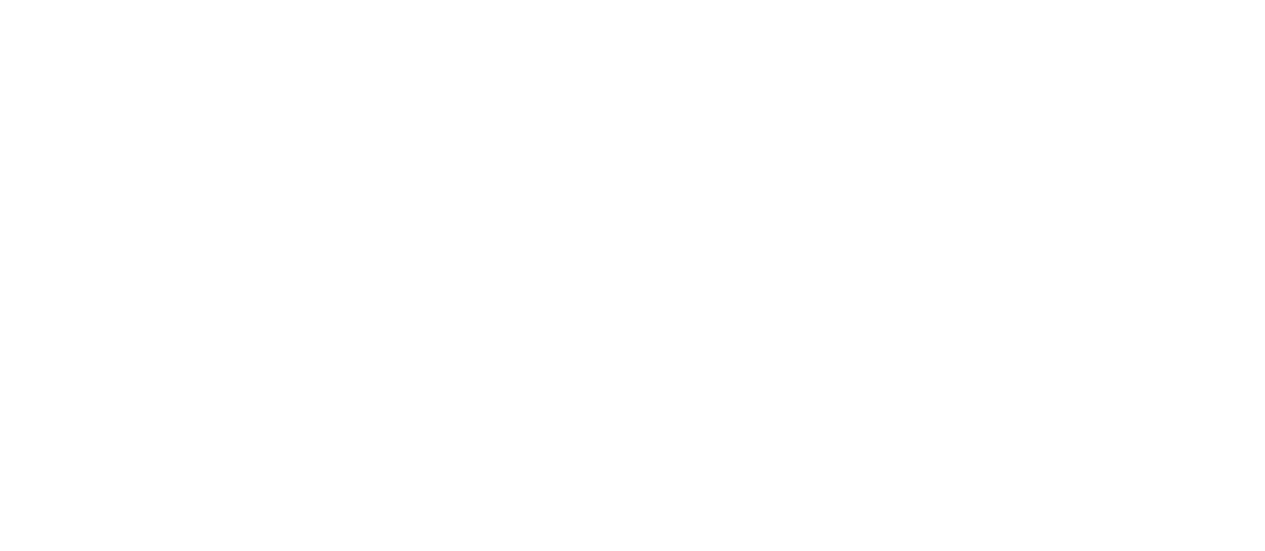 scroll, scrollTop: 0, scrollLeft: 0, axis: both 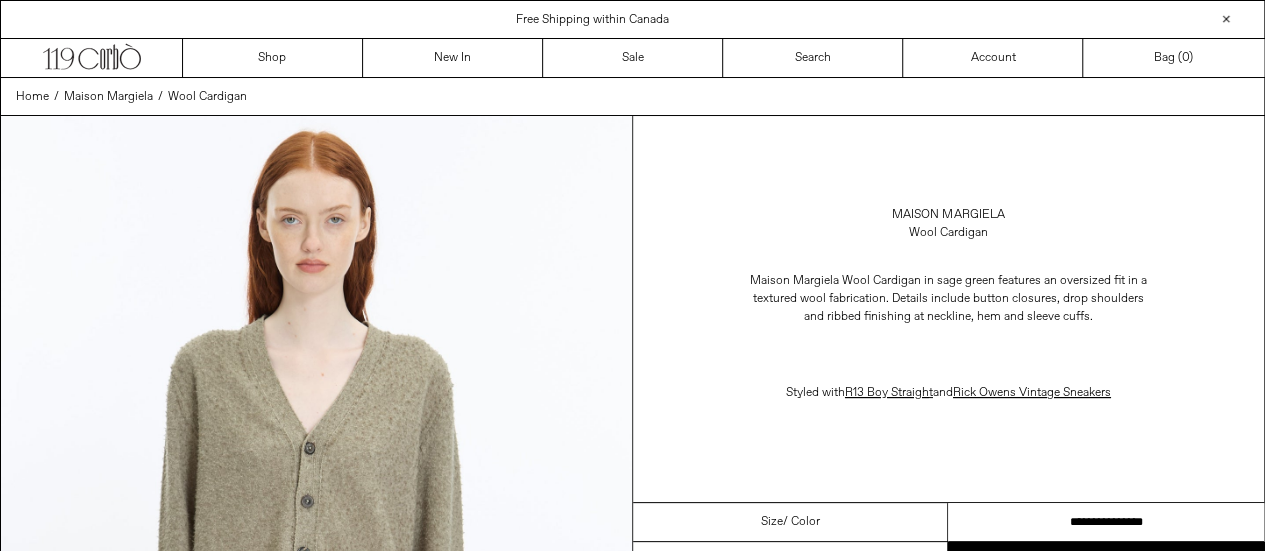 click on "**********" at bounding box center [1106, 522] 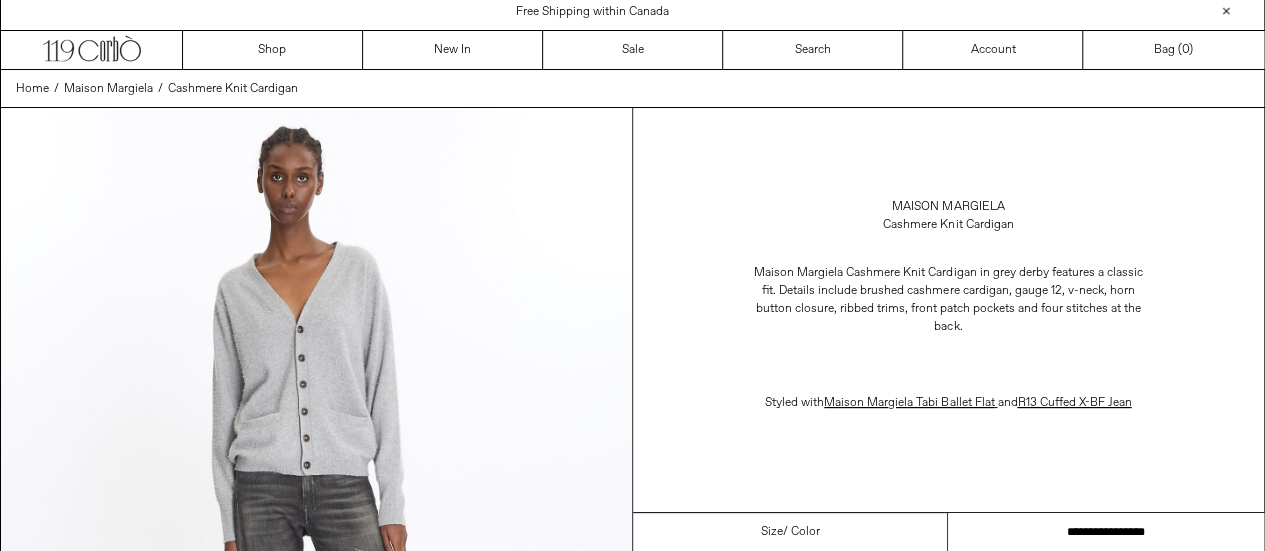 click on "**********" at bounding box center (1106, 532) 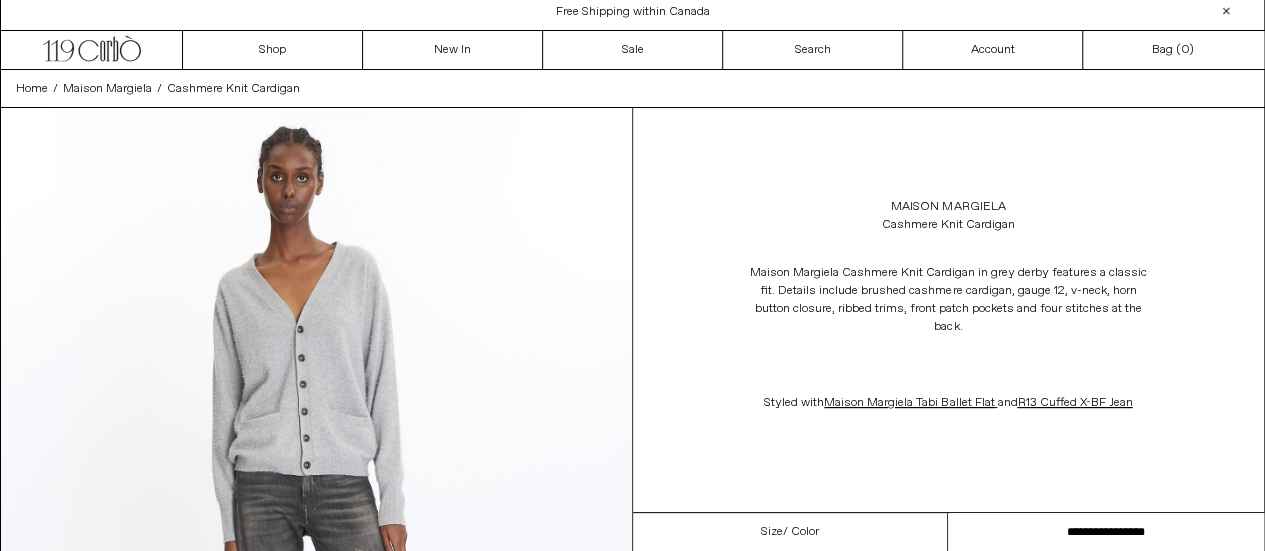 scroll, scrollTop: 0, scrollLeft: 0, axis: both 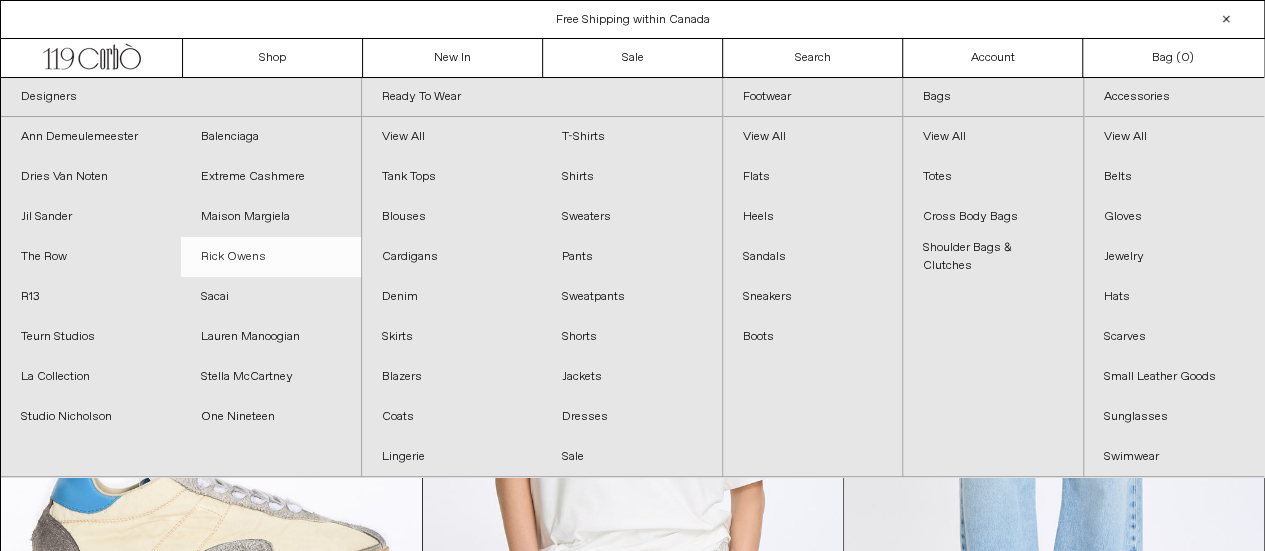 click on "Rick Owens" at bounding box center (271, 257) 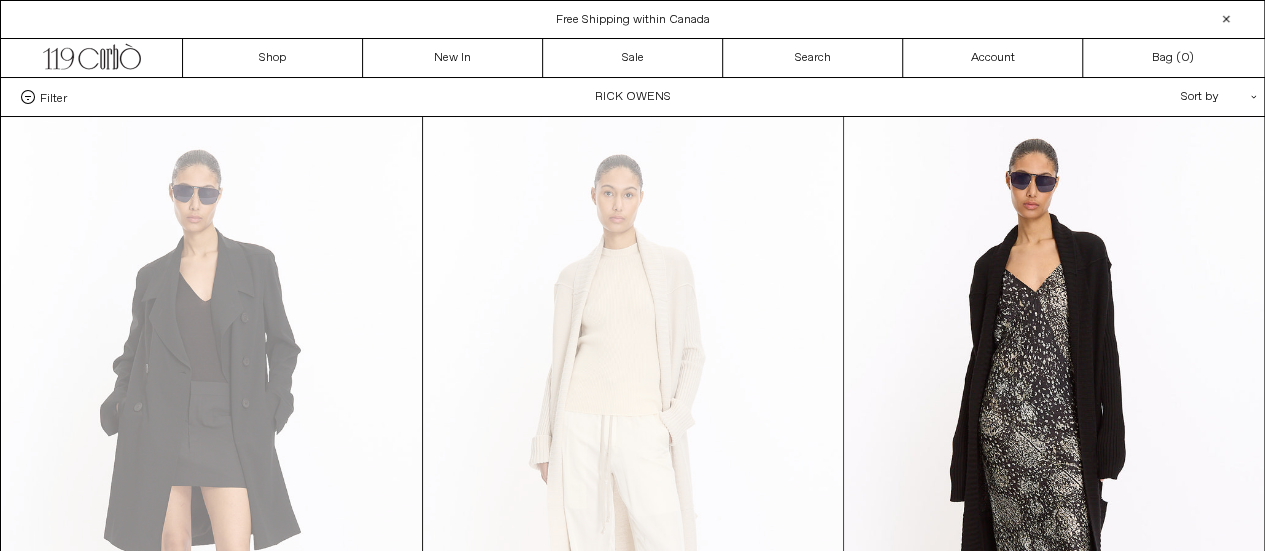 scroll, scrollTop: 0, scrollLeft: 0, axis: both 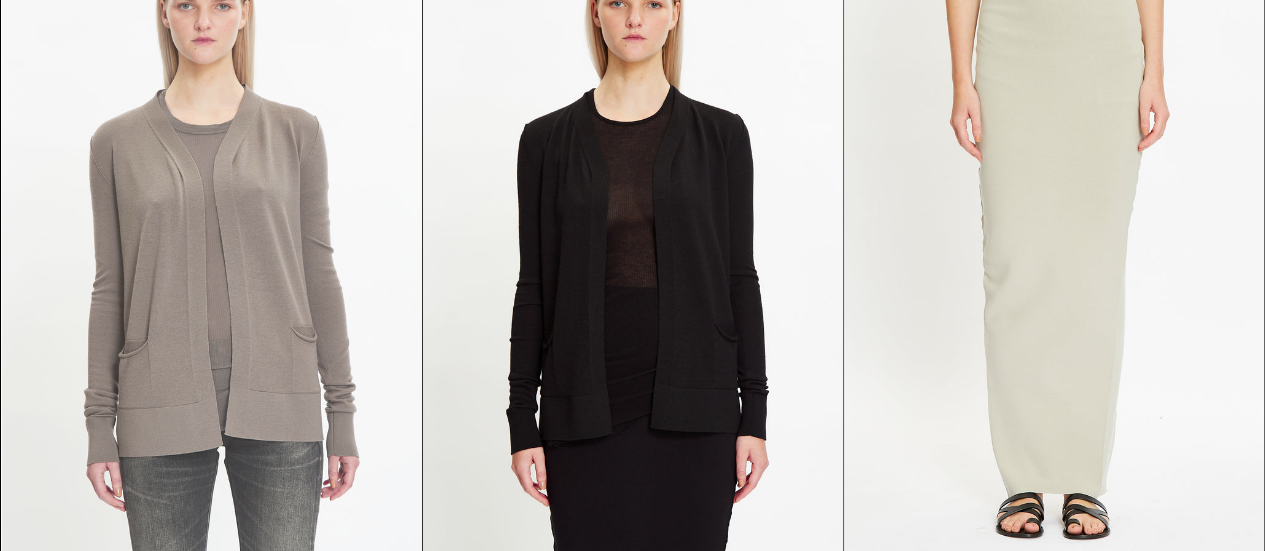 click at bounding box center (212, 236) 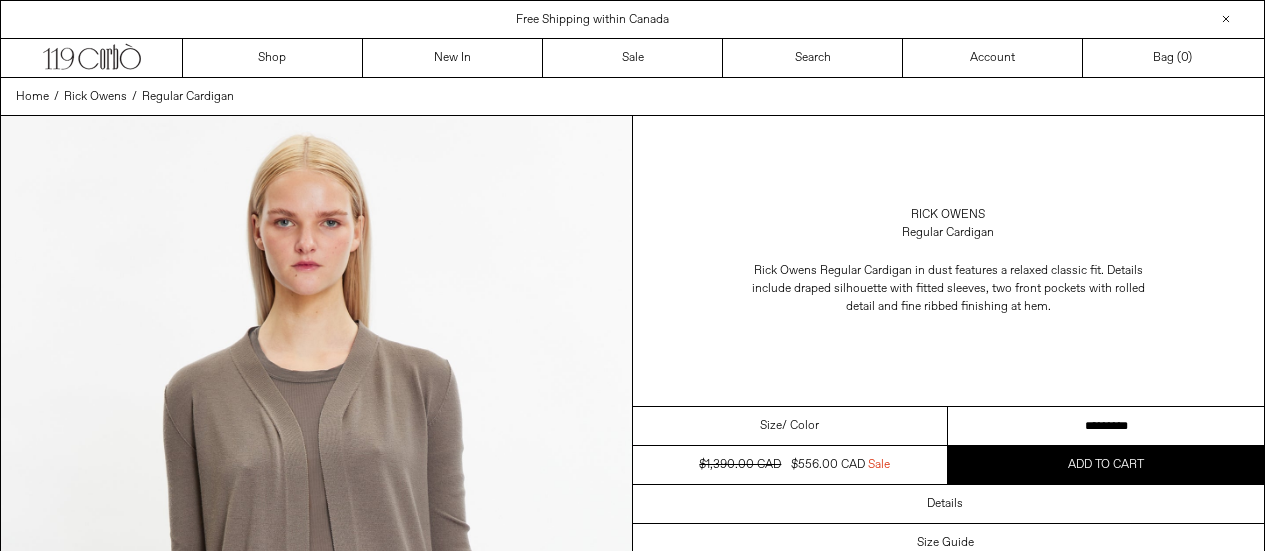 scroll, scrollTop: 0, scrollLeft: 0, axis: both 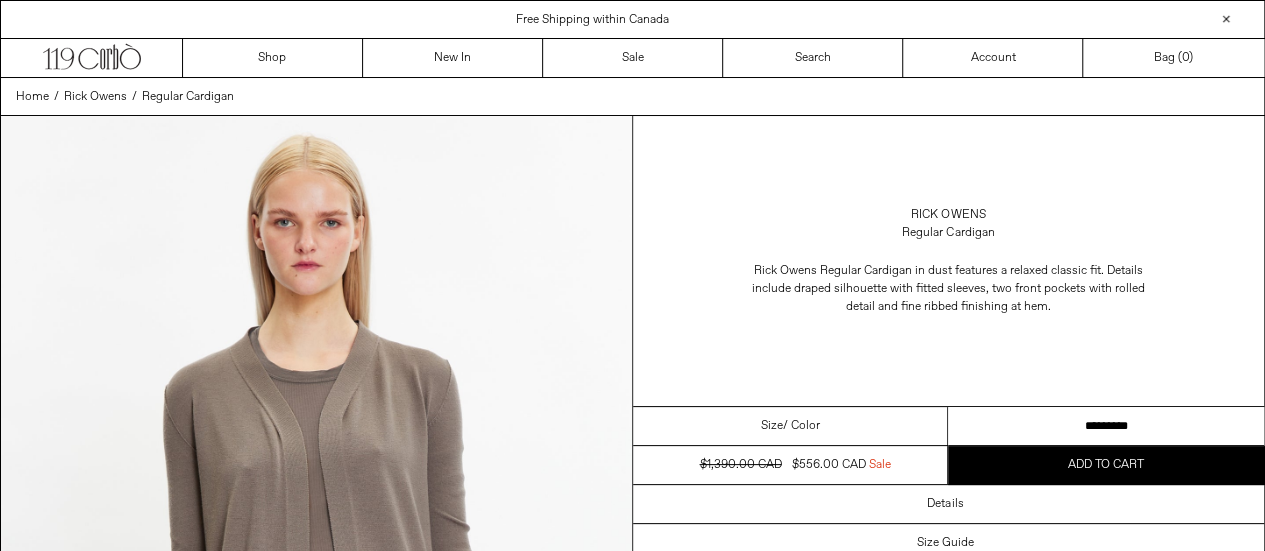 drag, startPoint x: 1119, startPoint y: 426, endPoint x: 1166, endPoint y: 418, distance: 47.67599 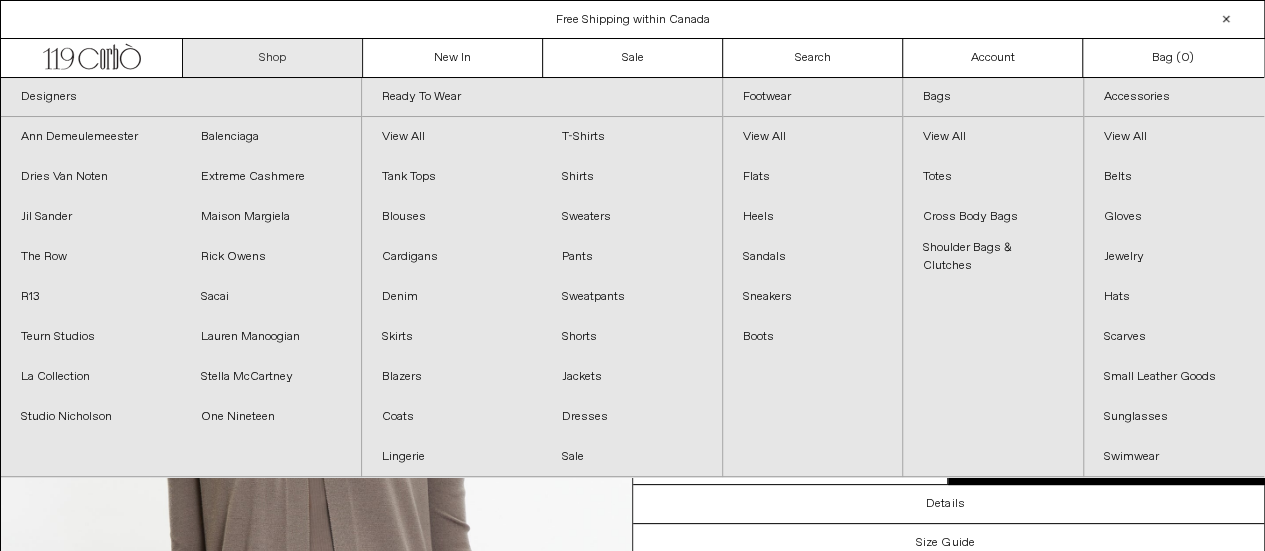 scroll, scrollTop: 0, scrollLeft: 0, axis: both 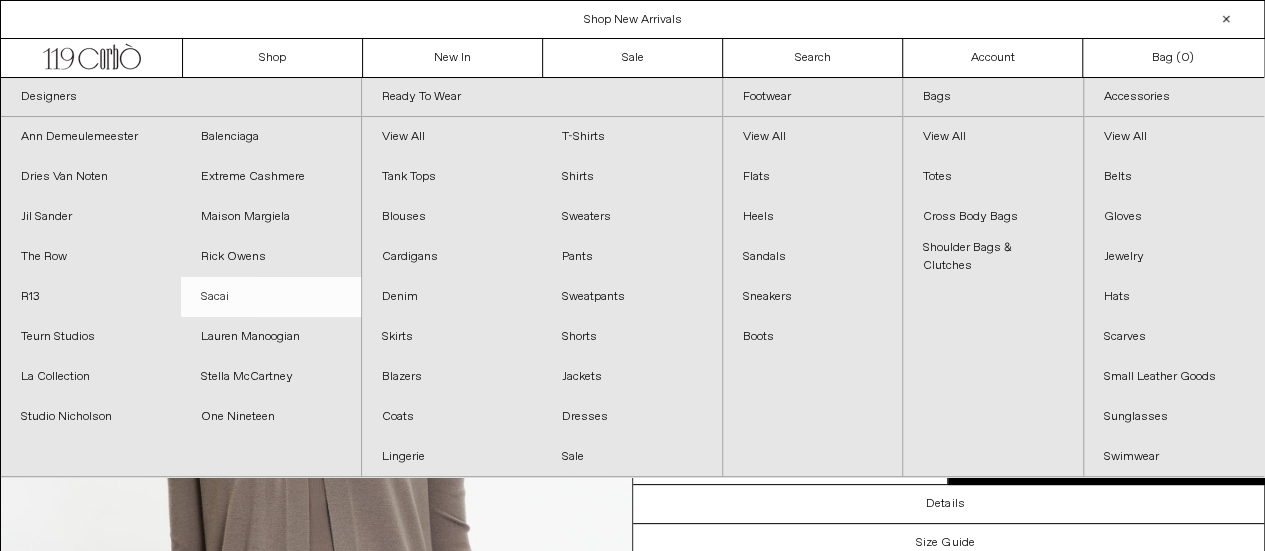 click on "Sacai" at bounding box center [271, 297] 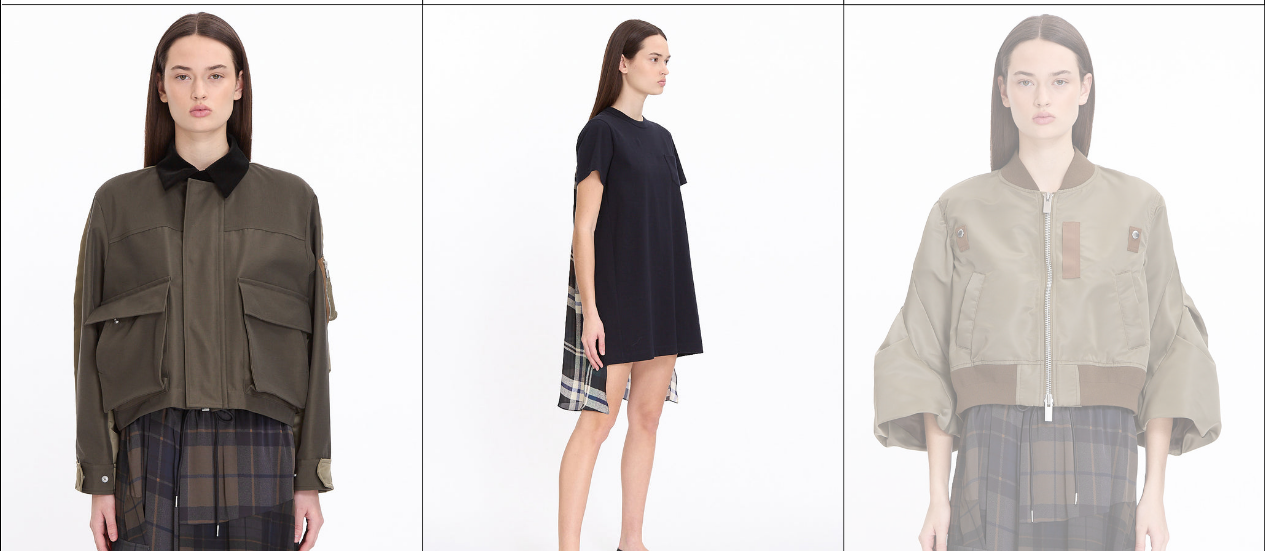 scroll, scrollTop: 1100, scrollLeft: 0, axis: vertical 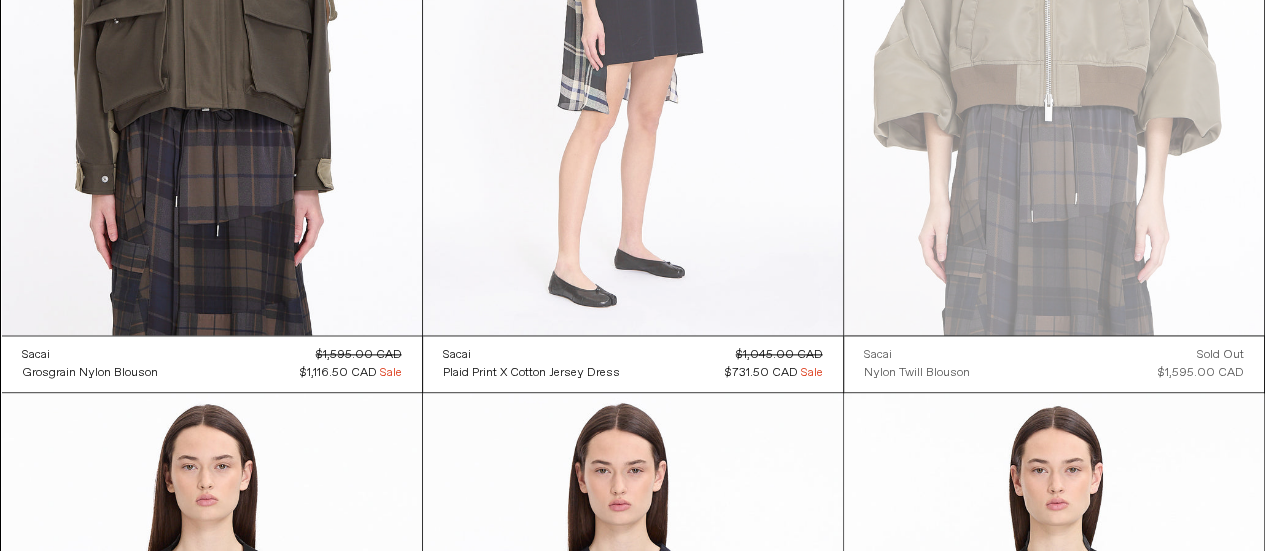 click at bounding box center [633, 20] 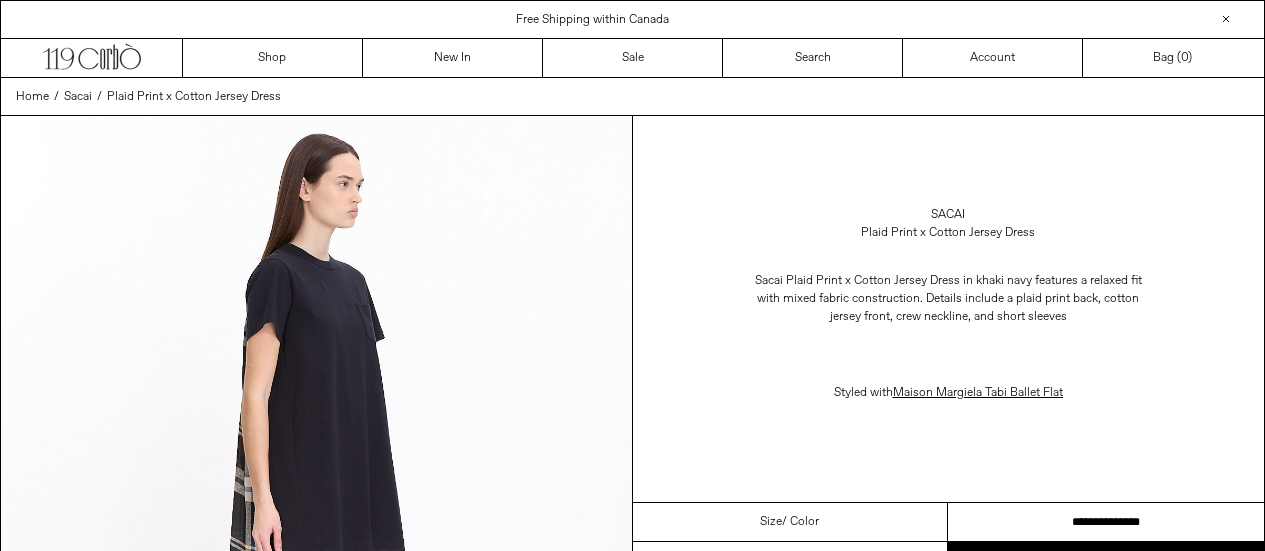 scroll, scrollTop: 0, scrollLeft: 0, axis: both 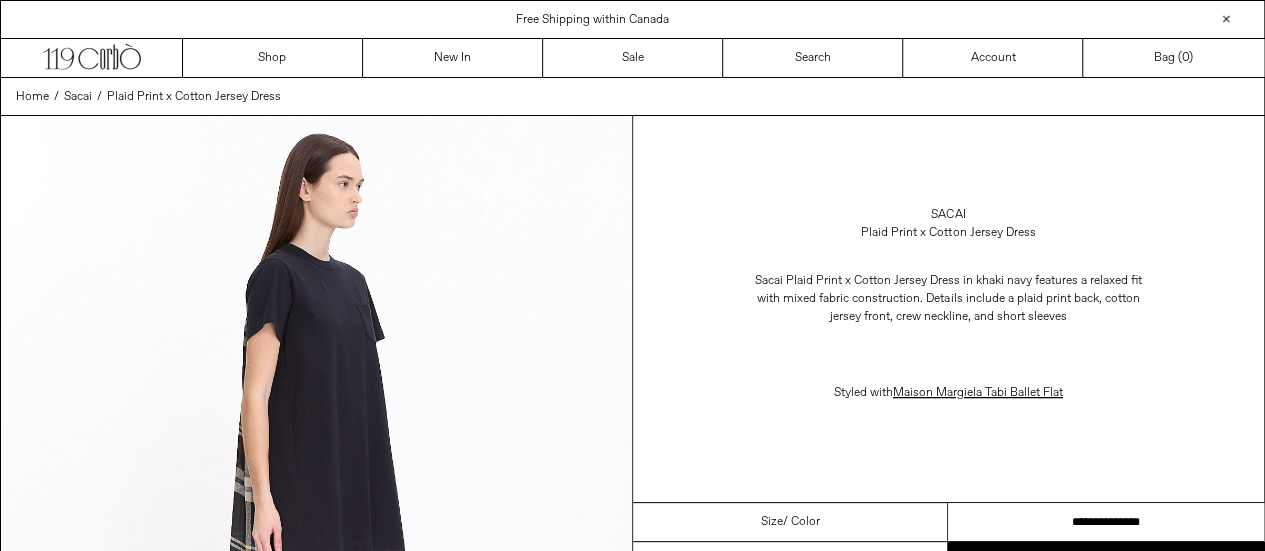 click on "**********" at bounding box center [1106, 522] 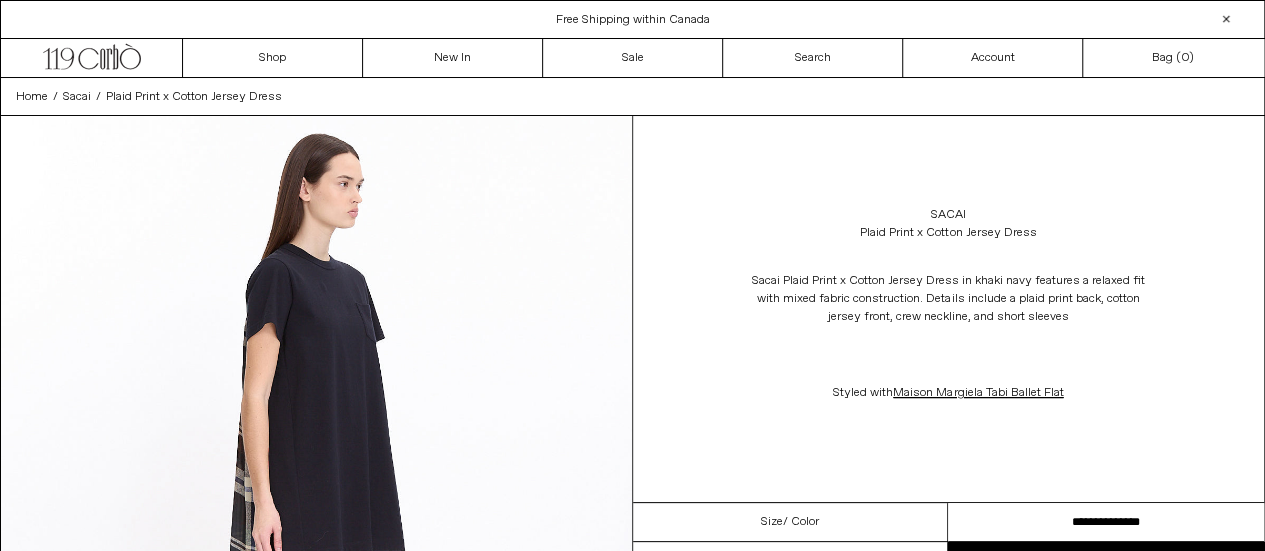 scroll, scrollTop: 0, scrollLeft: 0, axis: both 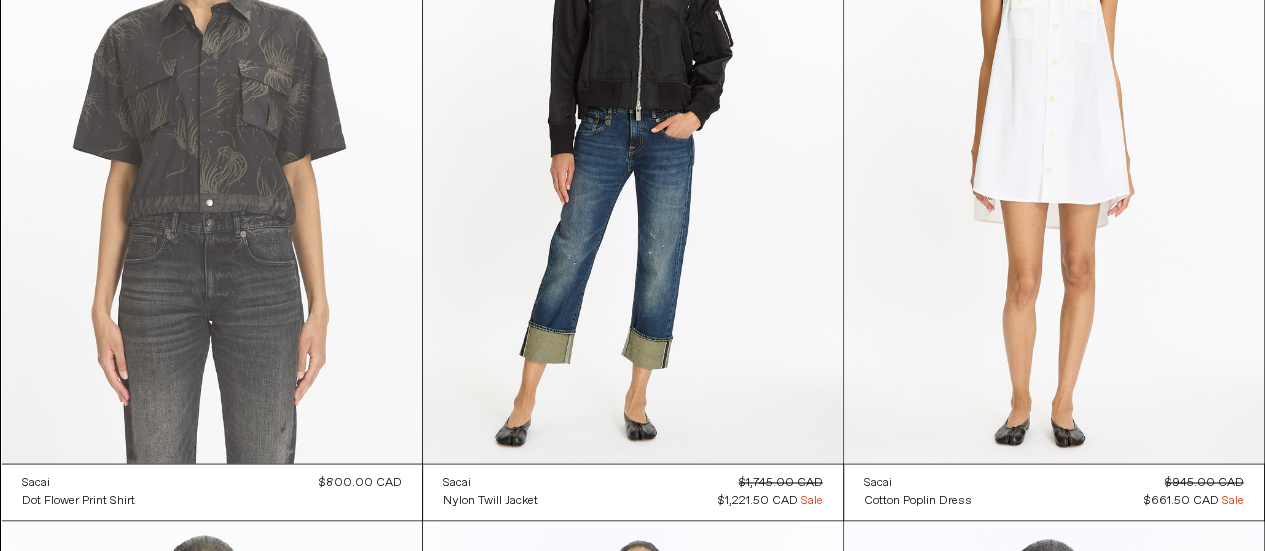 click at bounding box center (212, 148) 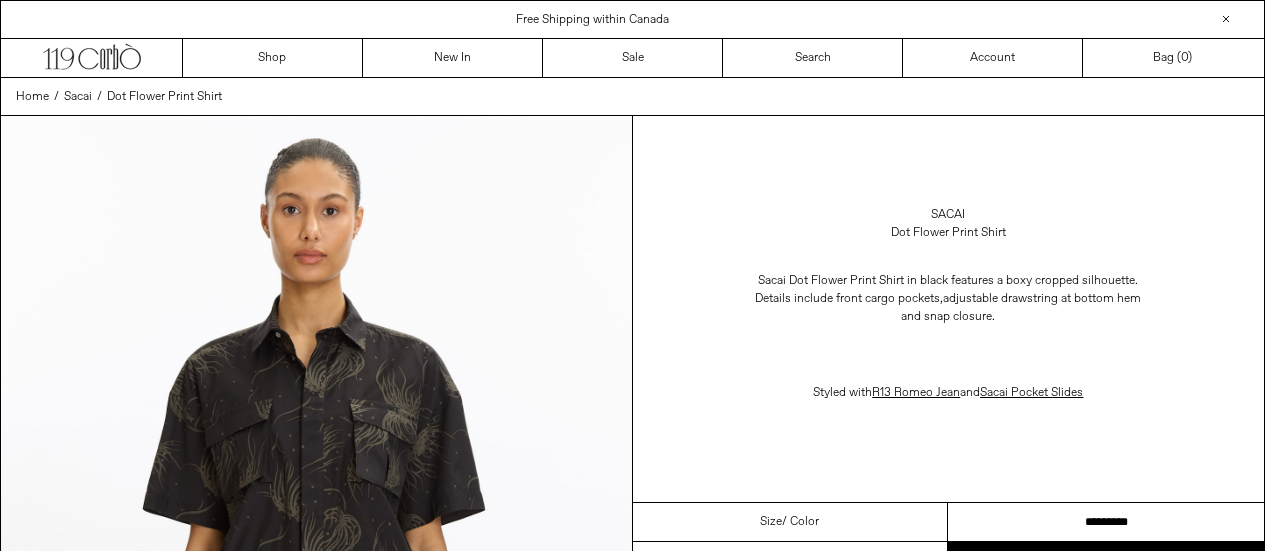 scroll, scrollTop: 0, scrollLeft: 0, axis: both 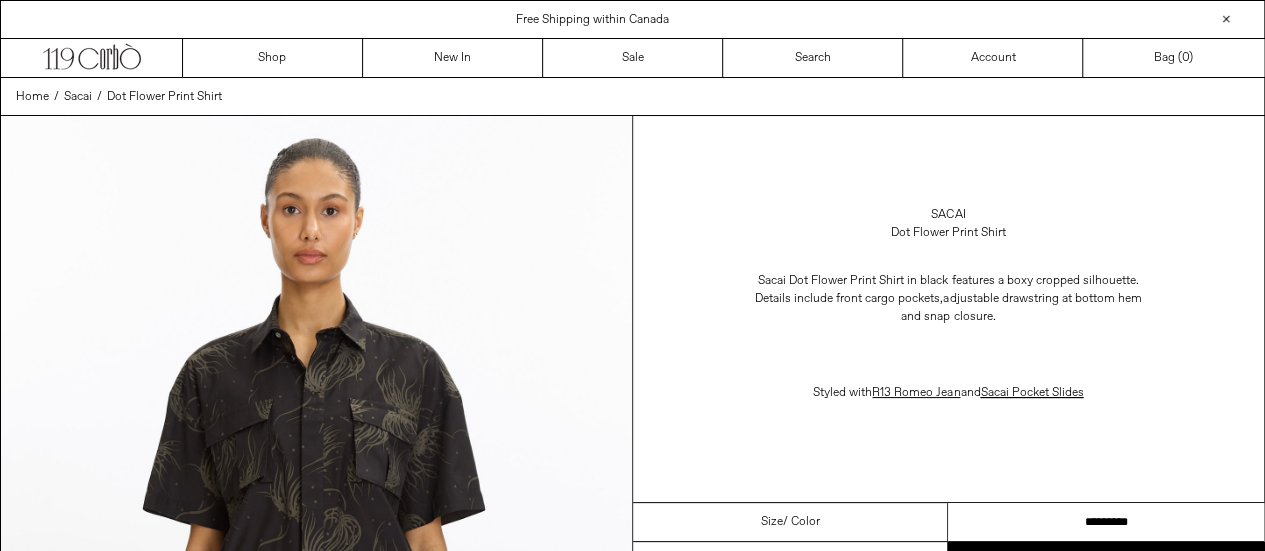drag, startPoint x: 1126, startPoint y: 513, endPoint x: 1216, endPoint y: 503, distance: 90.55385 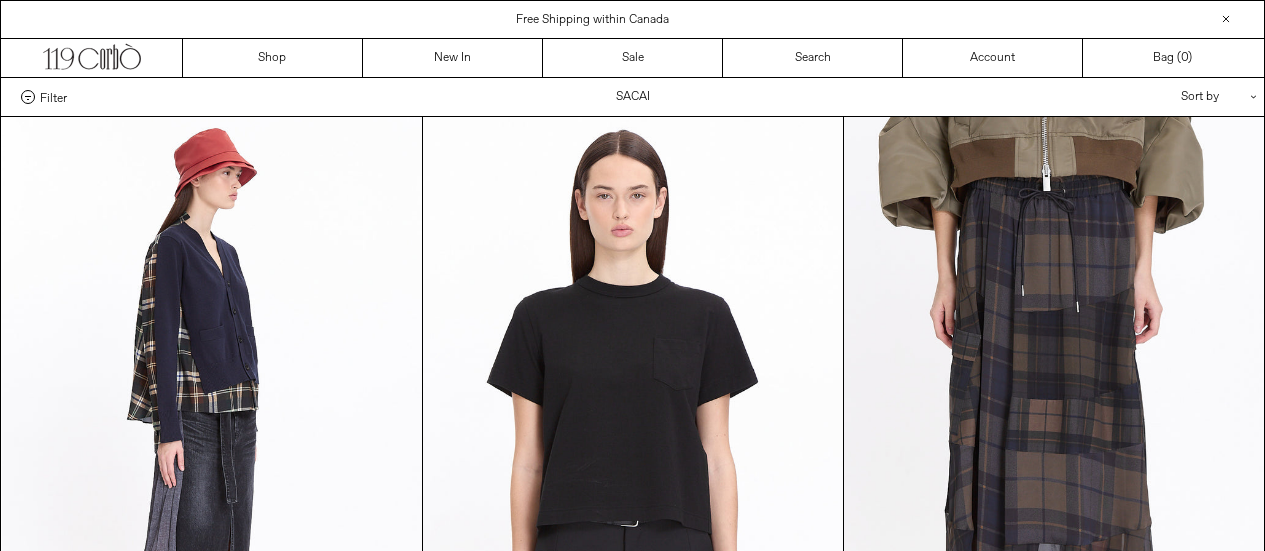 scroll, scrollTop: 5100, scrollLeft: 0, axis: vertical 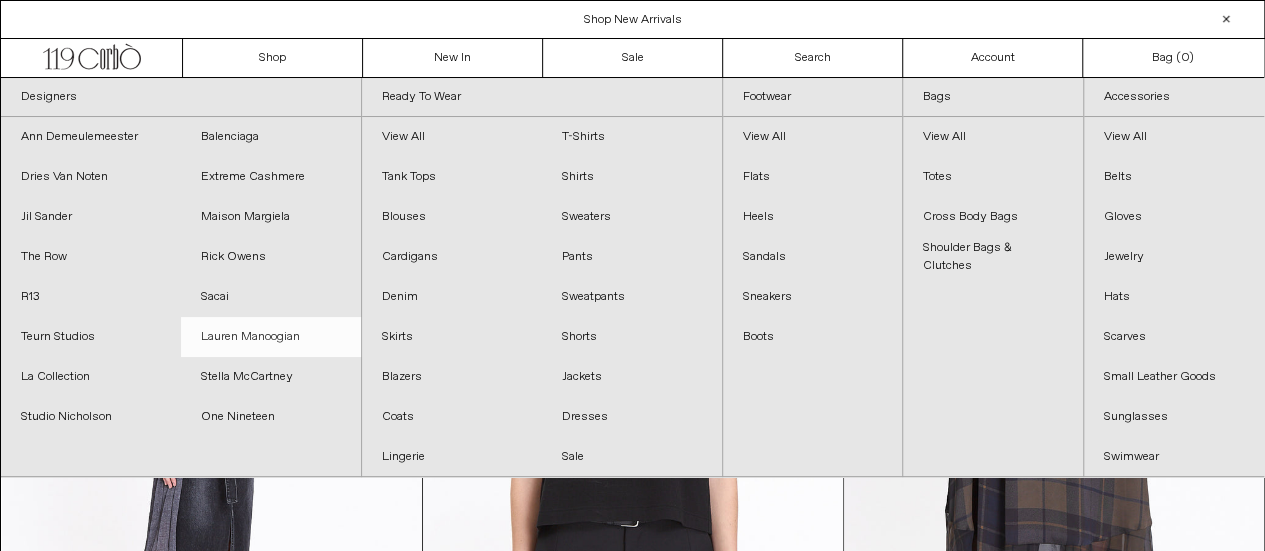 click on "Lauren Manoogian" at bounding box center (271, 337) 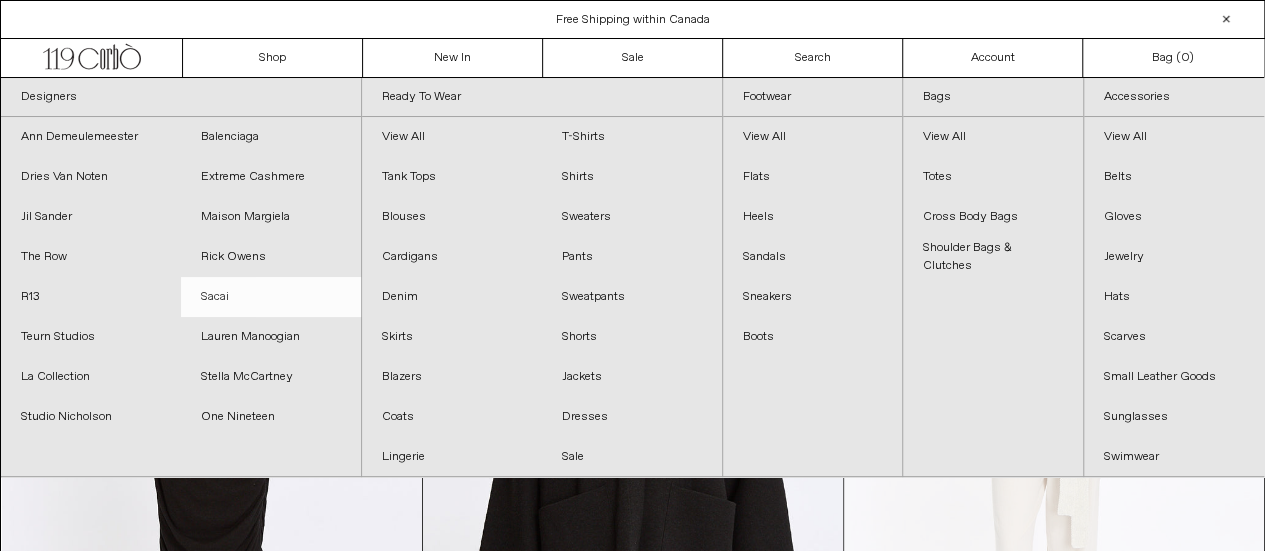 scroll, scrollTop: 0, scrollLeft: 0, axis: both 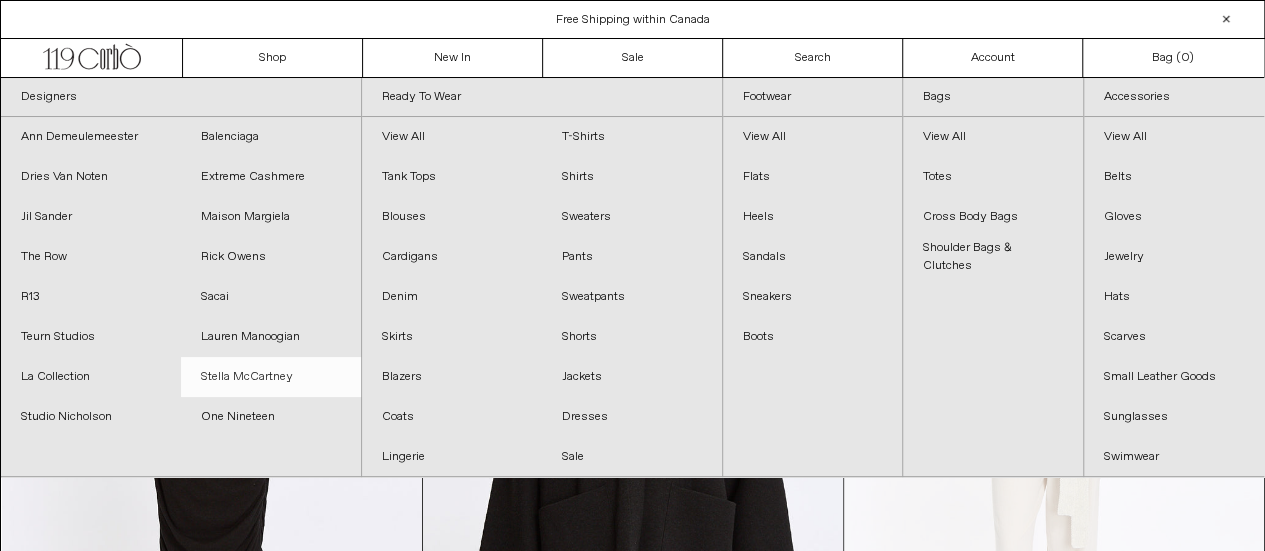click on "Stella McCartney" at bounding box center [271, 377] 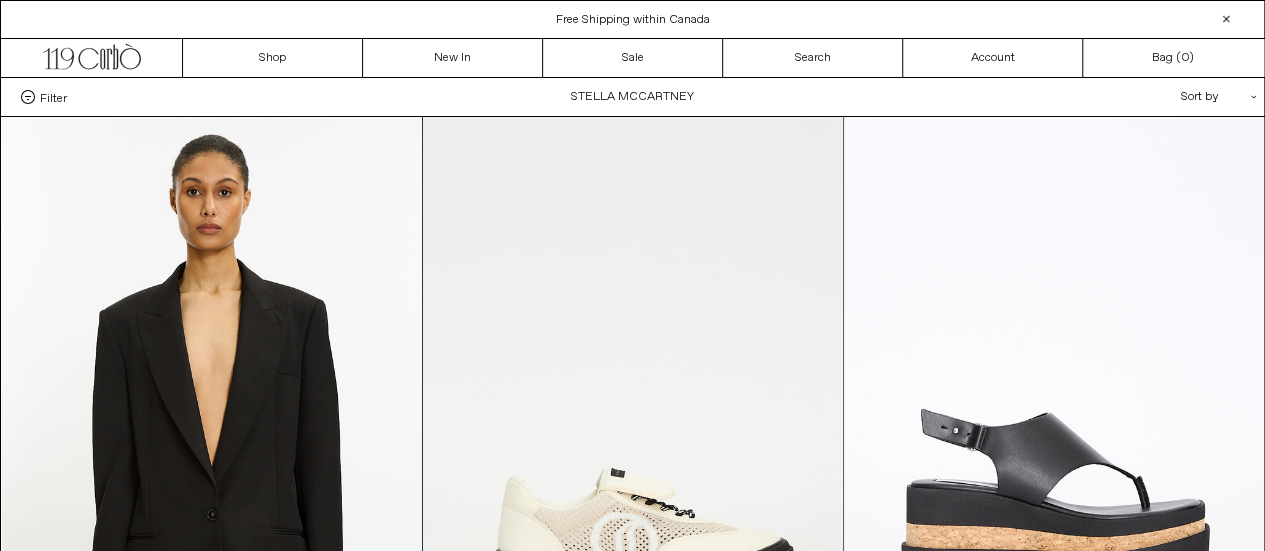 scroll, scrollTop: 0, scrollLeft: 0, axis: both 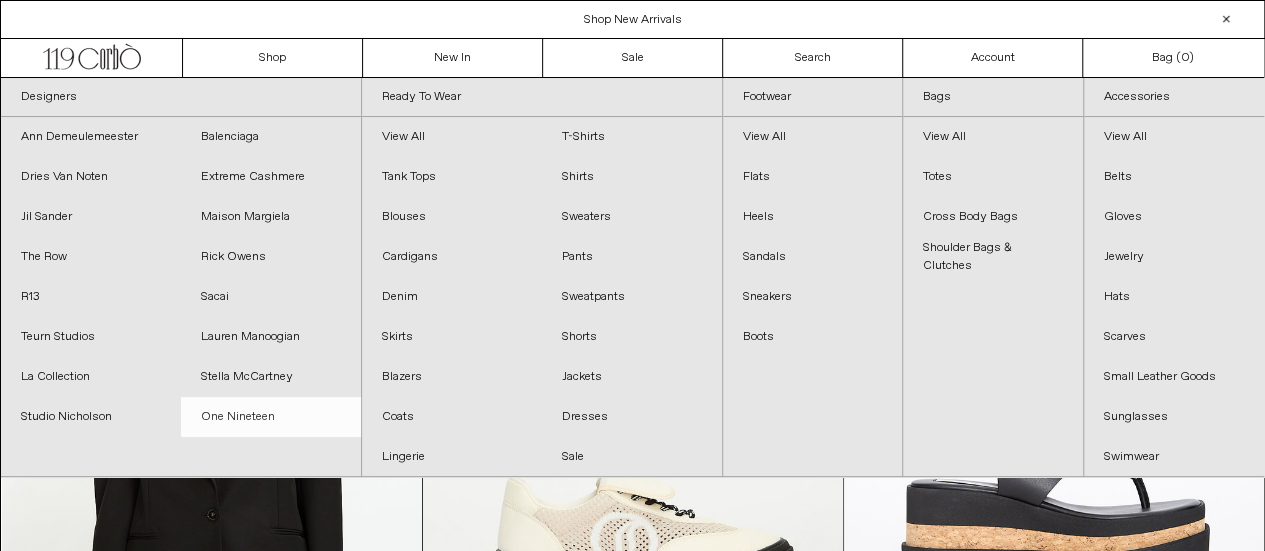 click on "One Nineteen" at bounding box center (271, 417) 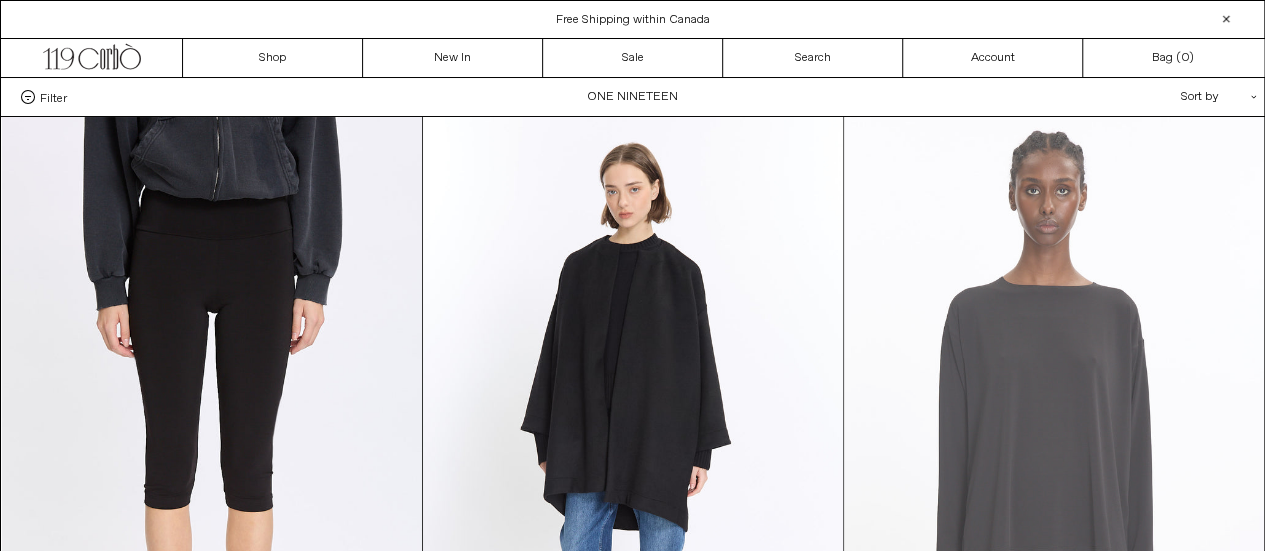 scroll, scrollTop: 0, scrollLeft: 0, axis: both 